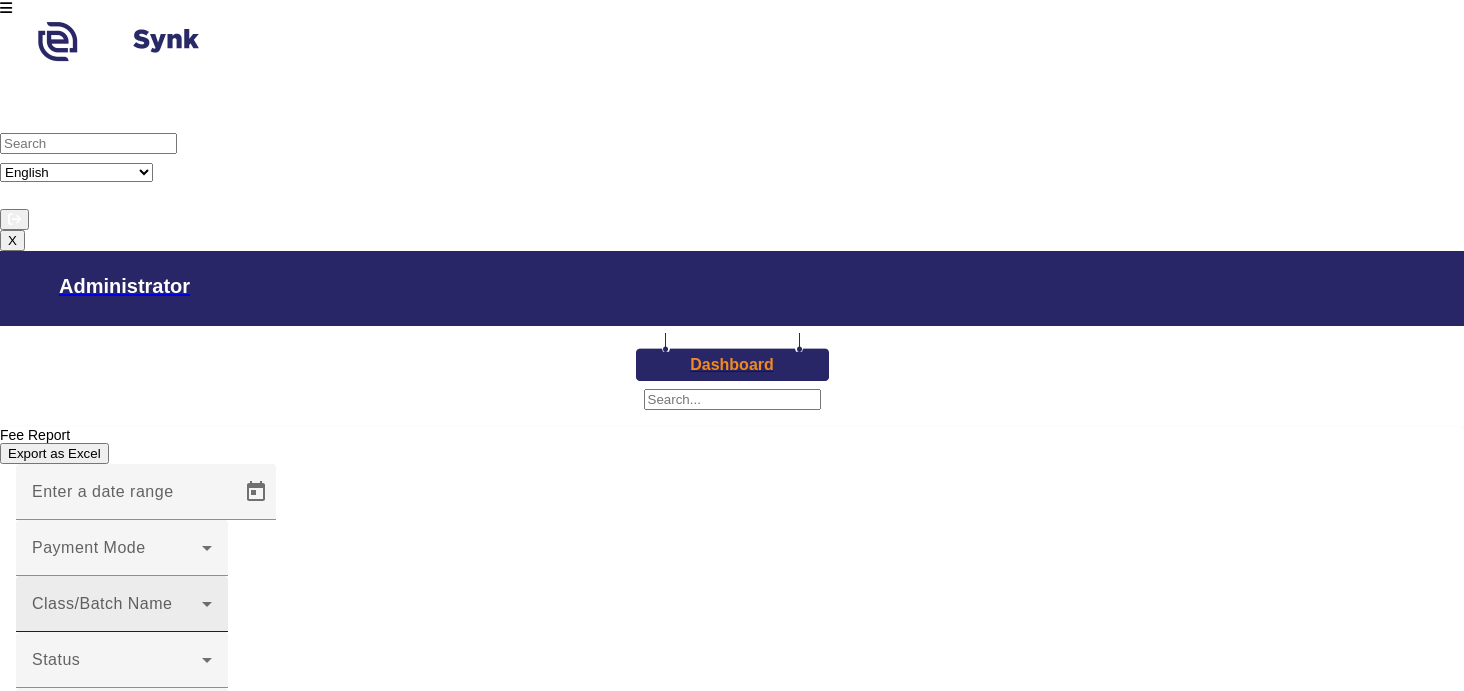 scroll, scrollTop: 0, scrollLeft: 0, axis: both 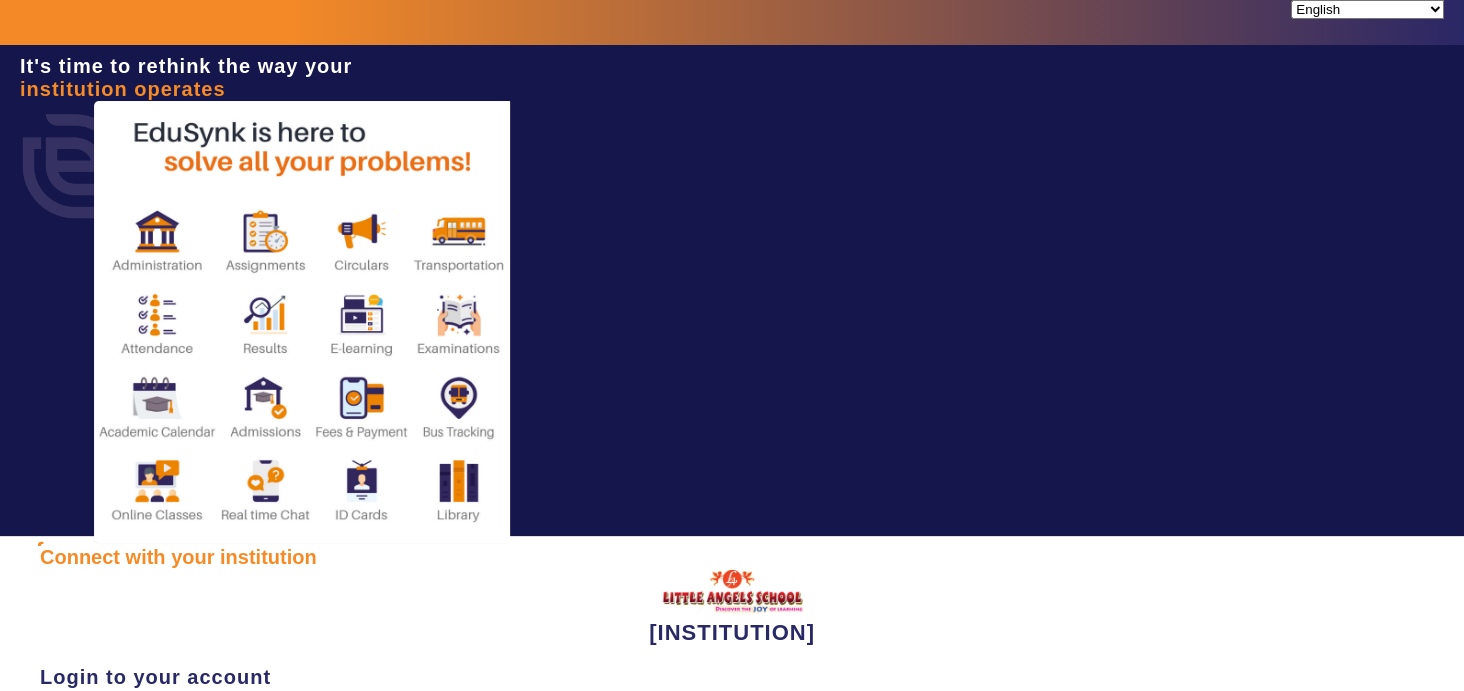 click at bounding box center [128, 743] 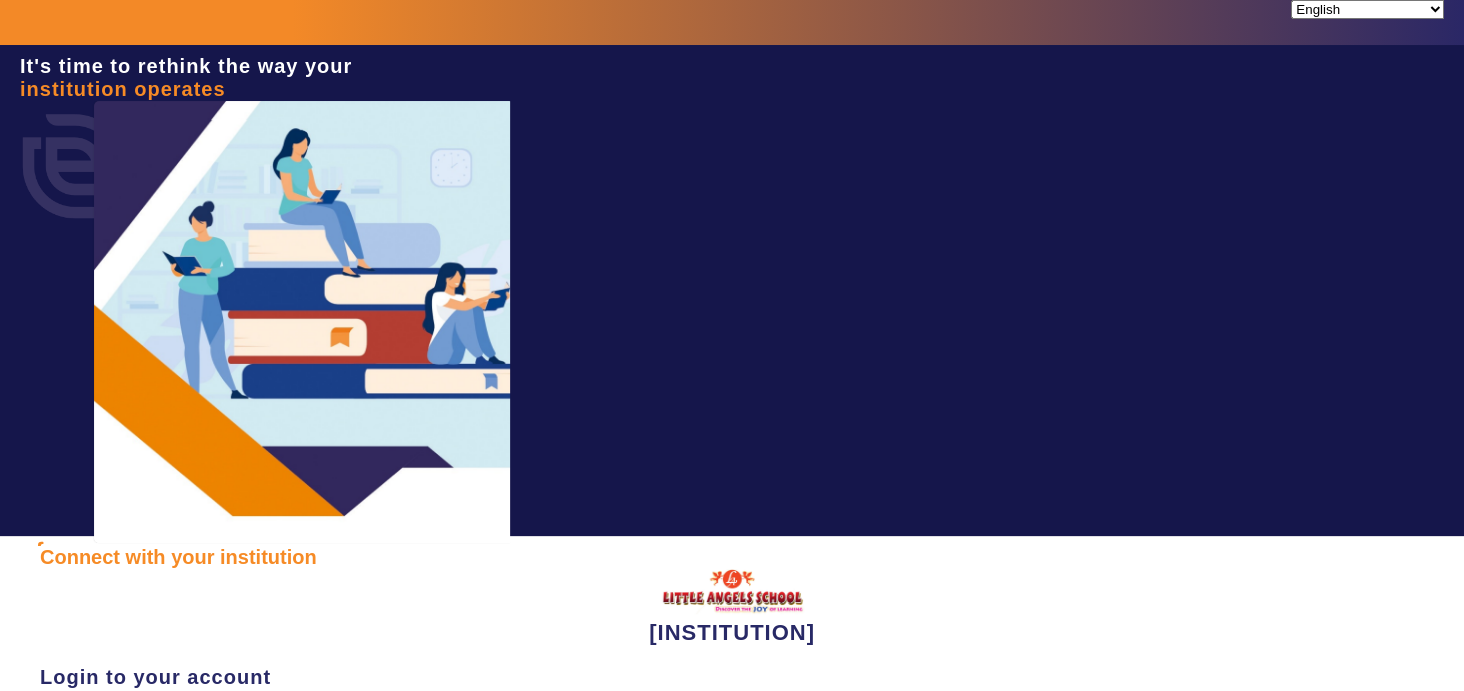 type on "[PHONE]" 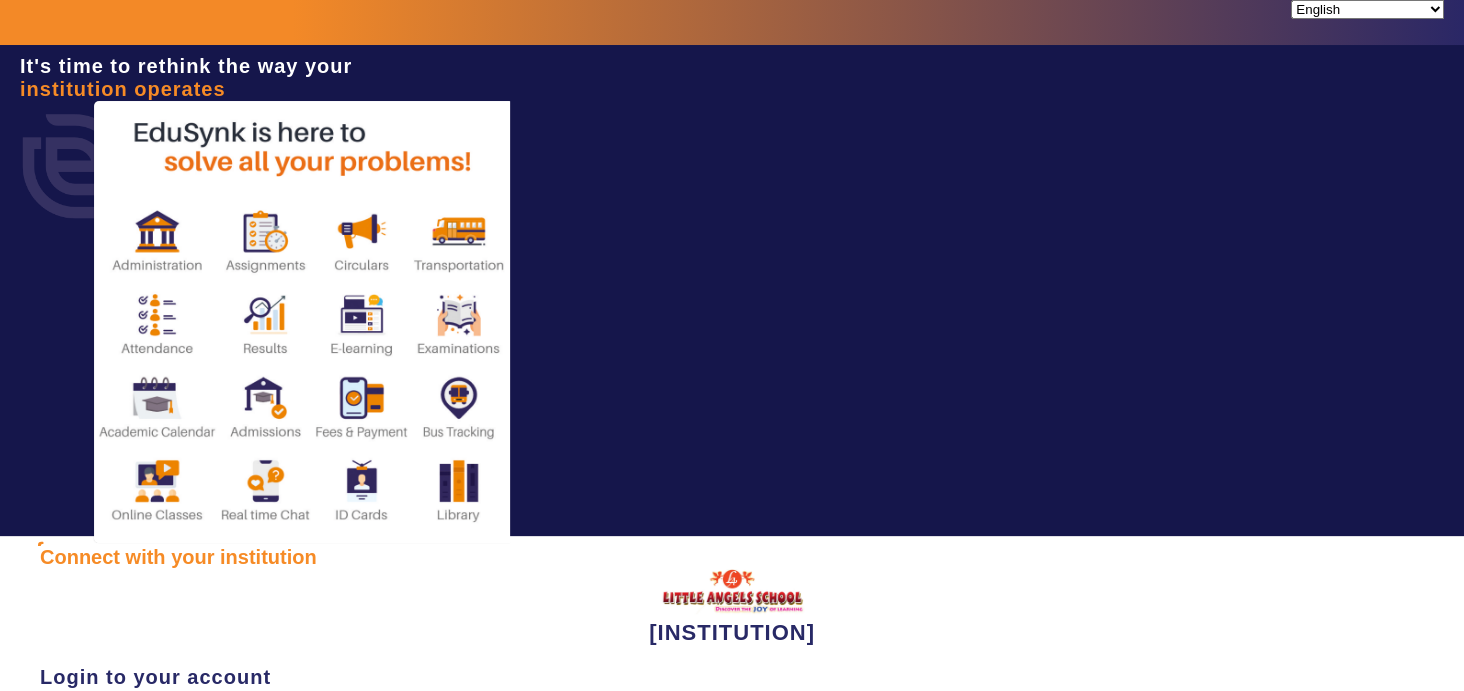 click on "Sign In" at bounding box center [113, 884] 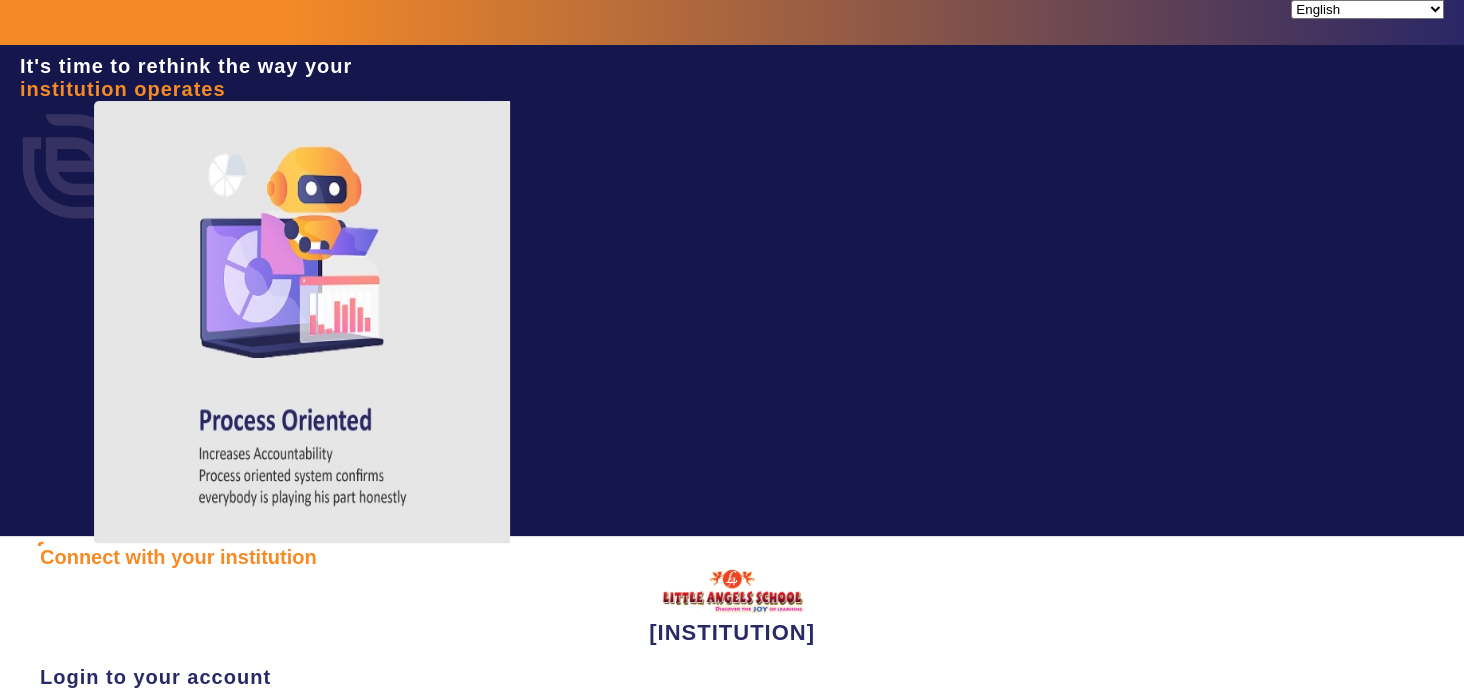 click at bounding box center (1402, 734) 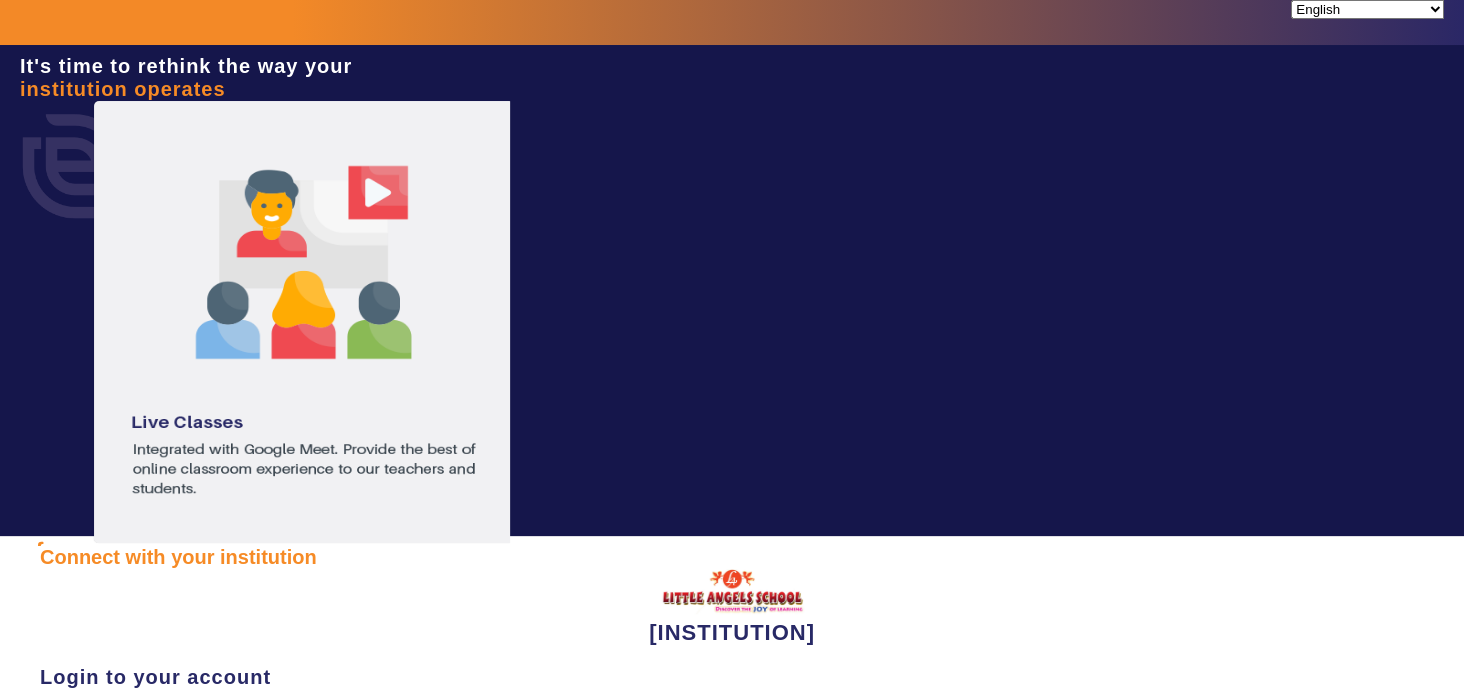 click on "Sign In" at bounding box center [113, 884] 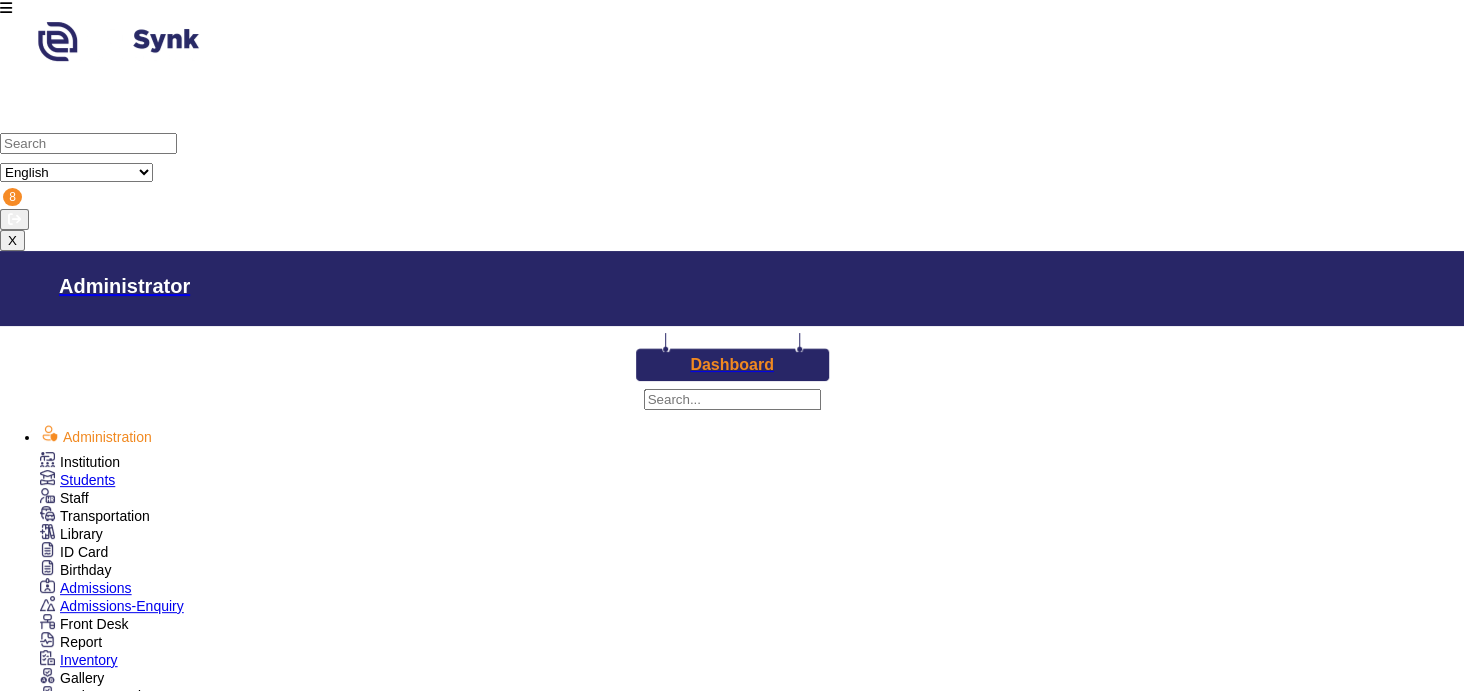 click on "Students" at bounding box center (87, 480) 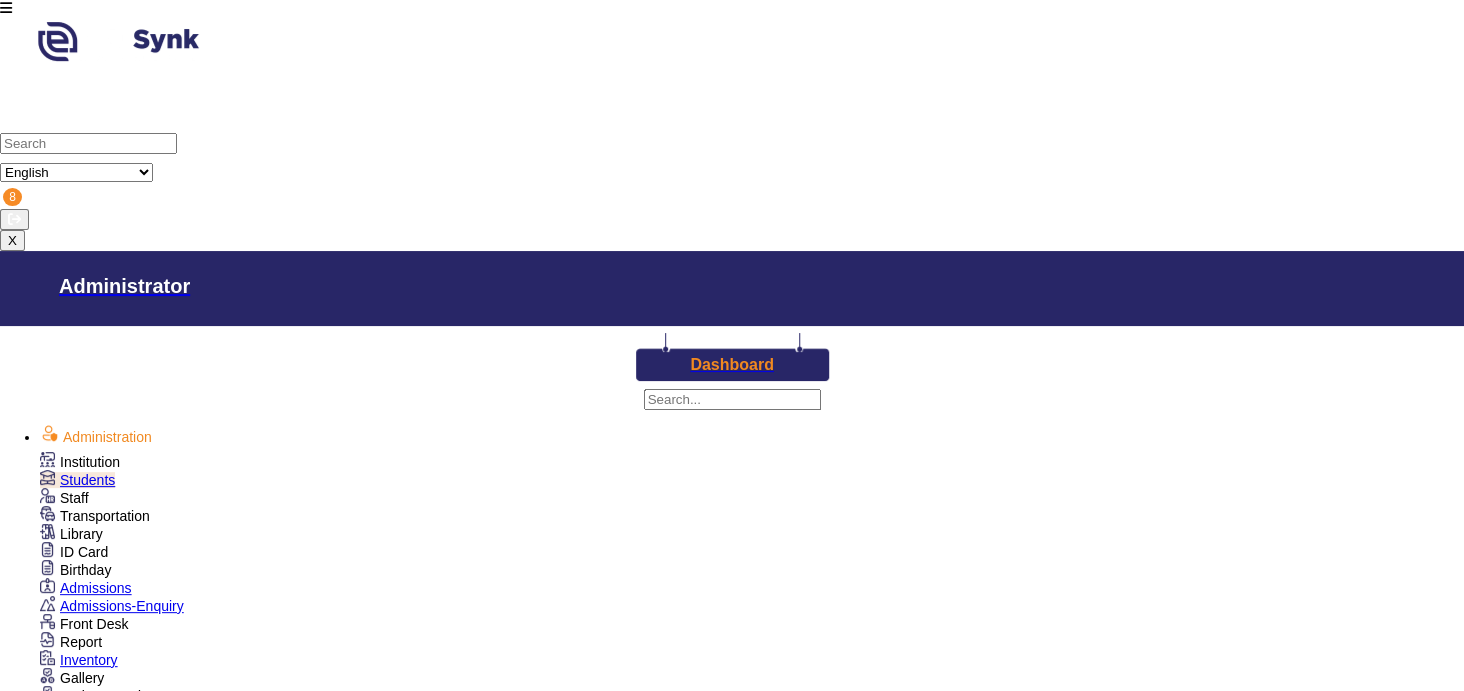 click on "UKG" at bounding box center [1325, 1694] 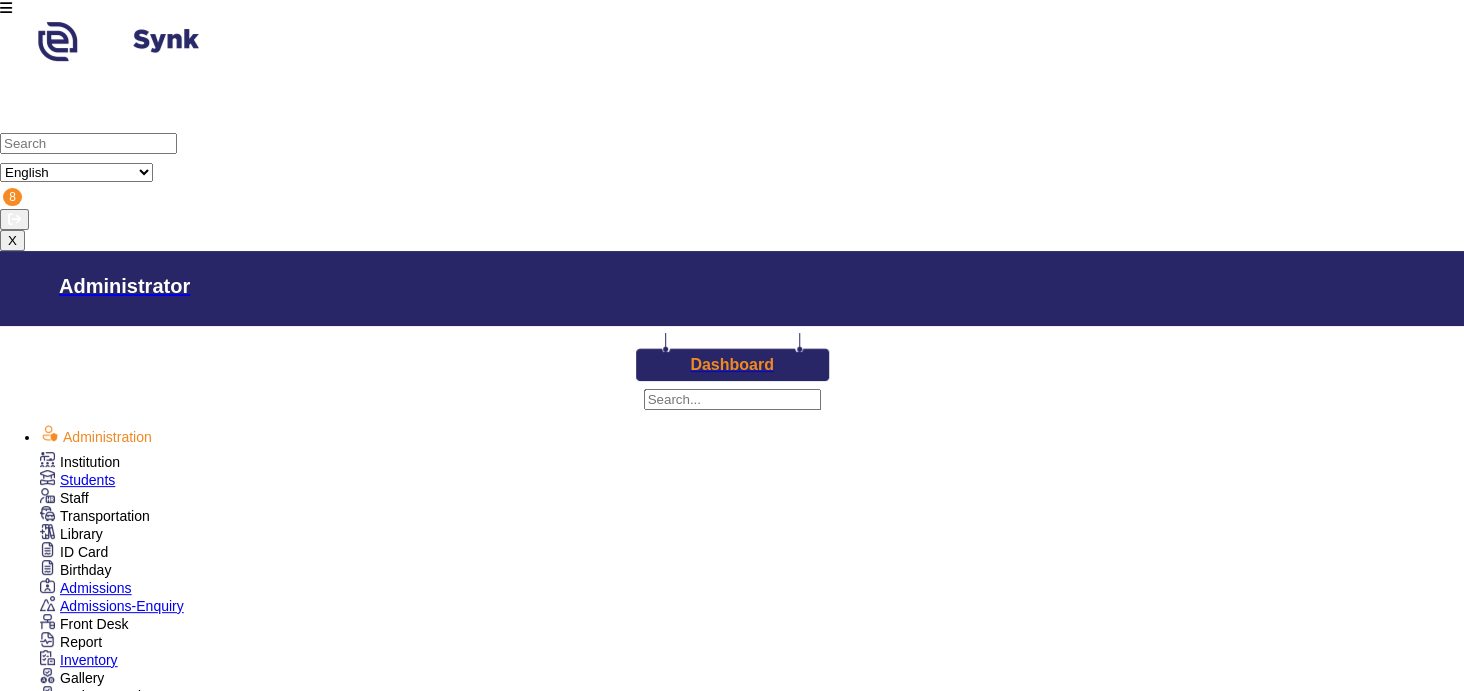 click on "UKG" at bounding box center [1312, 1785] 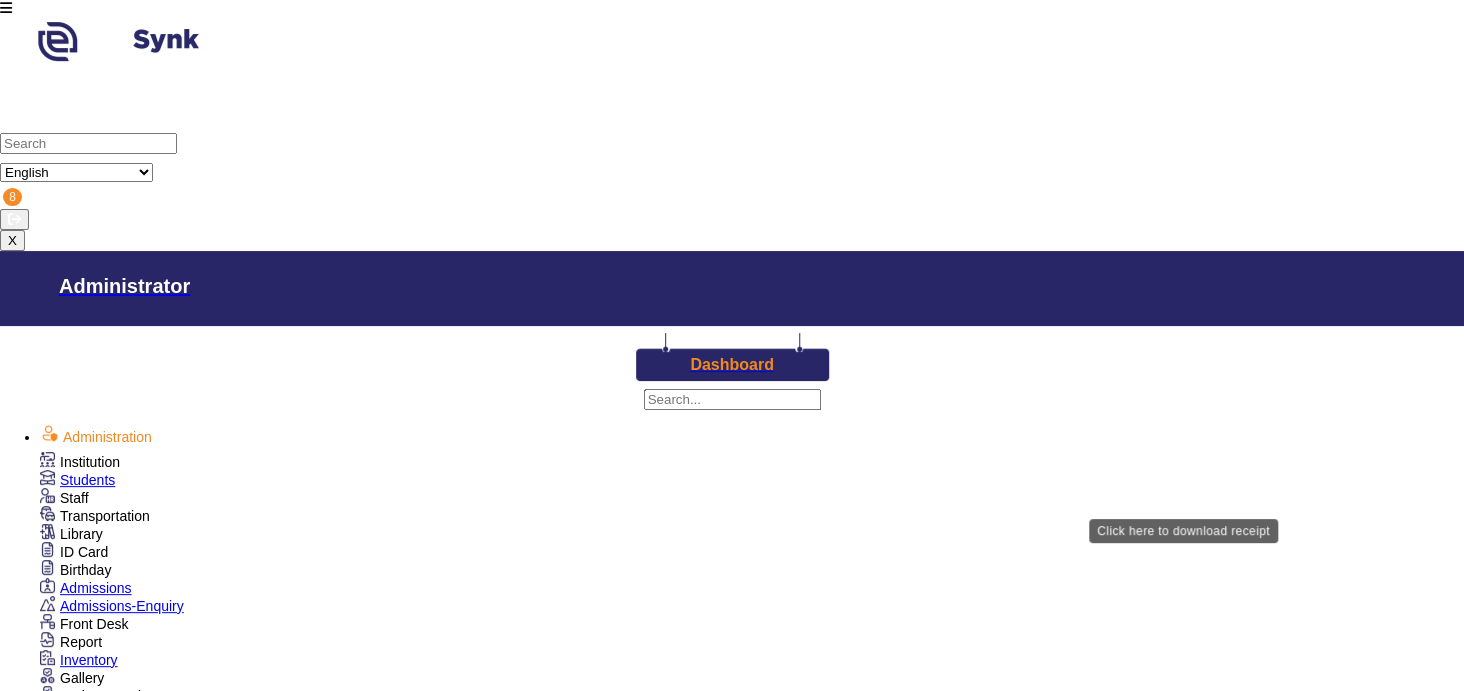 click on "Download Receipt" at bounding box center (769, 2501) 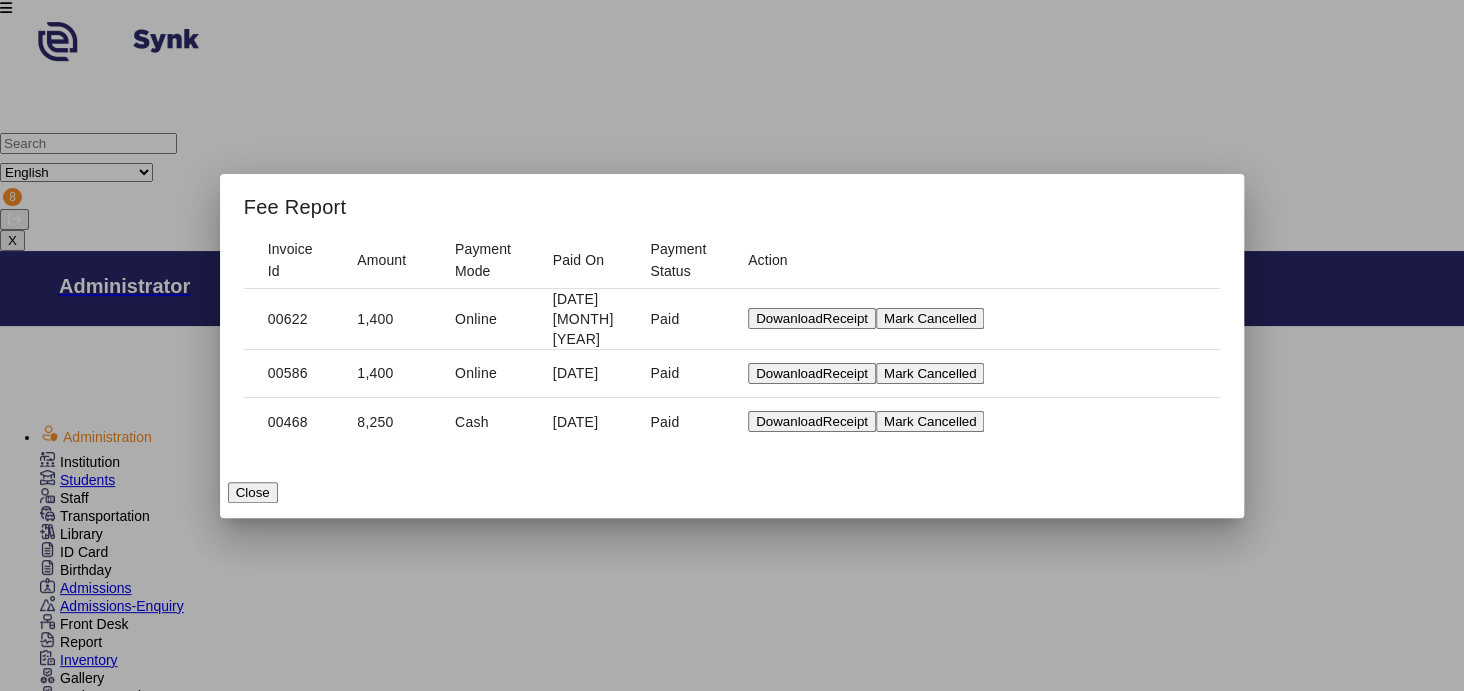 click on "Close" at bounding box center (253, 492) 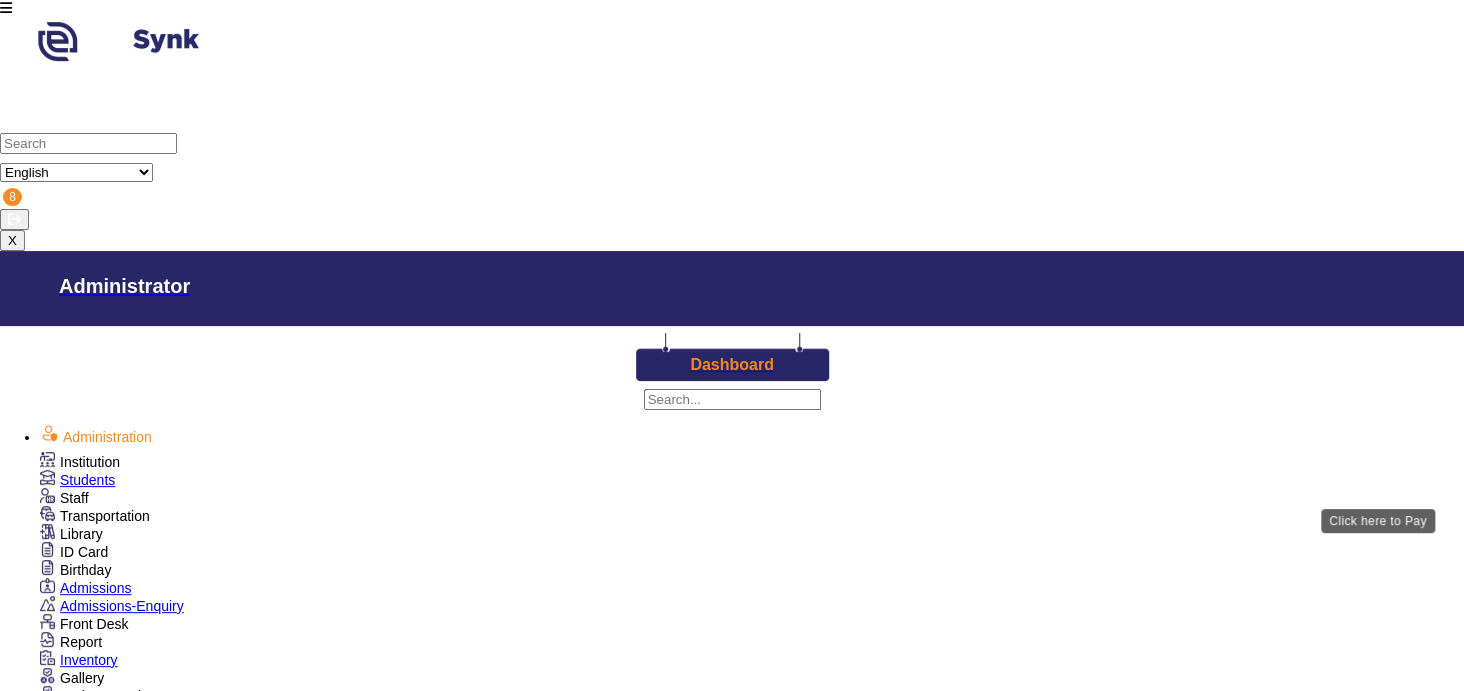 click on "View & Pay" at bounding box center [897, 2501] 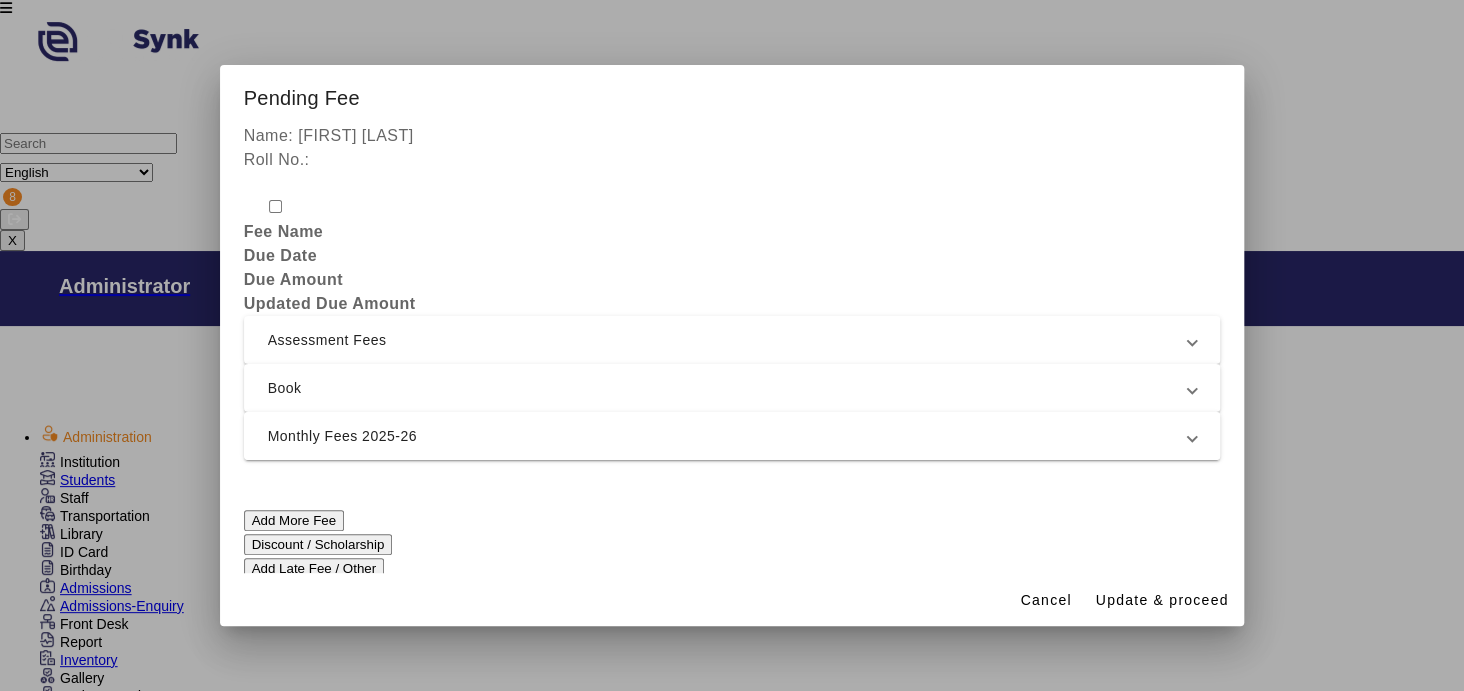 click on "Monthly Fees 2025-26" at bounding box center [728, 436] 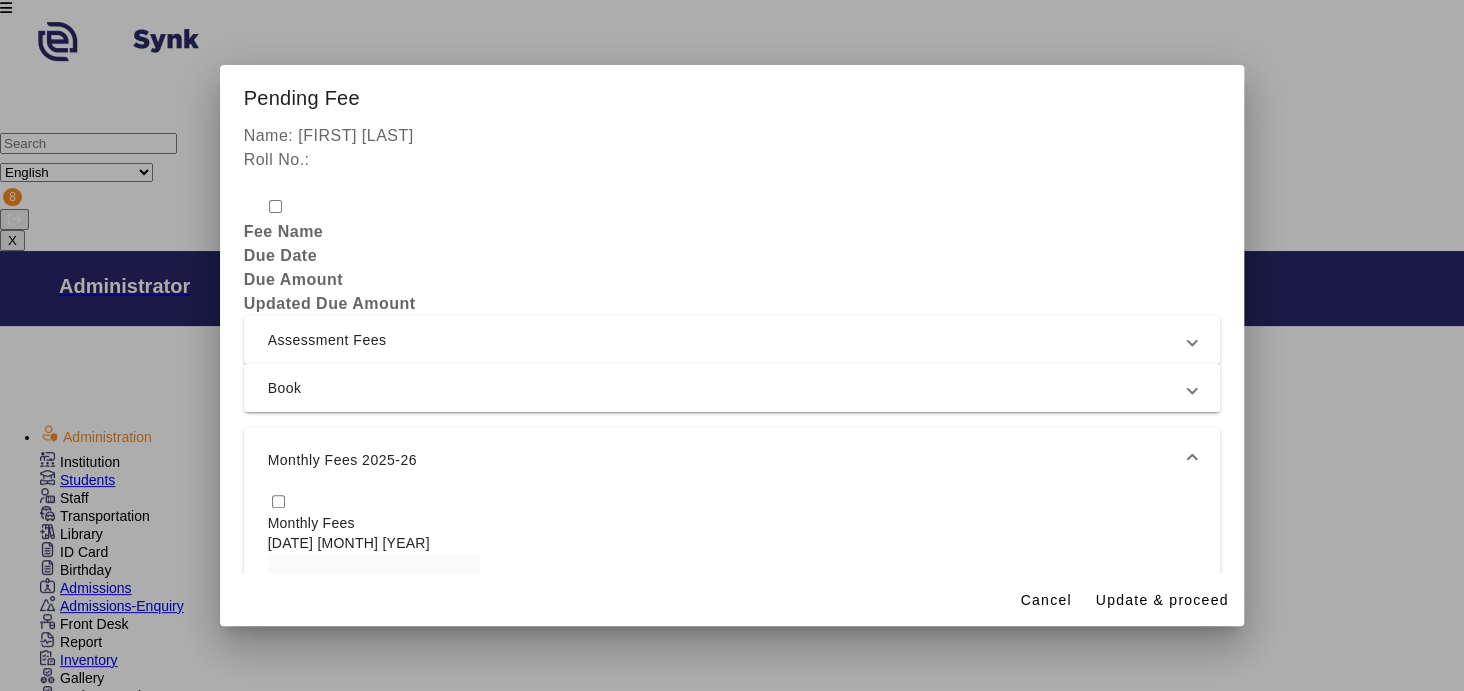 click at bounding box center (278, 501) 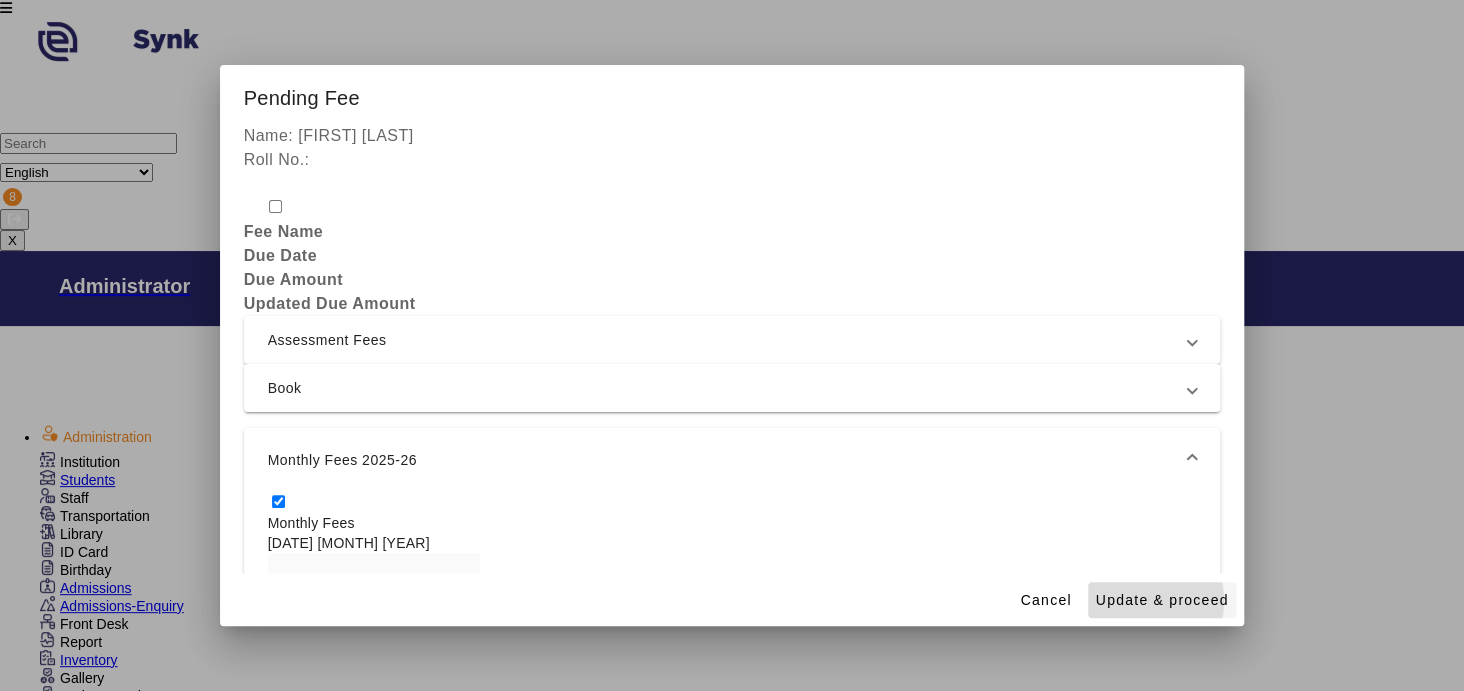 click on "Update & proceed" at bounding box center (1162, 600) 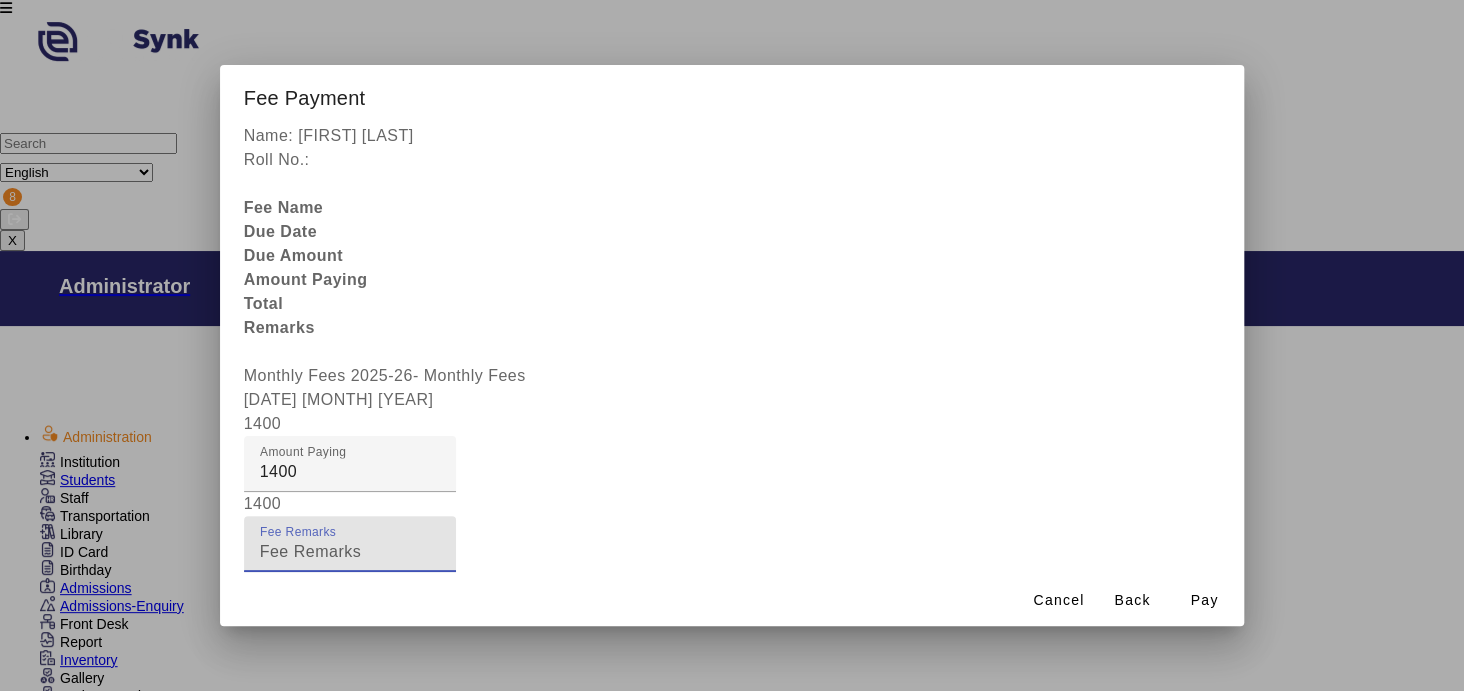 click on "Fee Remarks" at bounding box center (350, 552) 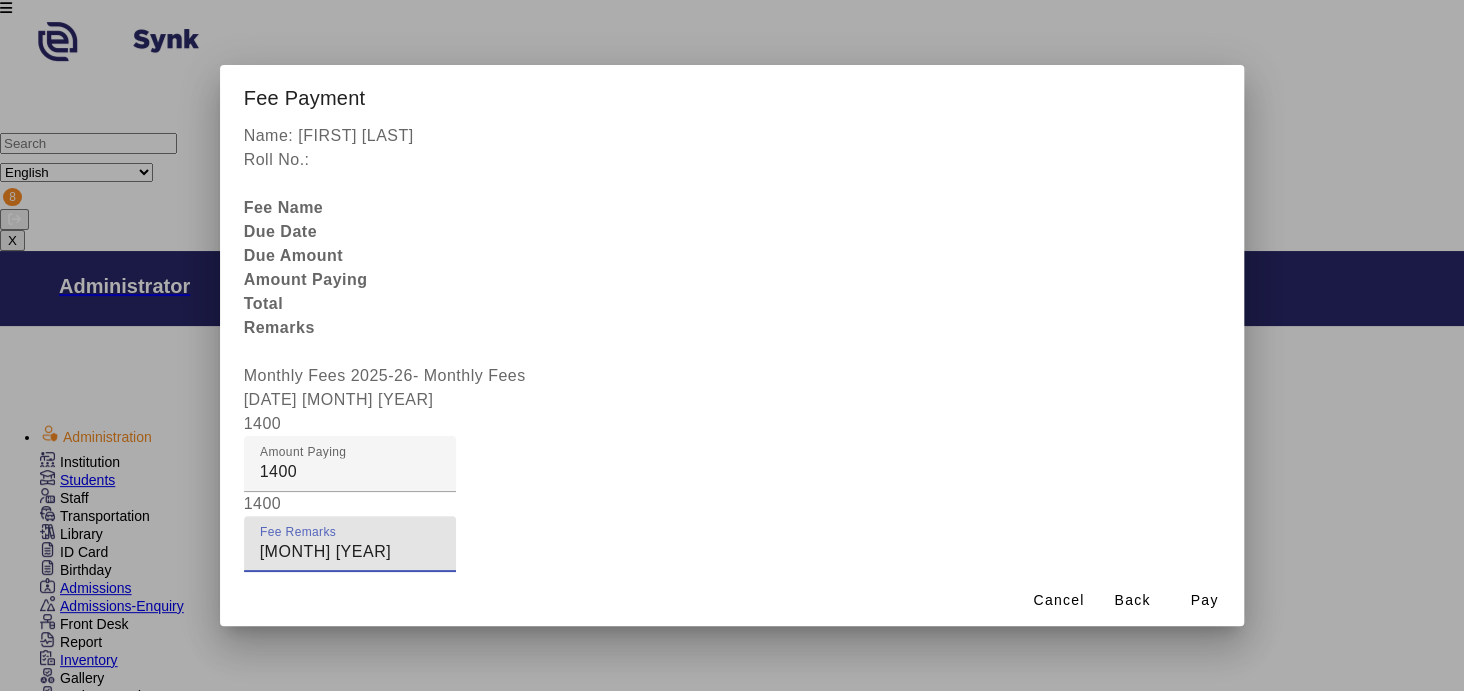 type on "[MONTH] [YEAR]" 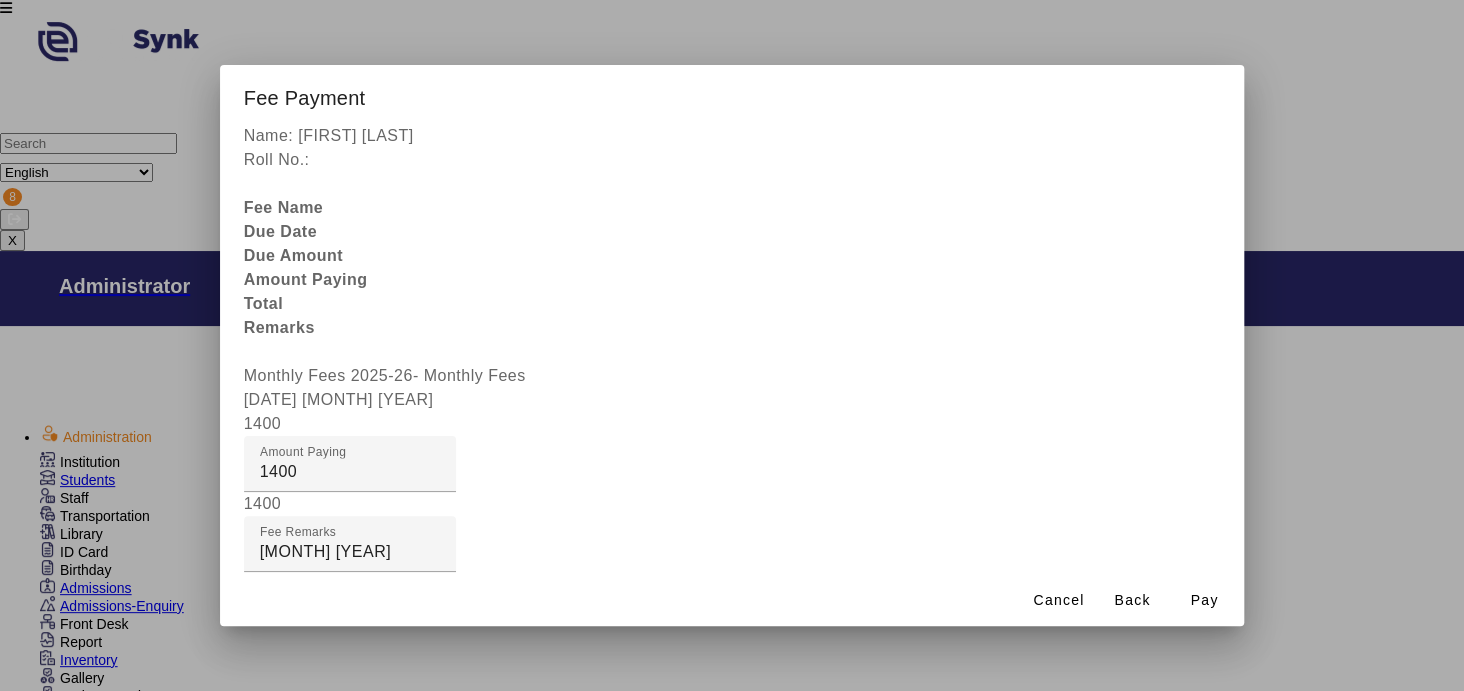 click at bounding box center (350, 624) 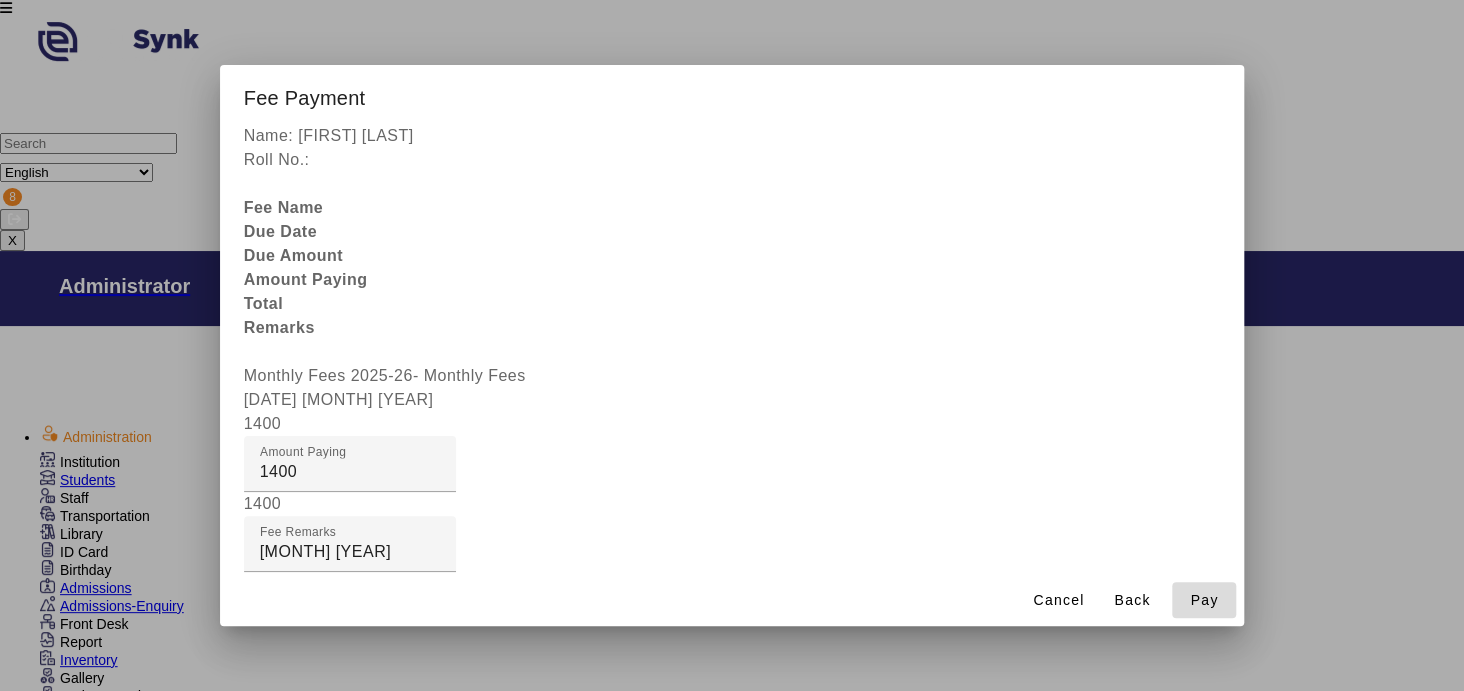 click on "Pay" at bounding box center (1204, 600) 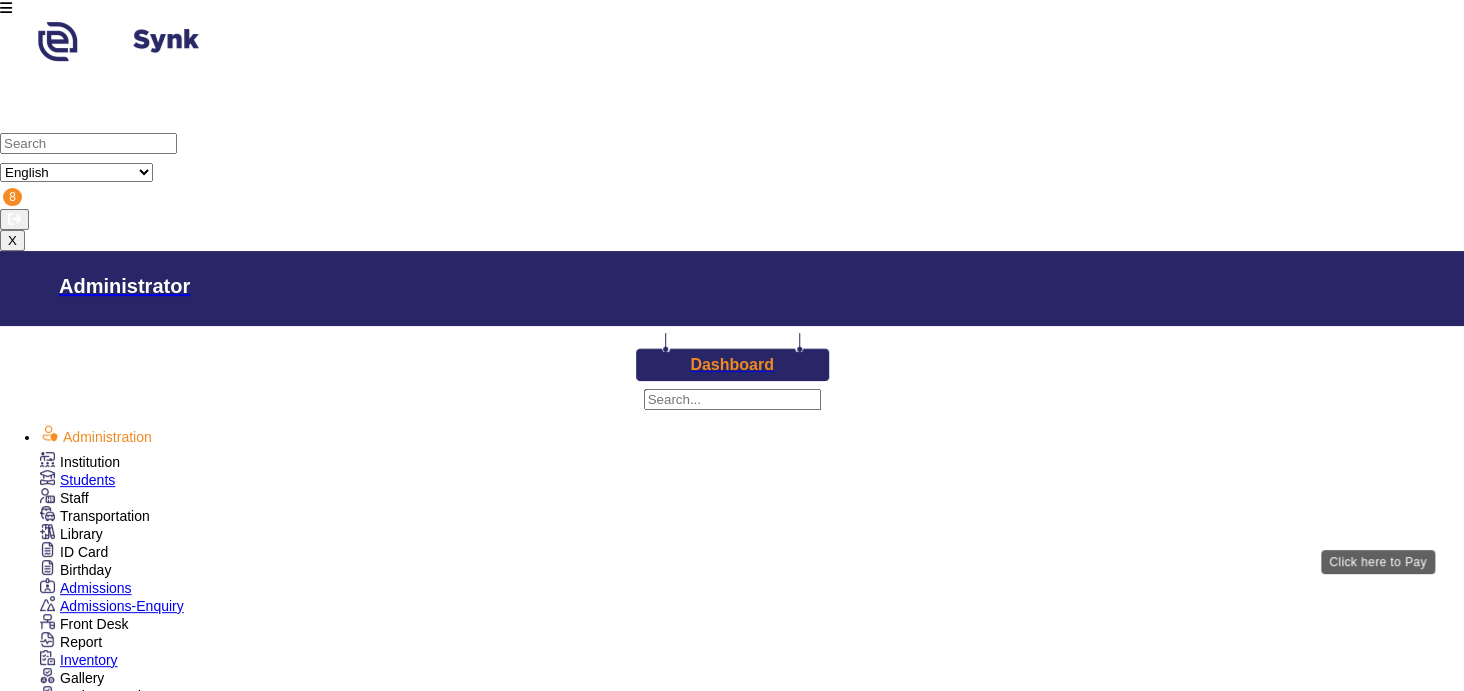 click on "View & Pay" at bounding box center (897, 2553) 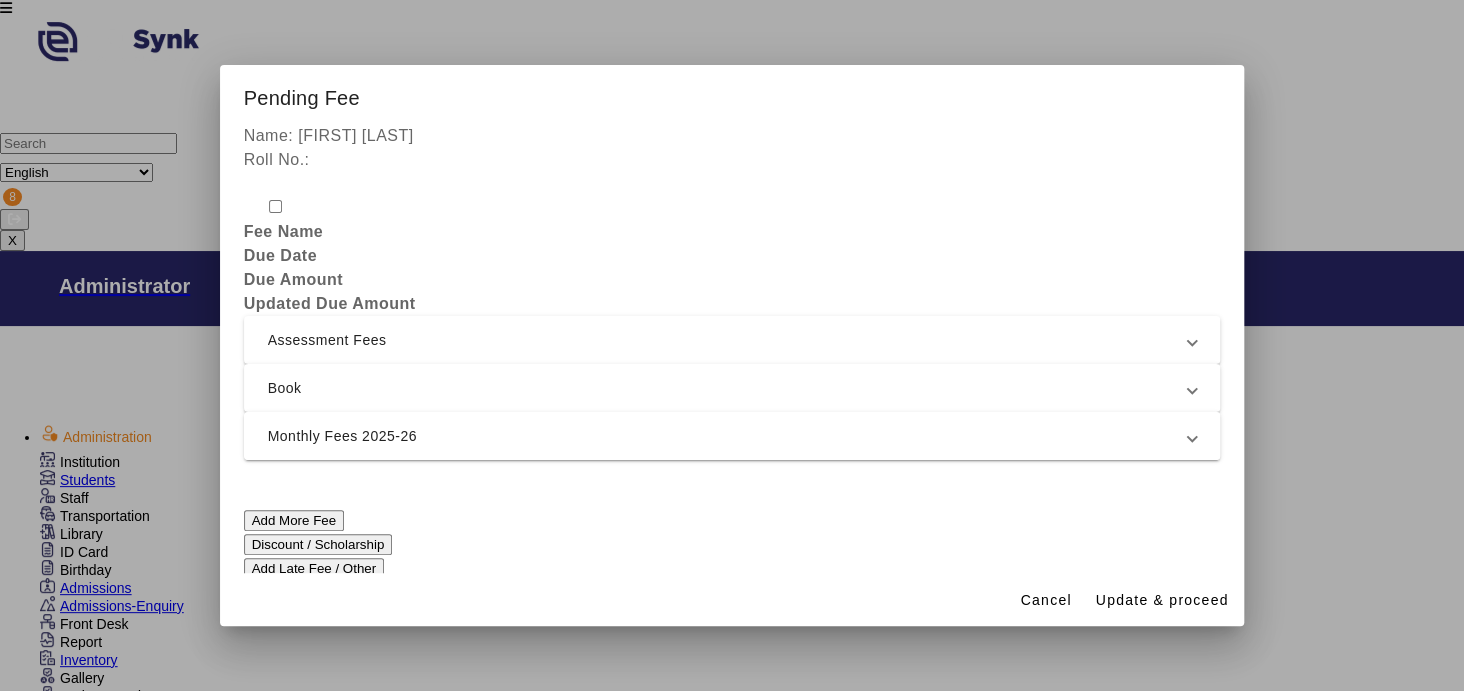 click on "Monthly Fees 2025-26" at bounding box center (728, 436) 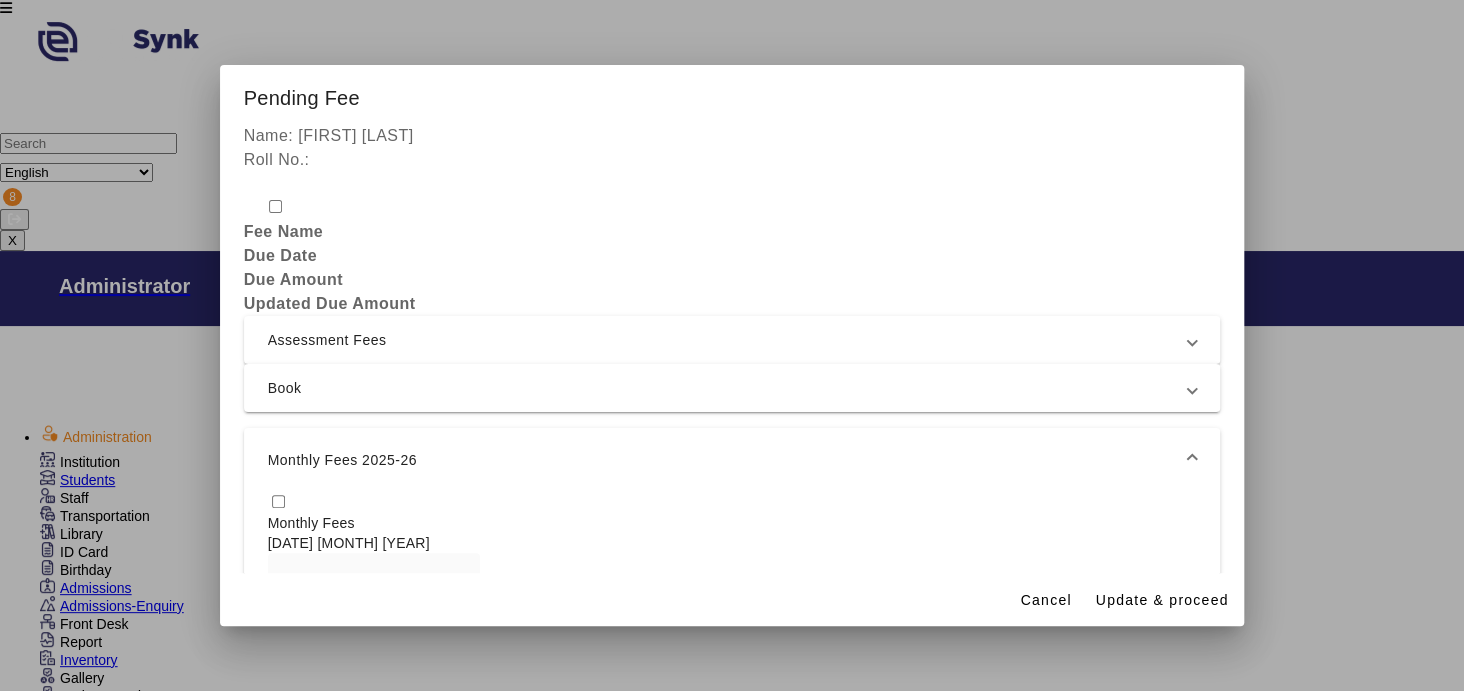 click at bounding box center (278, 501) 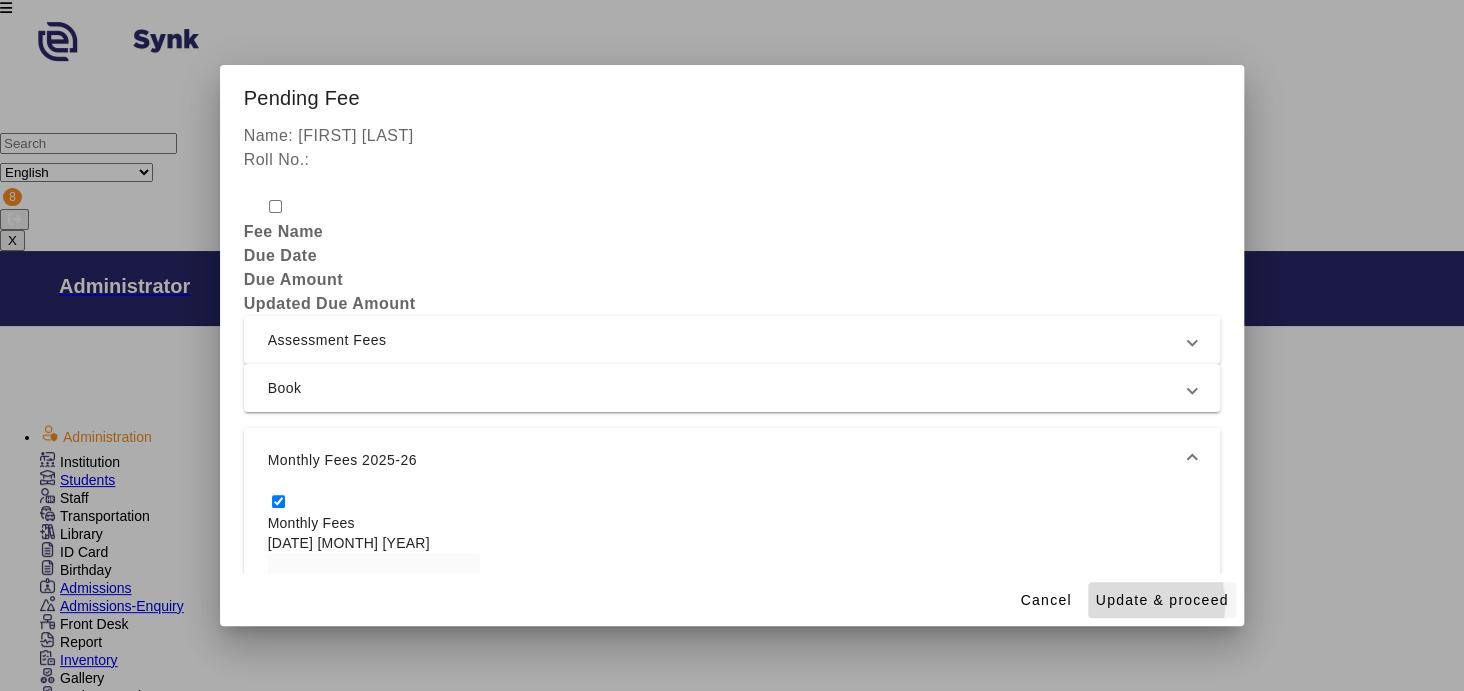 click on "Update & proceed" at bounding box center [1162, 600] 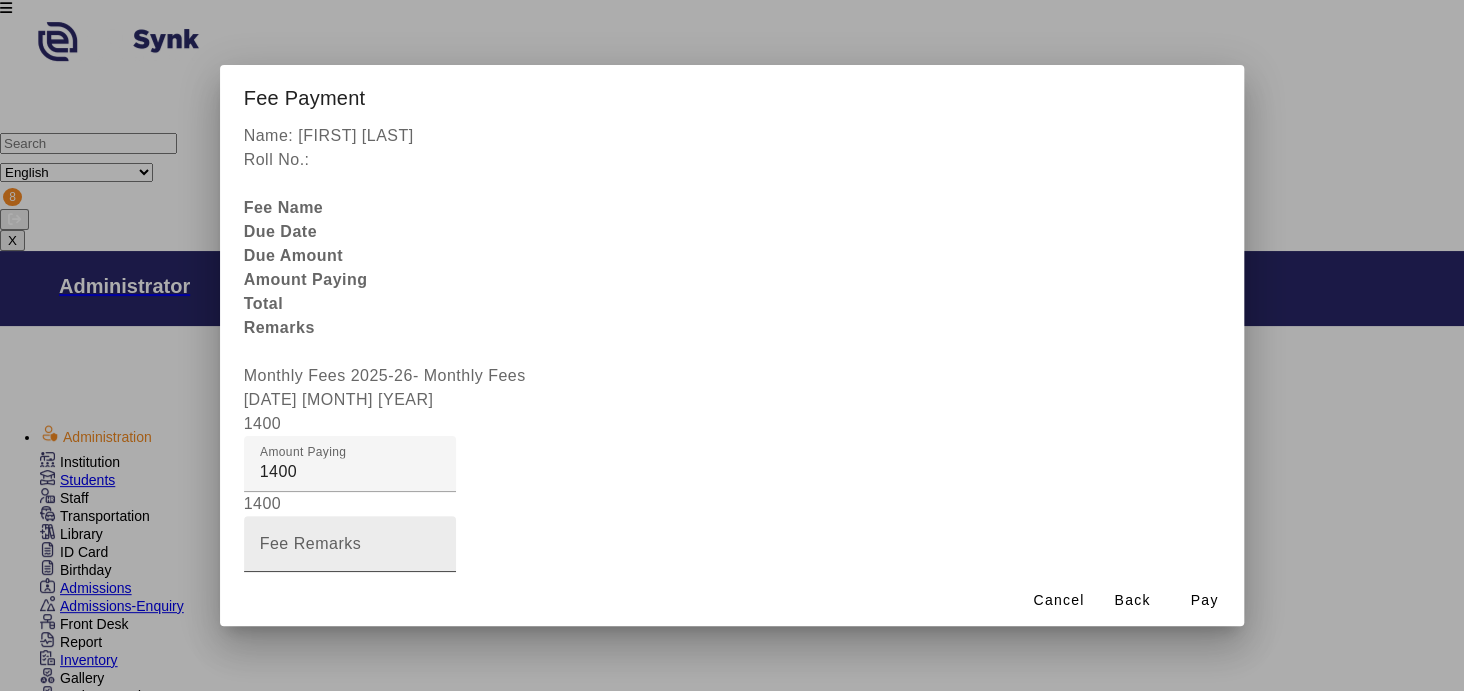 click on "Fee Remarks" at bounding box center (311, 543) 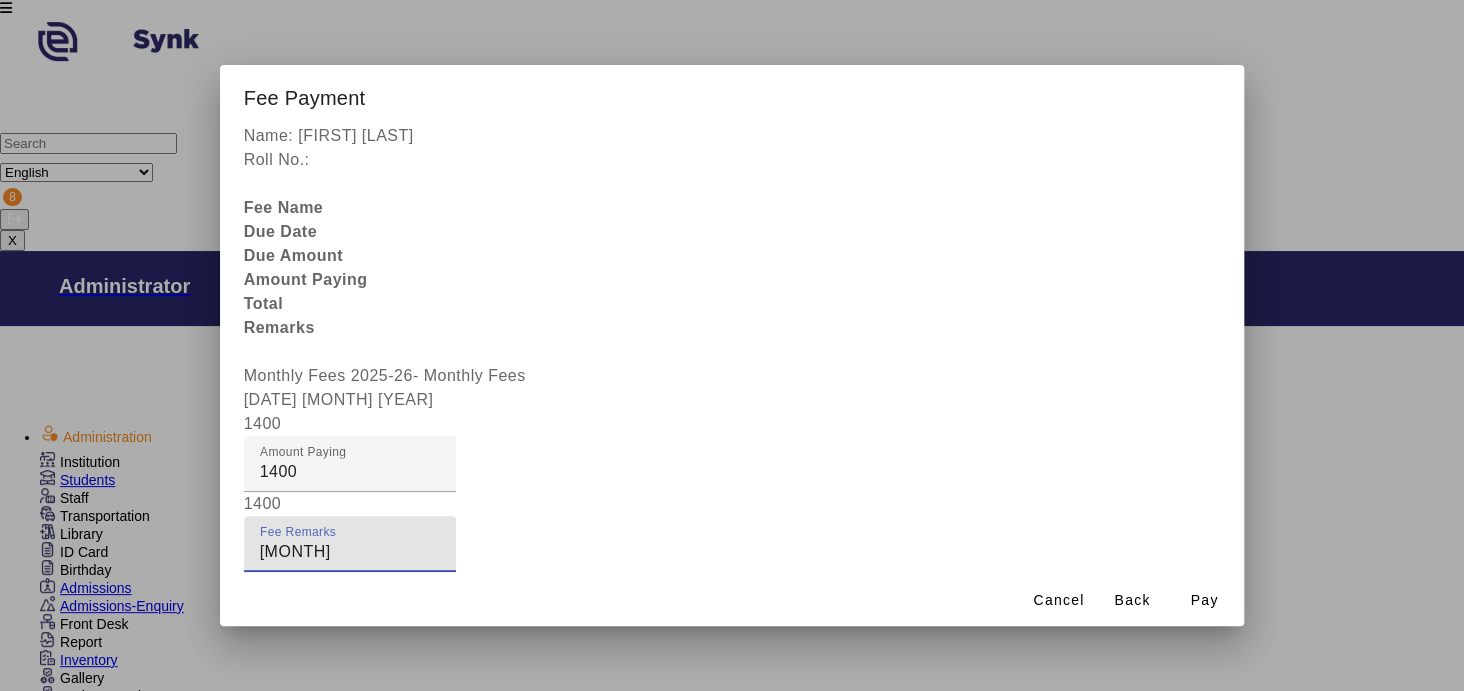 type on "[MONTH] [YEAR]" 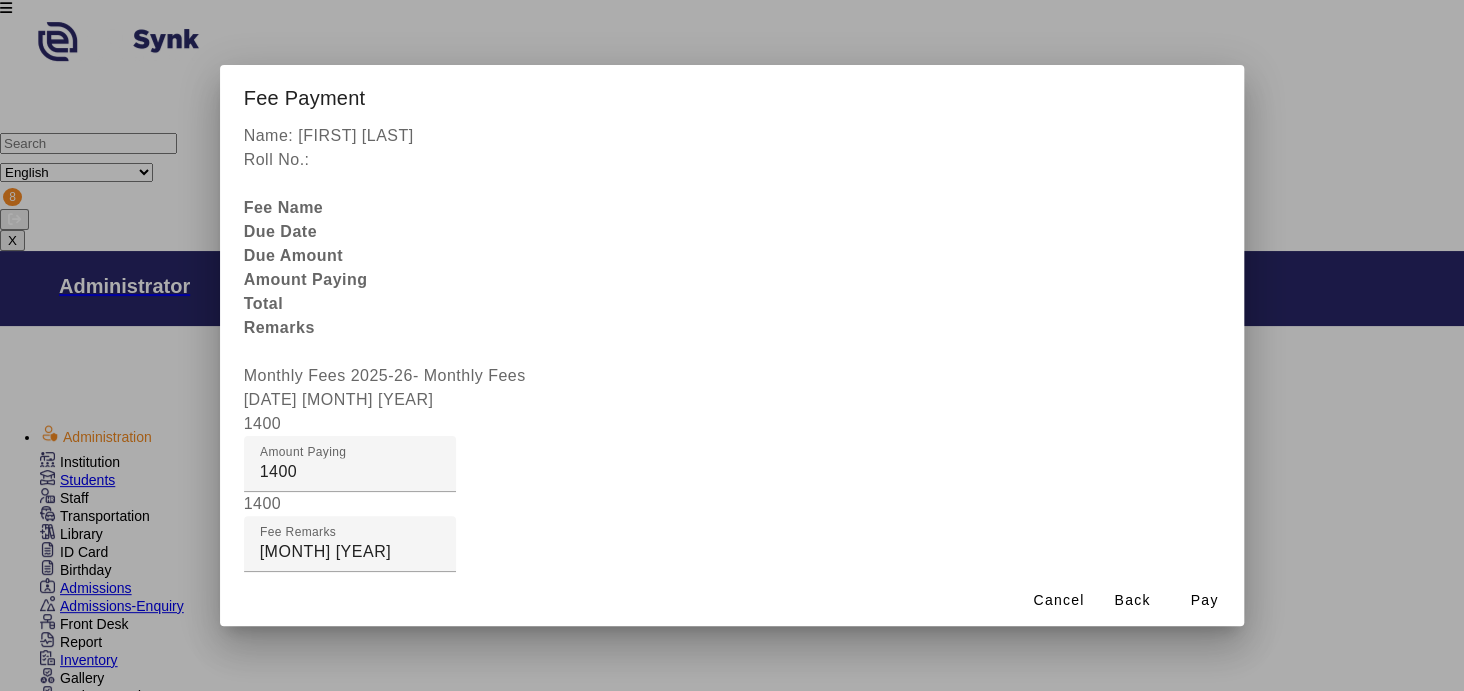 click at bounding box center (350, 624) 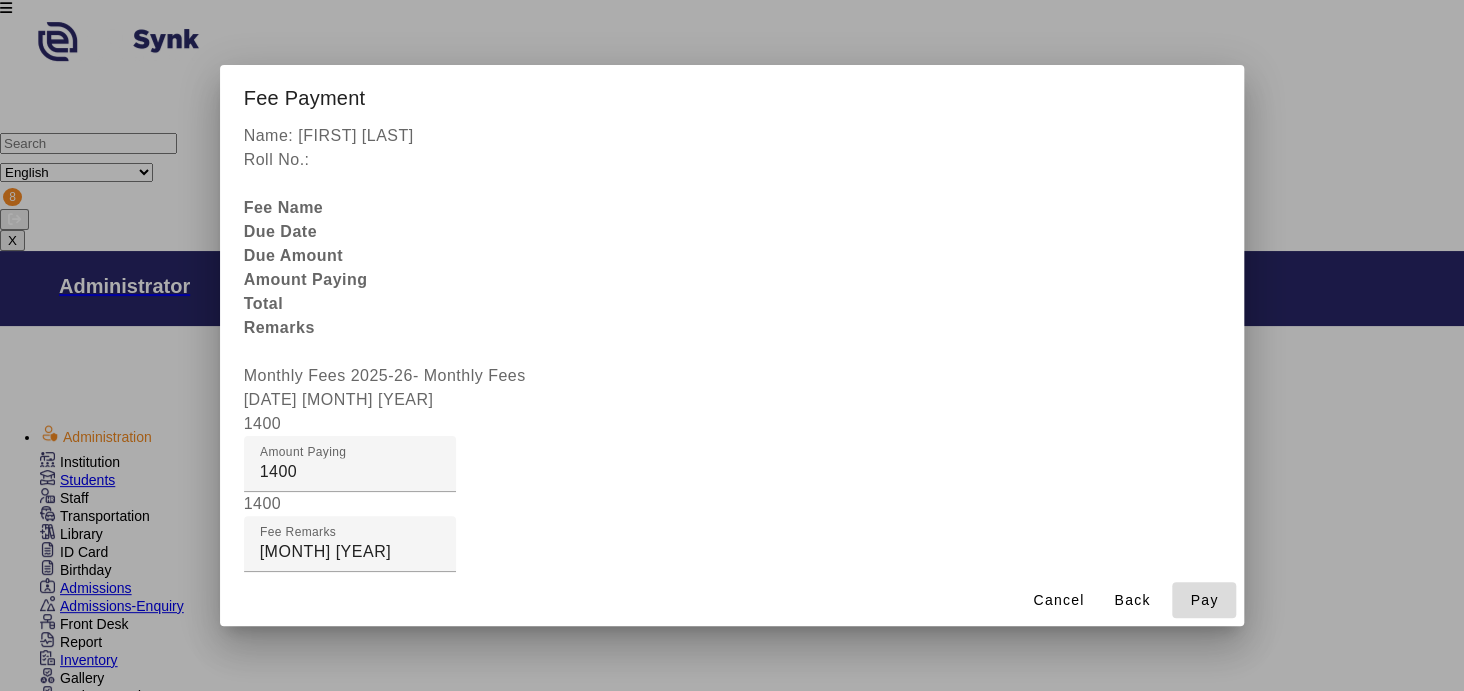 click on "Pay" at bounding box center (1204, 600) 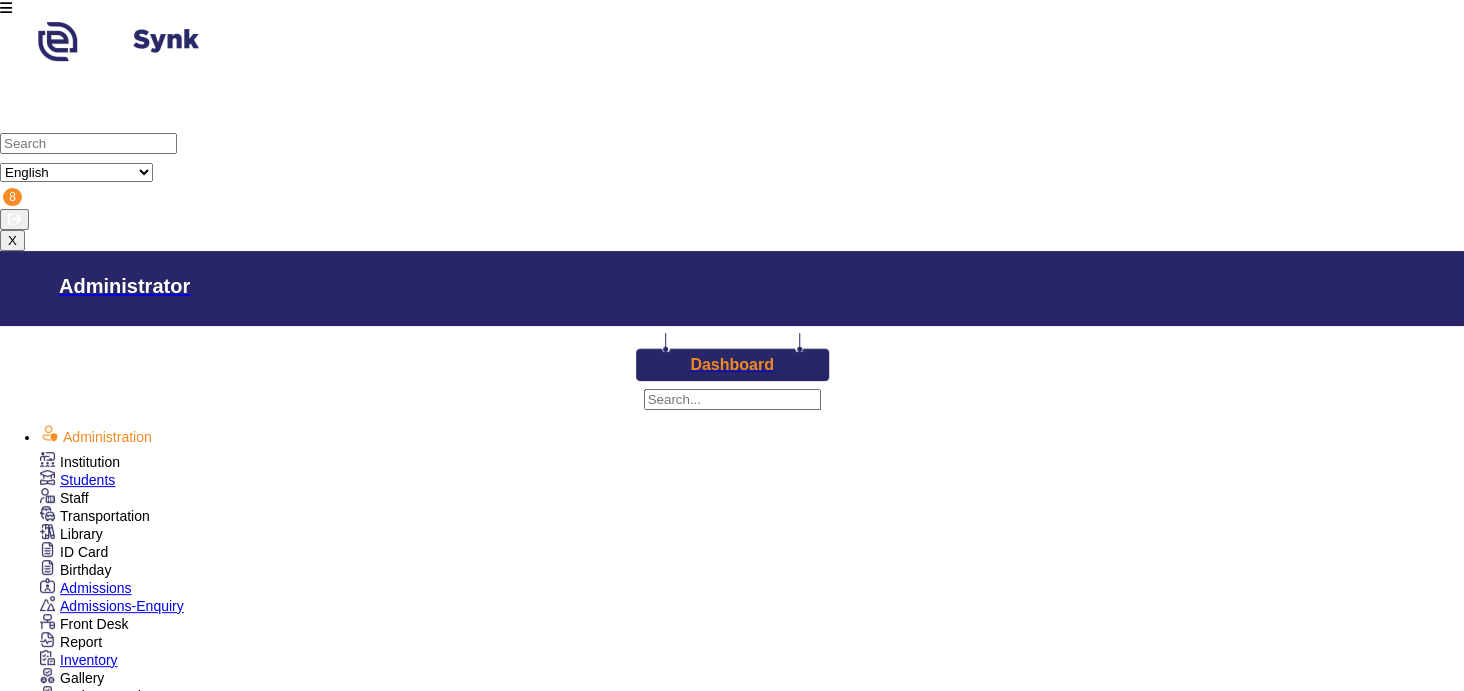 scroll, scrollTop: 0, scrollLeft: 0, axis: both 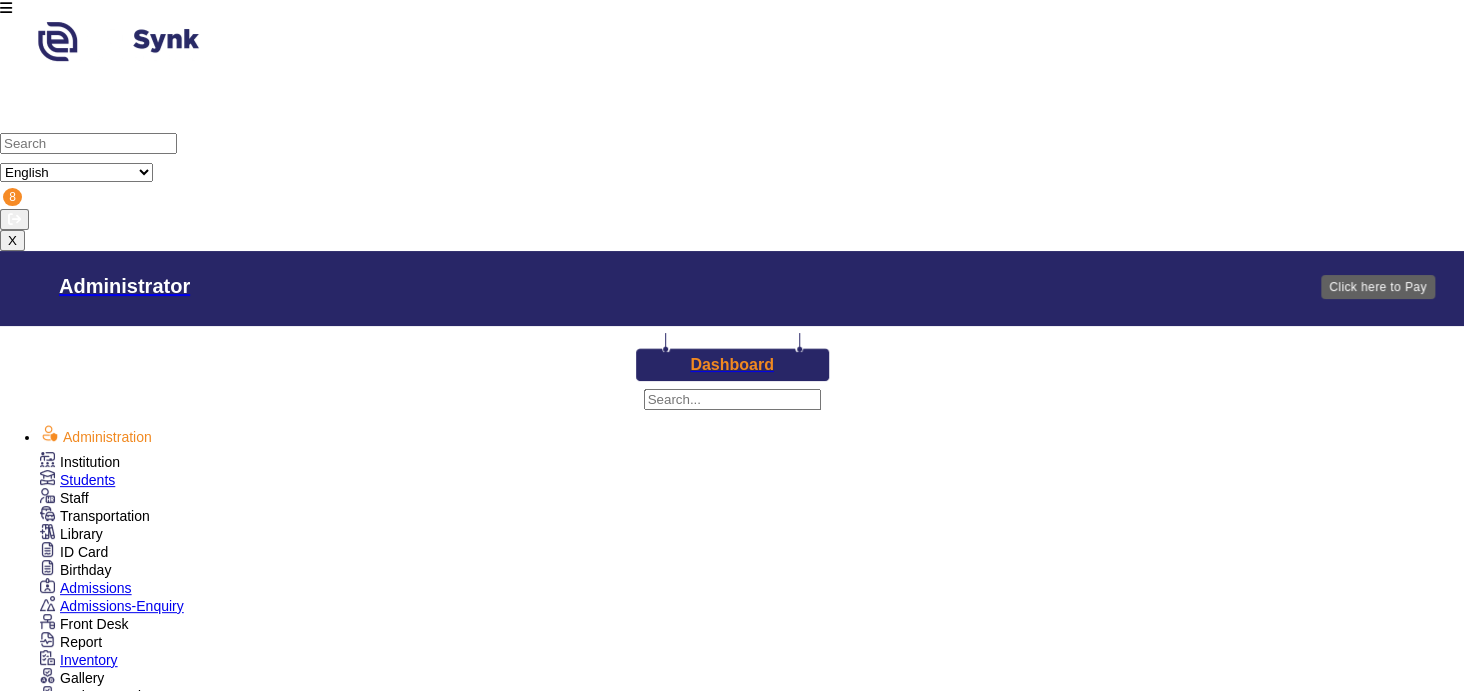 click on "View & Pay" at bounding box center (891, 2449) 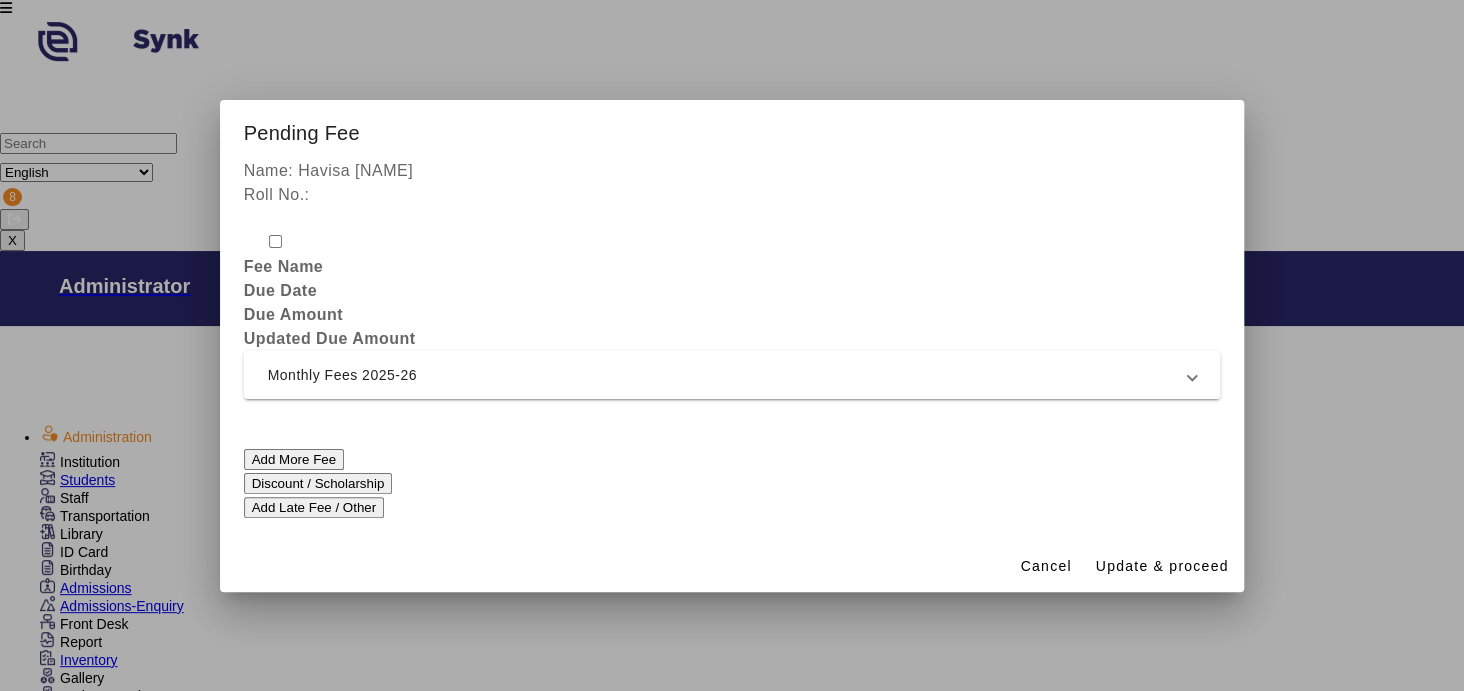 click on "Monthly Fees 2025-26" at bounding box center (728, 375) 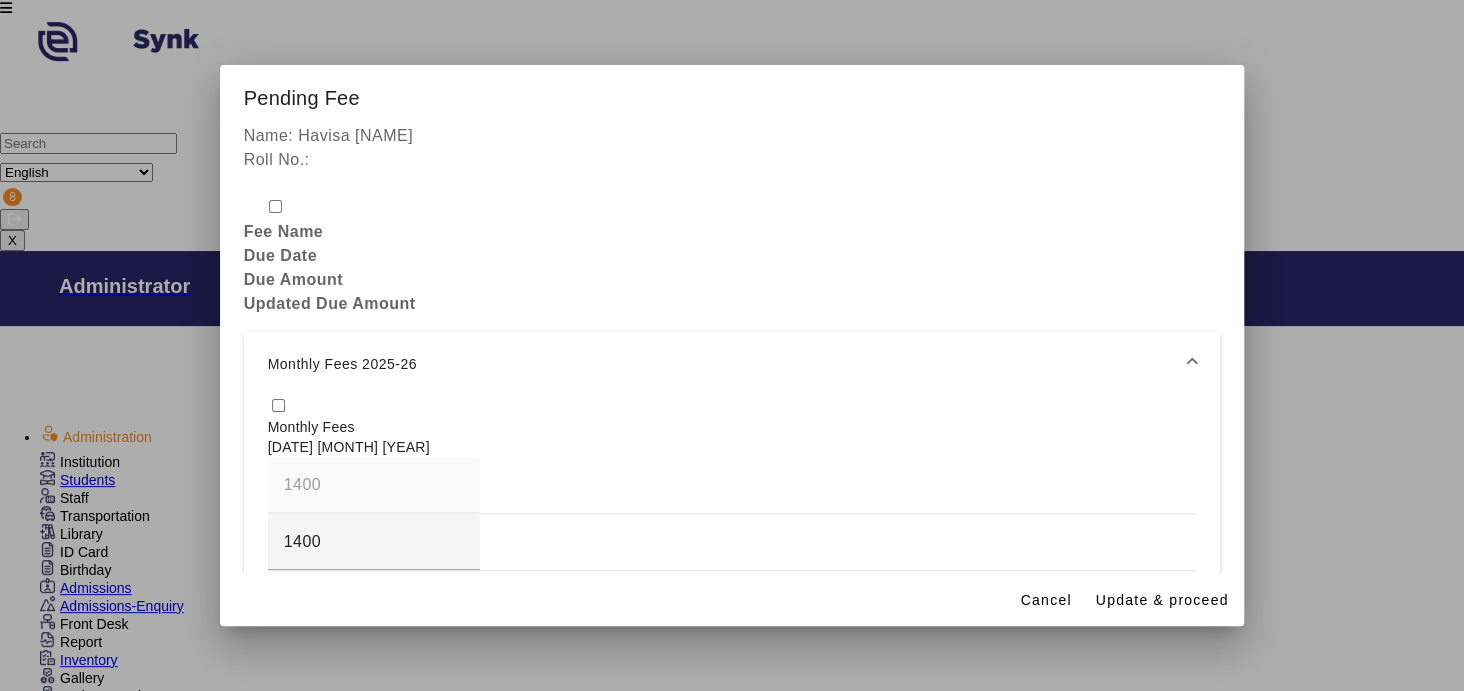 click at bounding box center (278, 405) 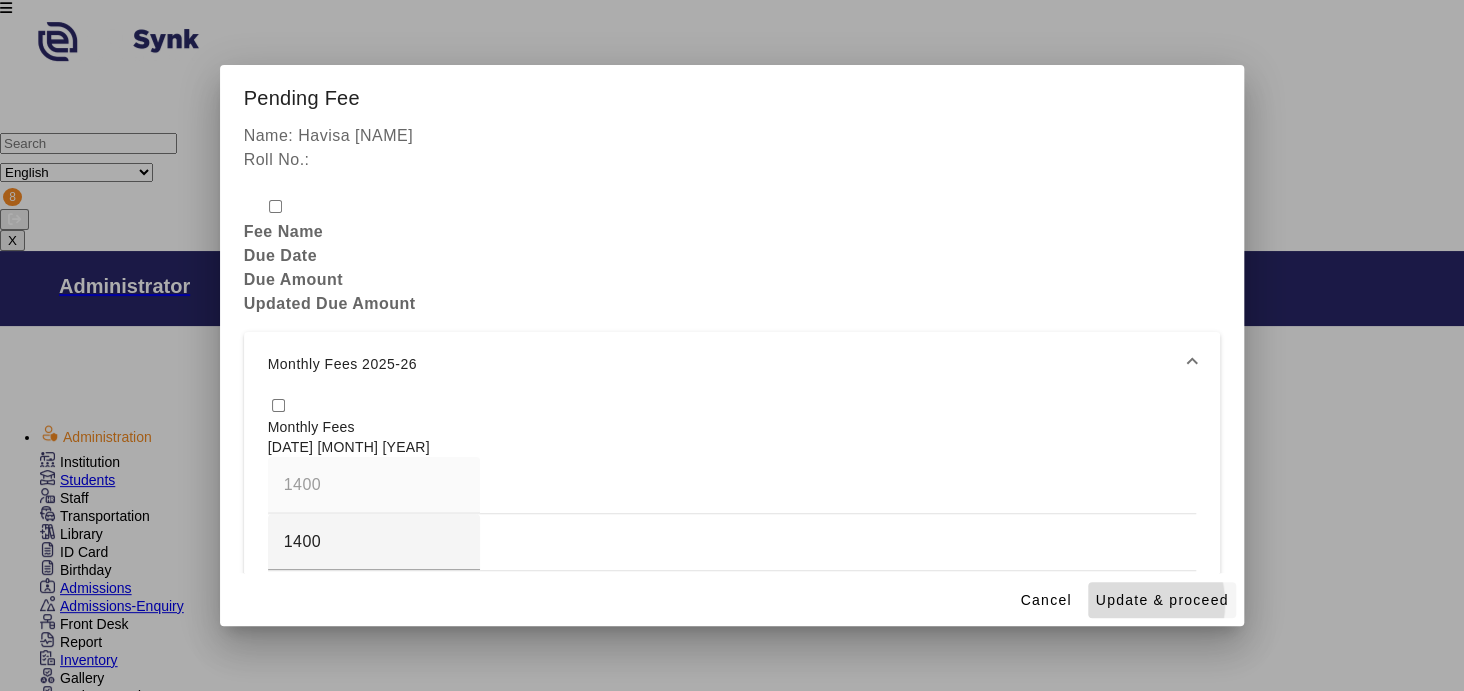 click on "Update & proceed" at bounding box center (1162, 600) 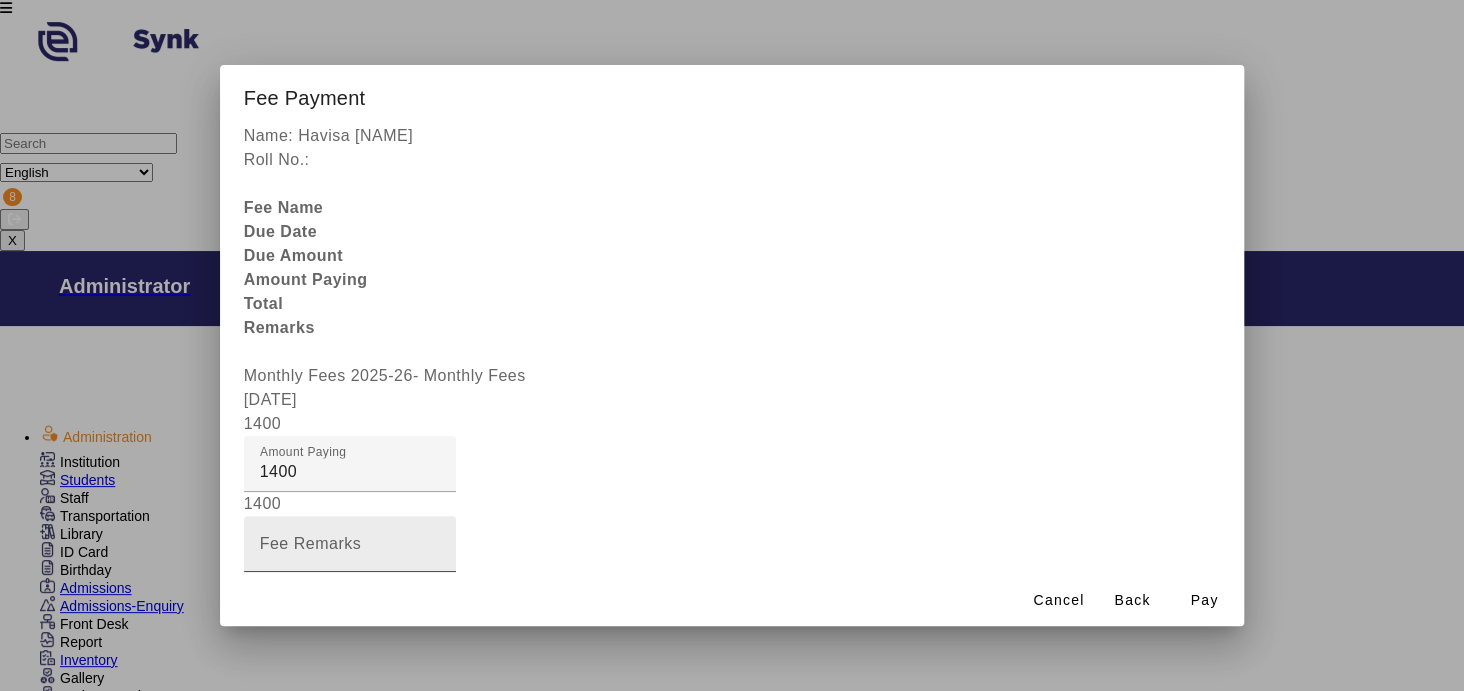 click on "Fee Remarks" at bounding box center (311, 543) 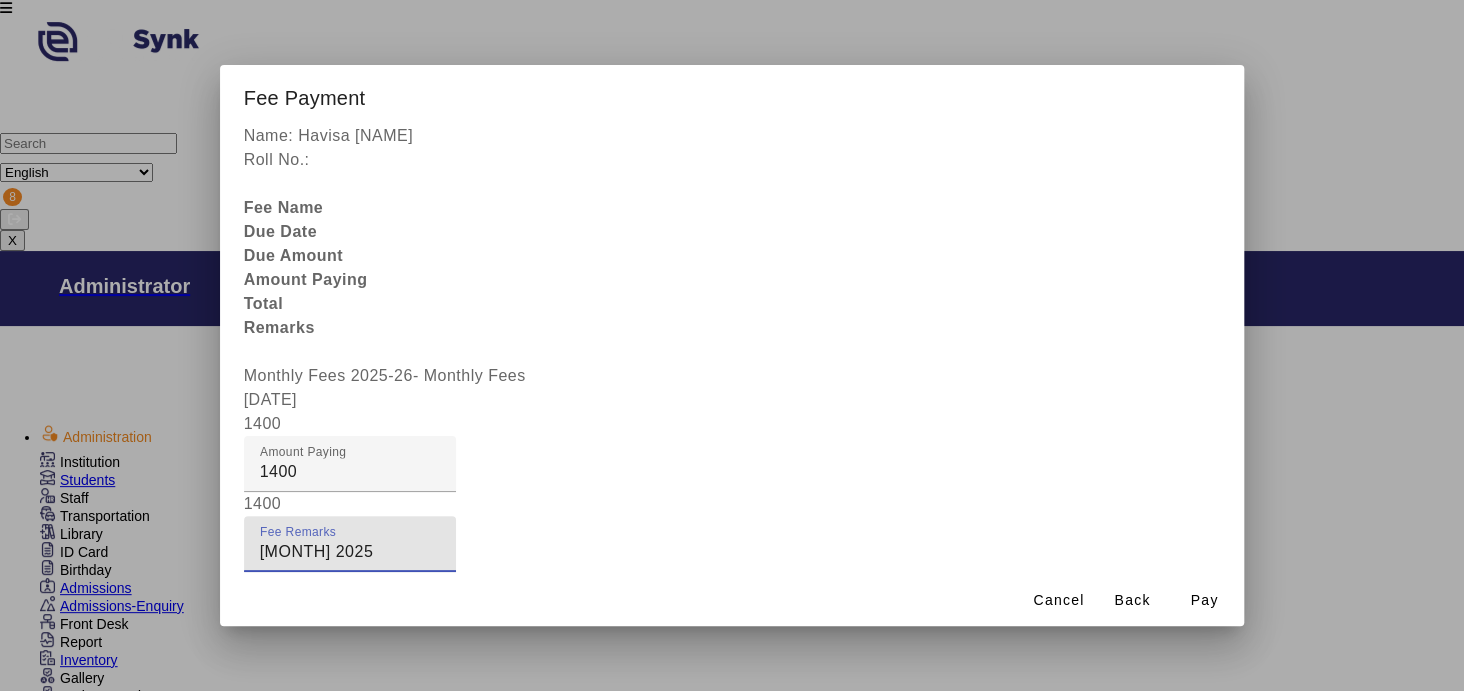 click on "Fee Remarks" at bounding box center [350, 552] 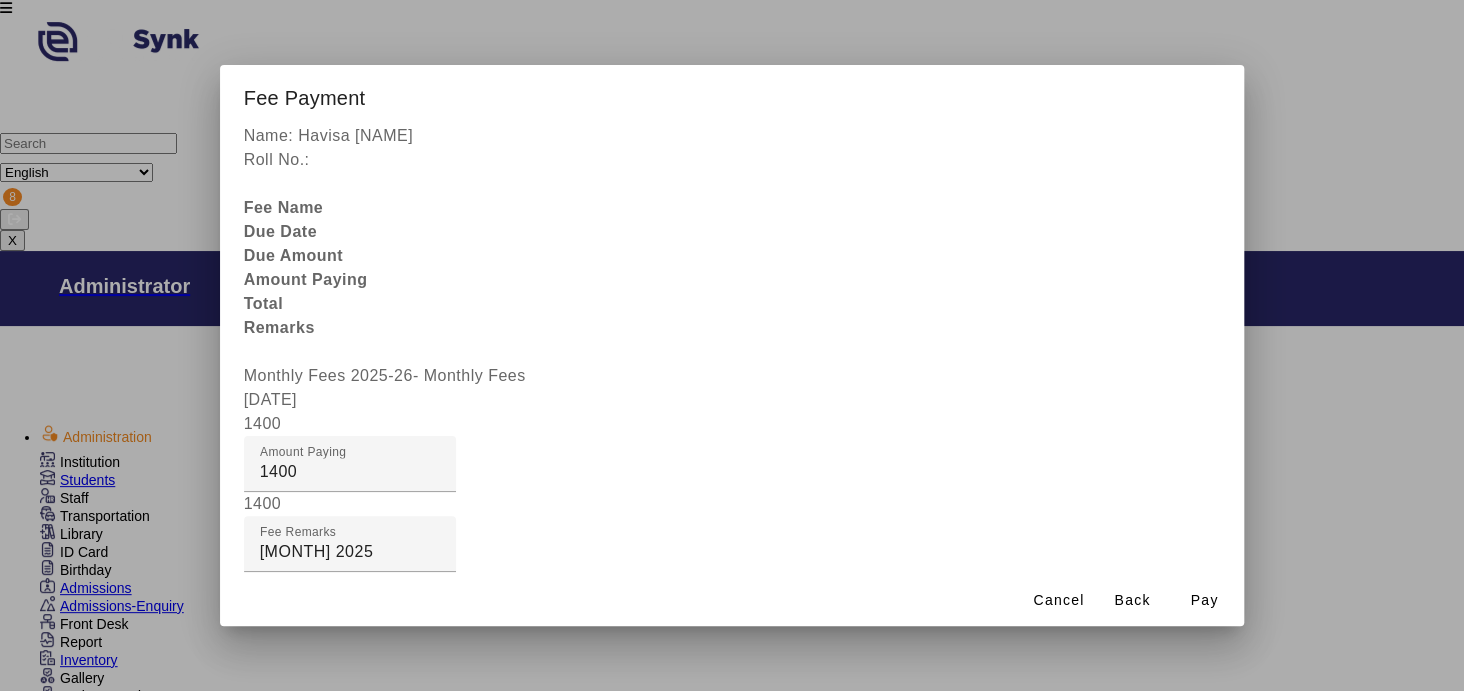 click at bounding box center (350, 624) 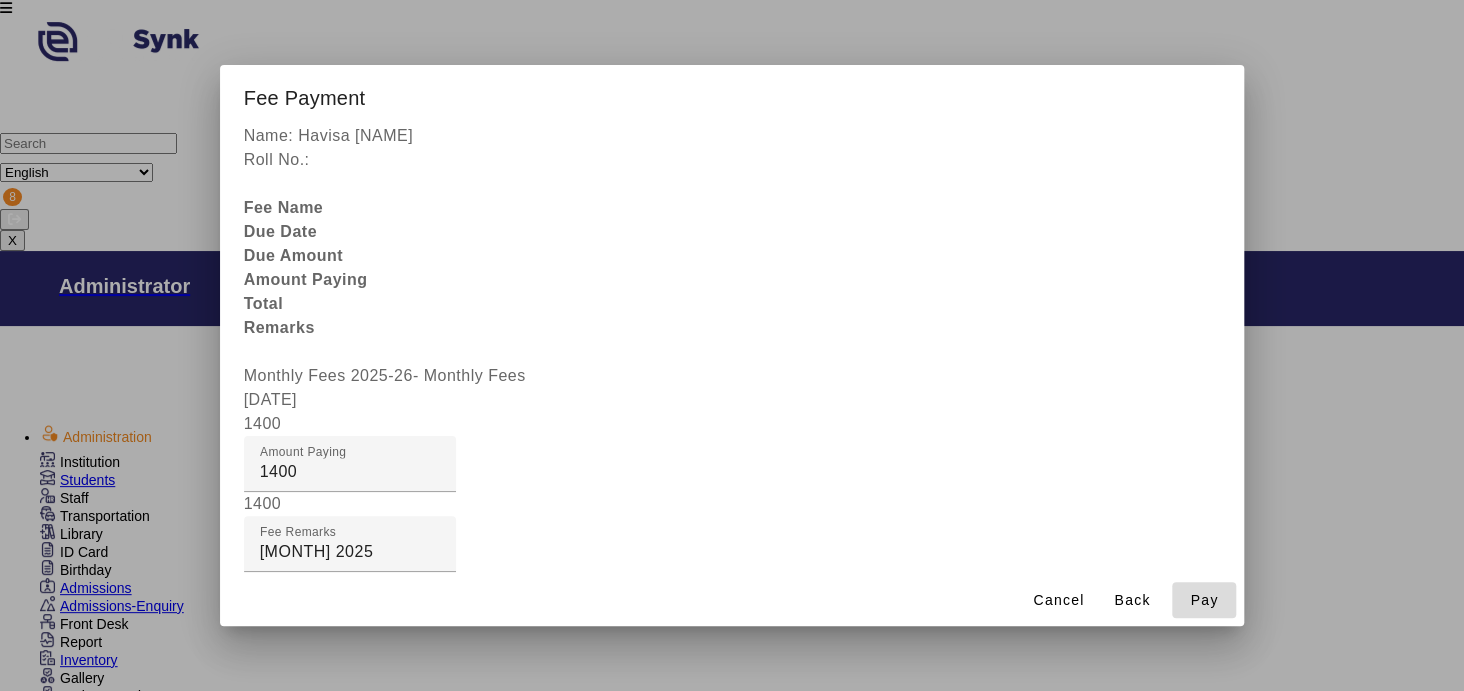 click on "Pay" at bounding box center [1204, 600] 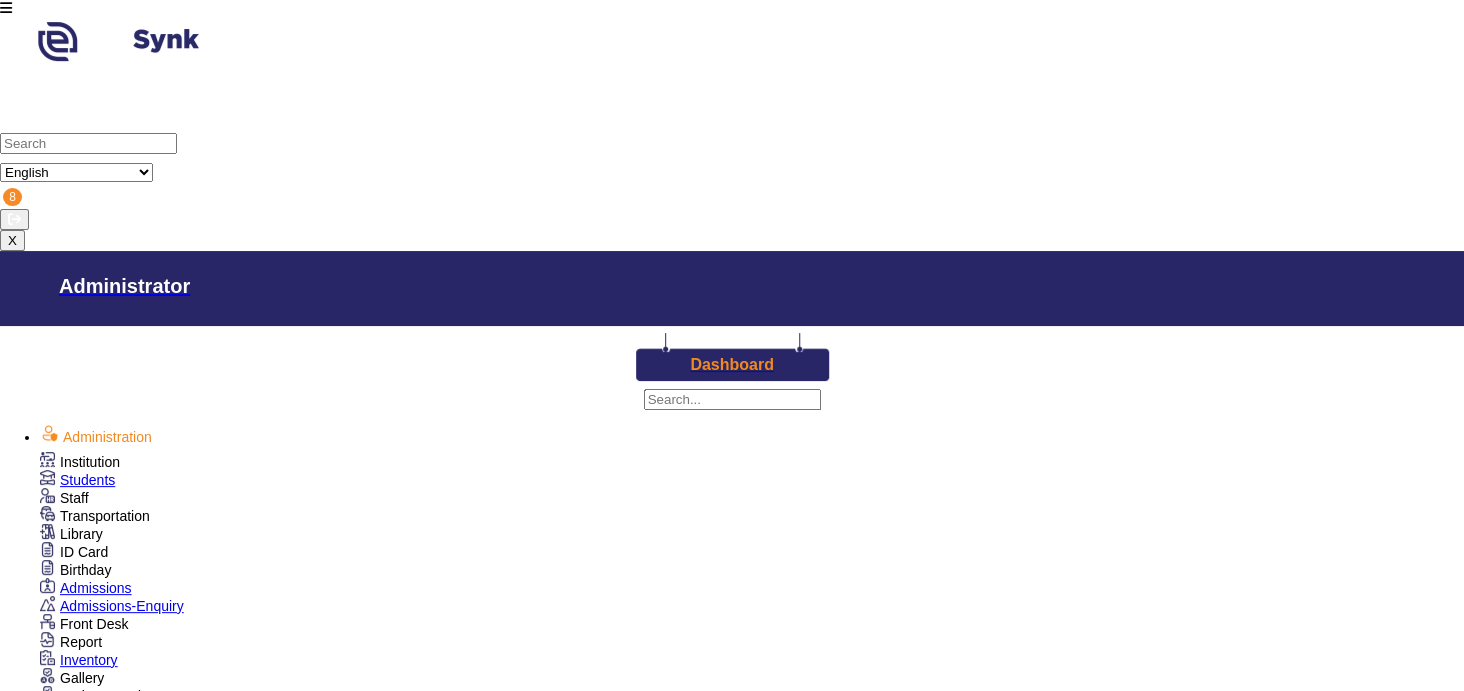 scroll, scrollTop: 12, scrollLeft: 0, axis: vertical 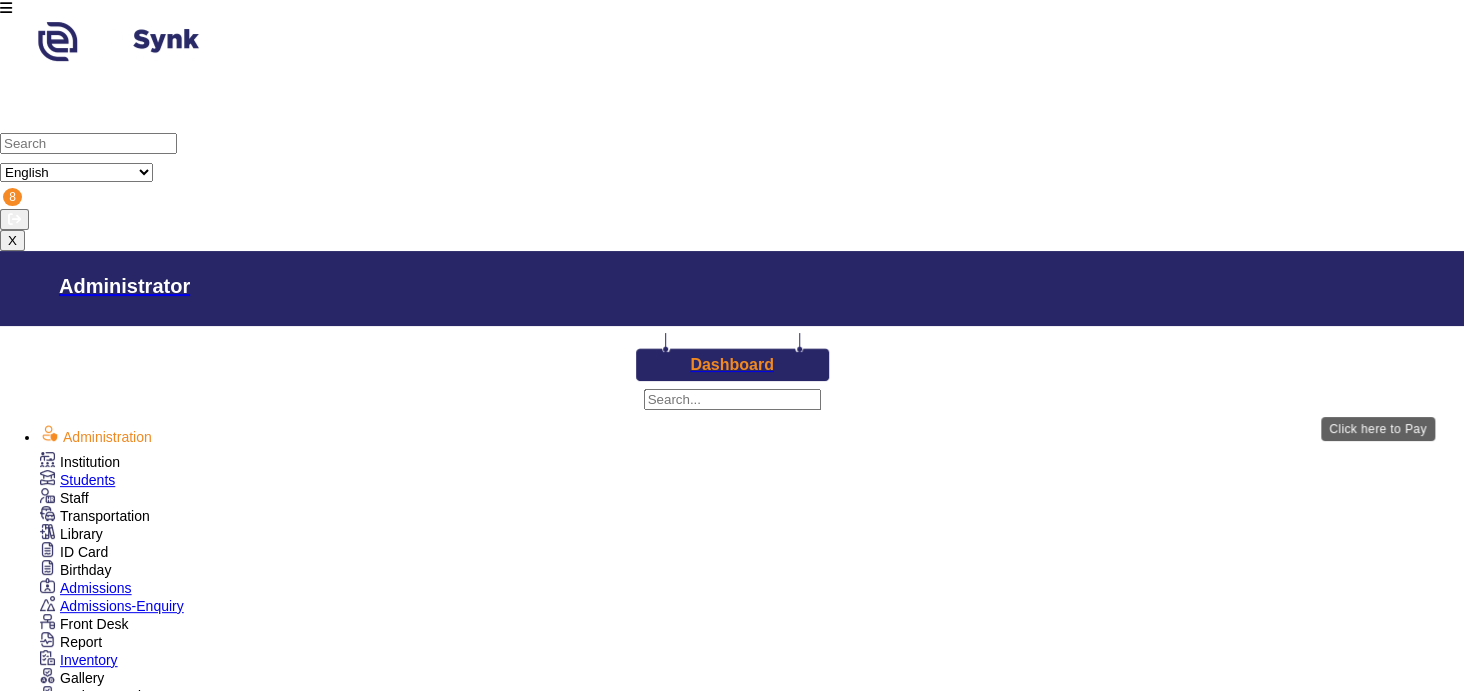 click on "View & Pay" at bounding box center [897, 2085] 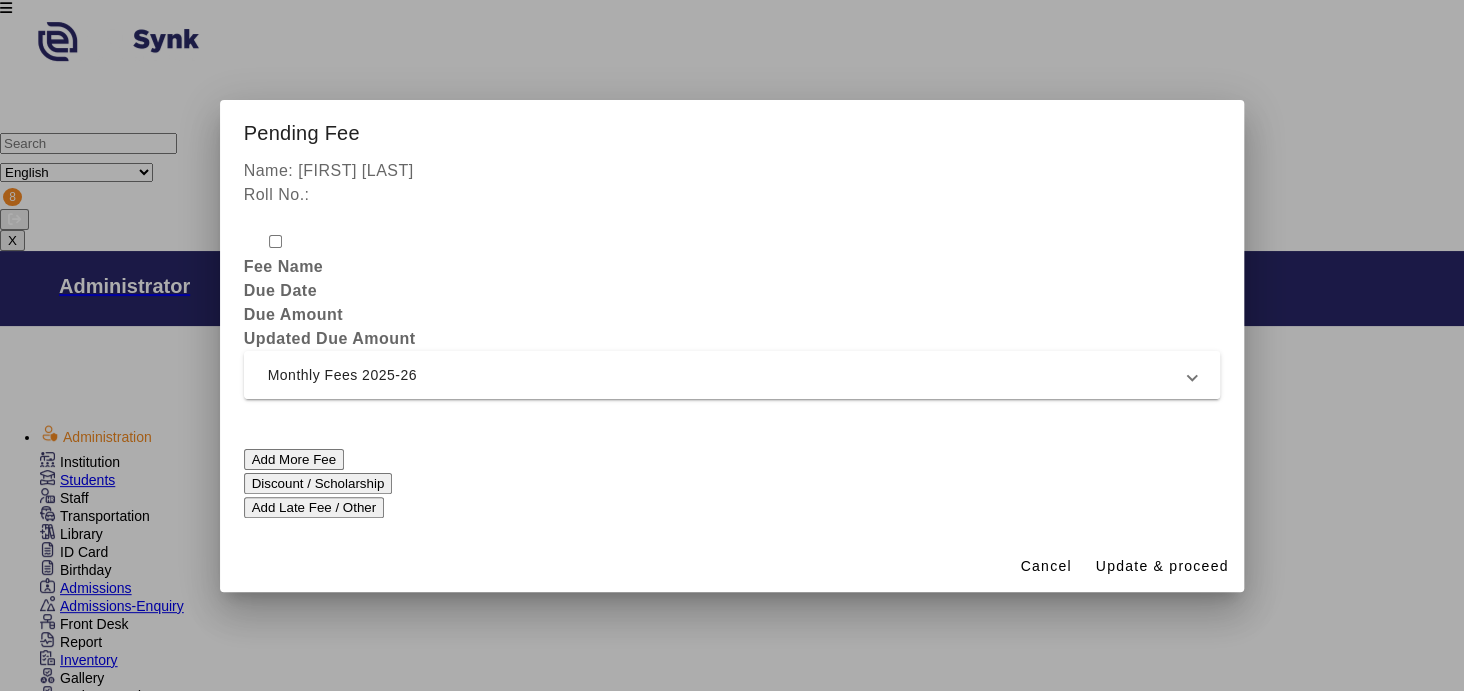 click on "Monthly Fees 2025-26" at bounding box center [728, 375] 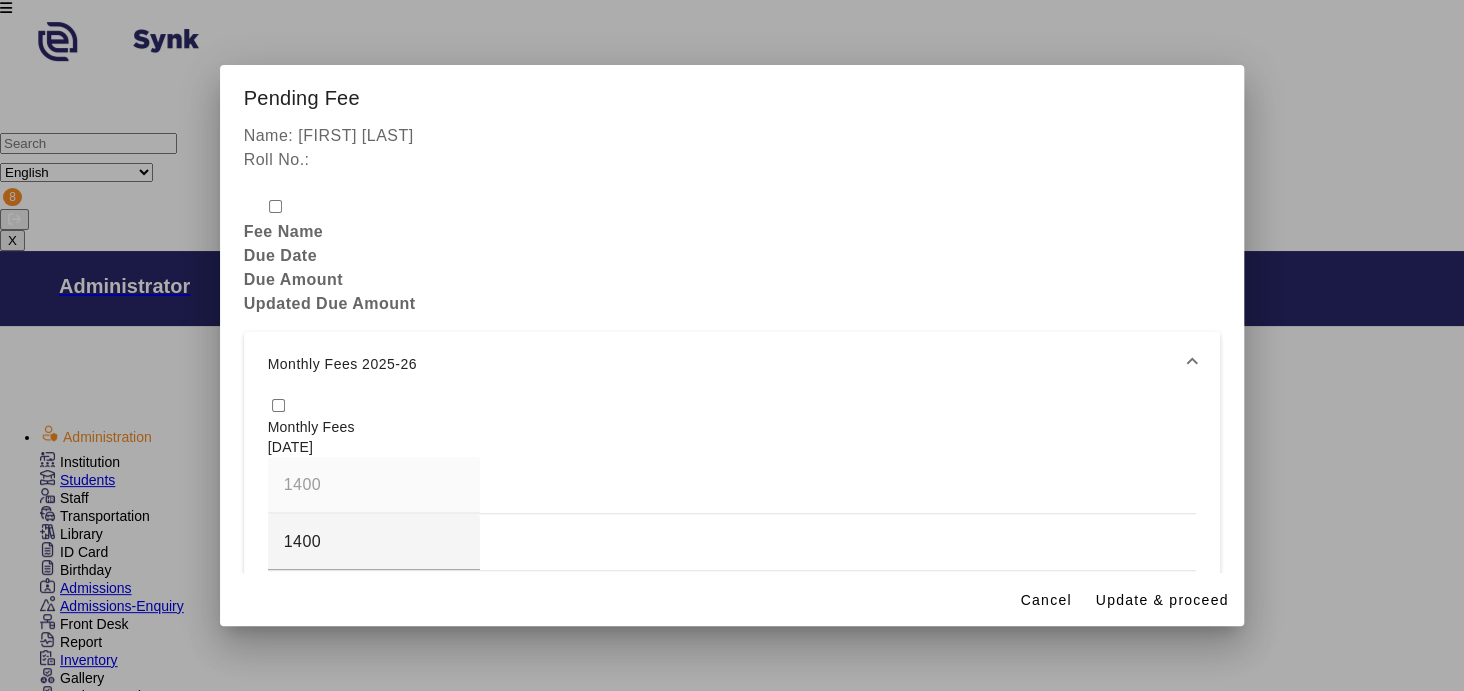 click at bounding box center [278, 405] 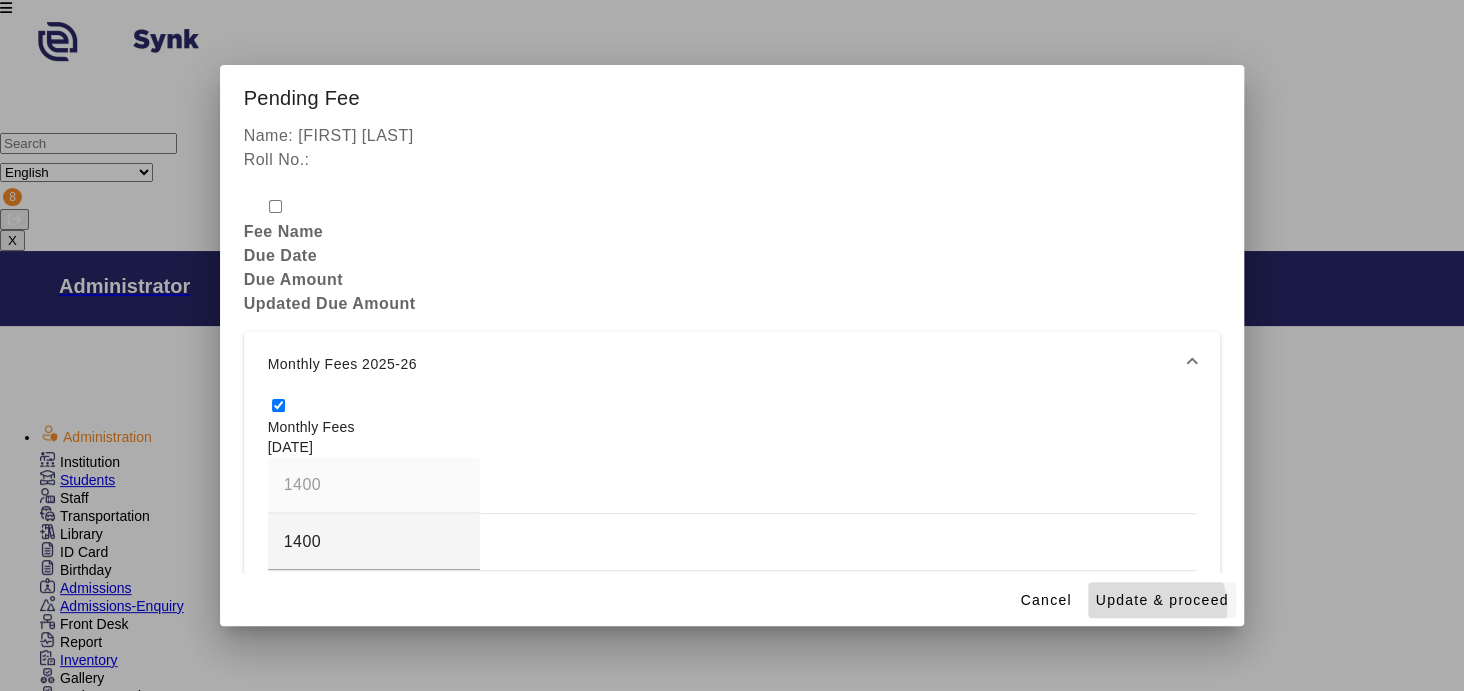 click on "Update & proceed" at bounding box center (1162, 600) 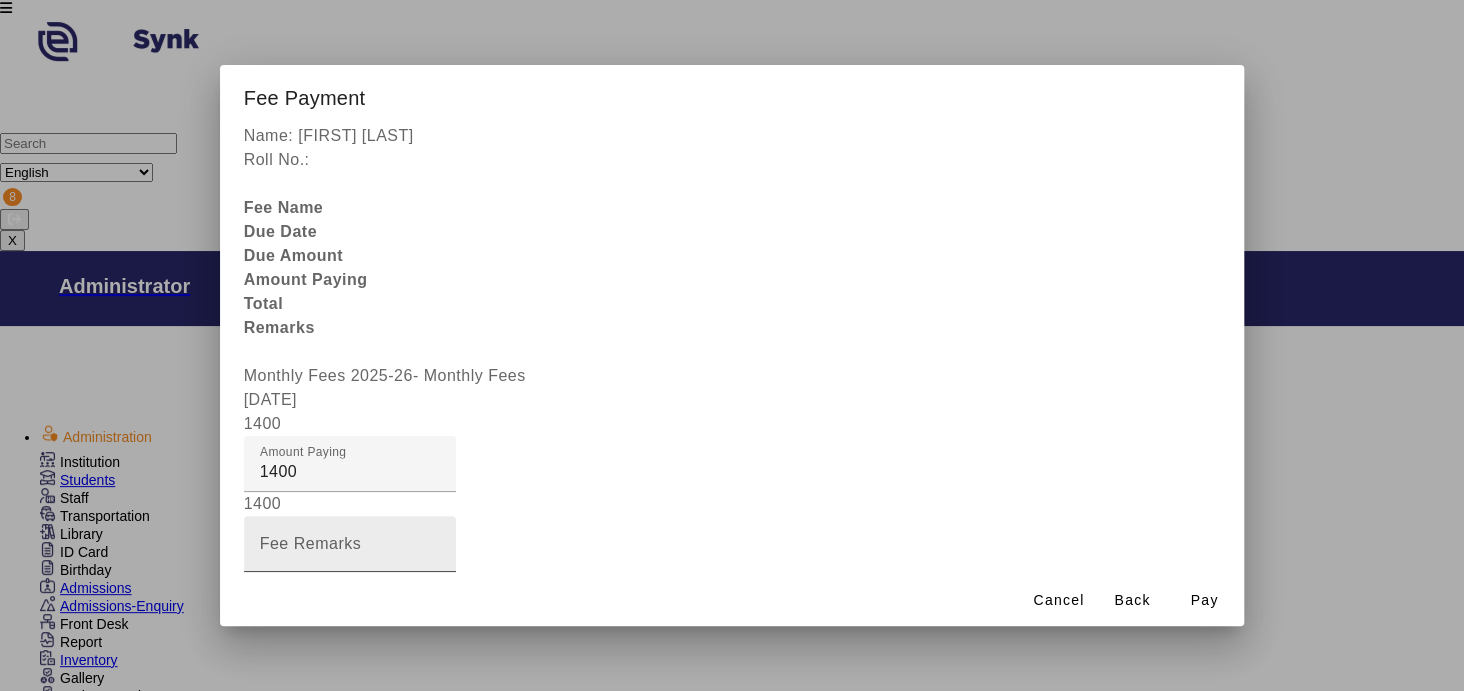 click on "Fee Remarks" at bounding box center [311, 543] 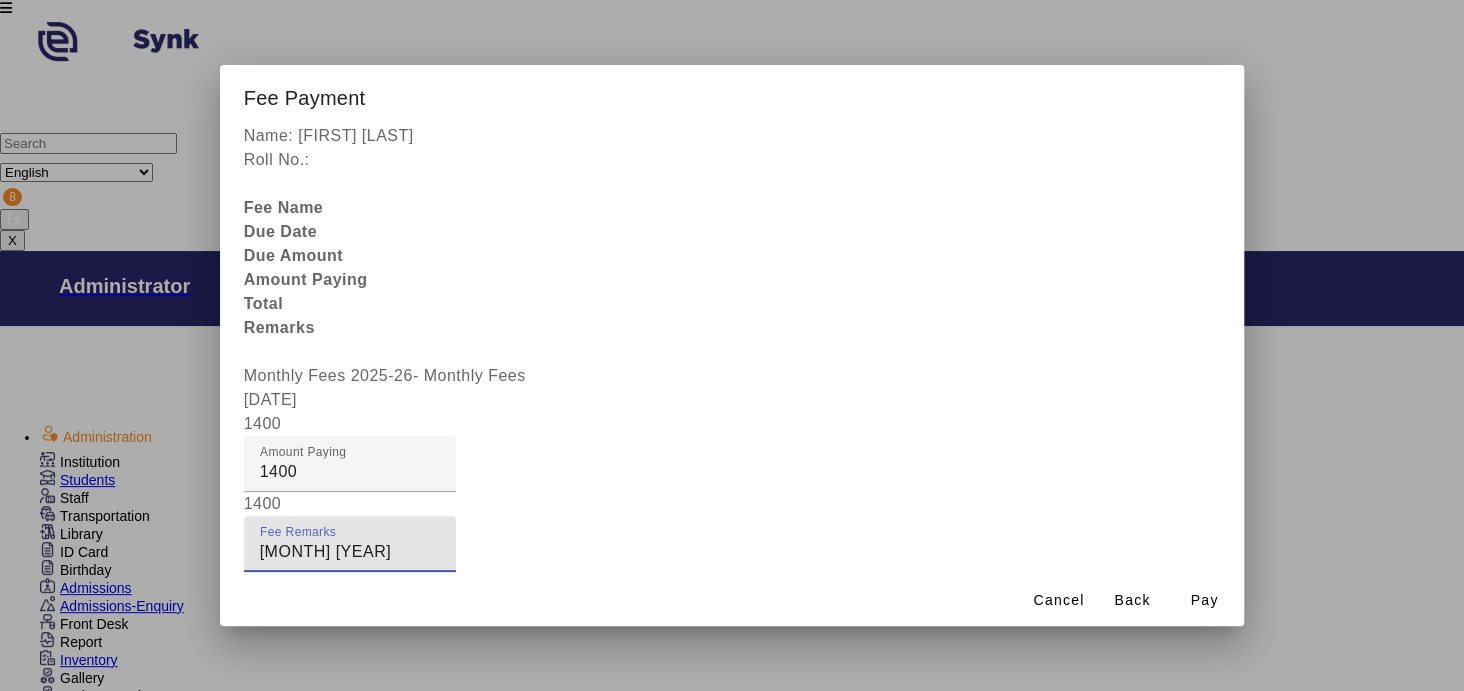 type on "[MONTH] [YEAR]" 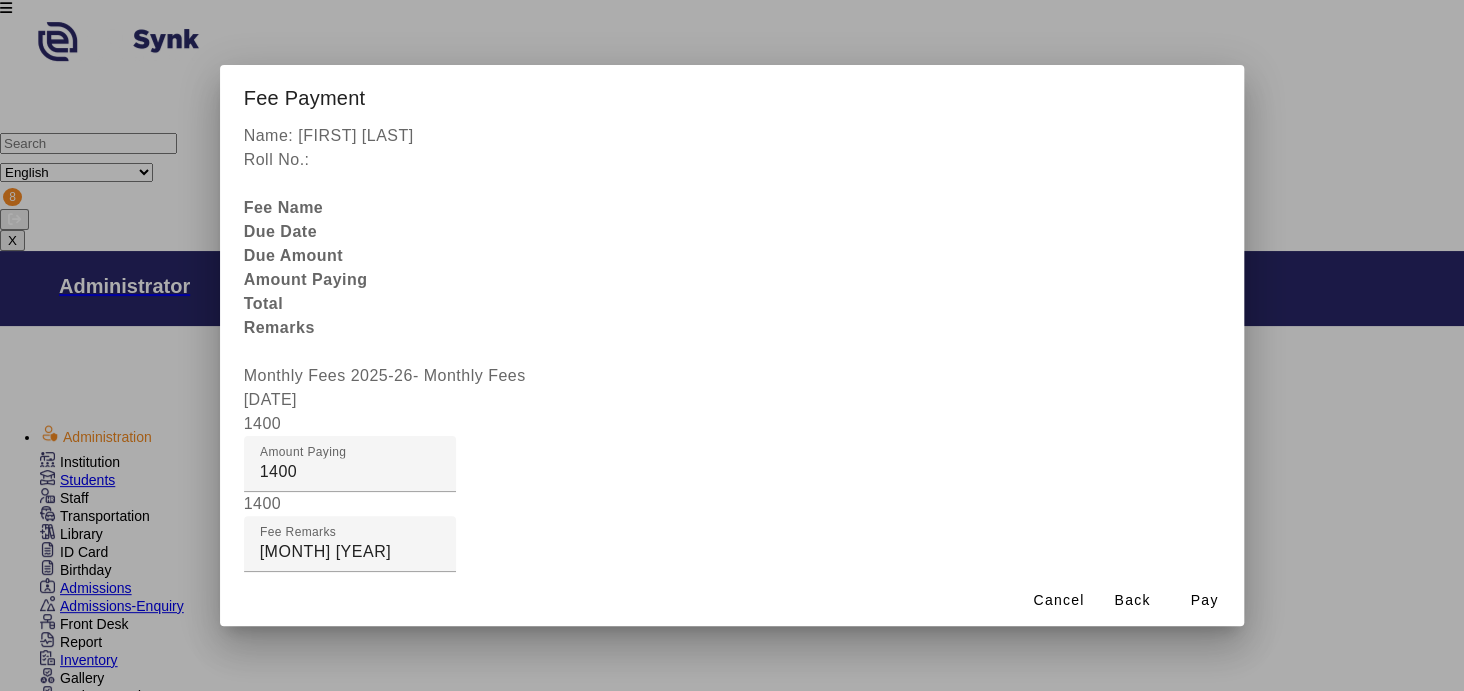 click at bounding box center (350, 624) 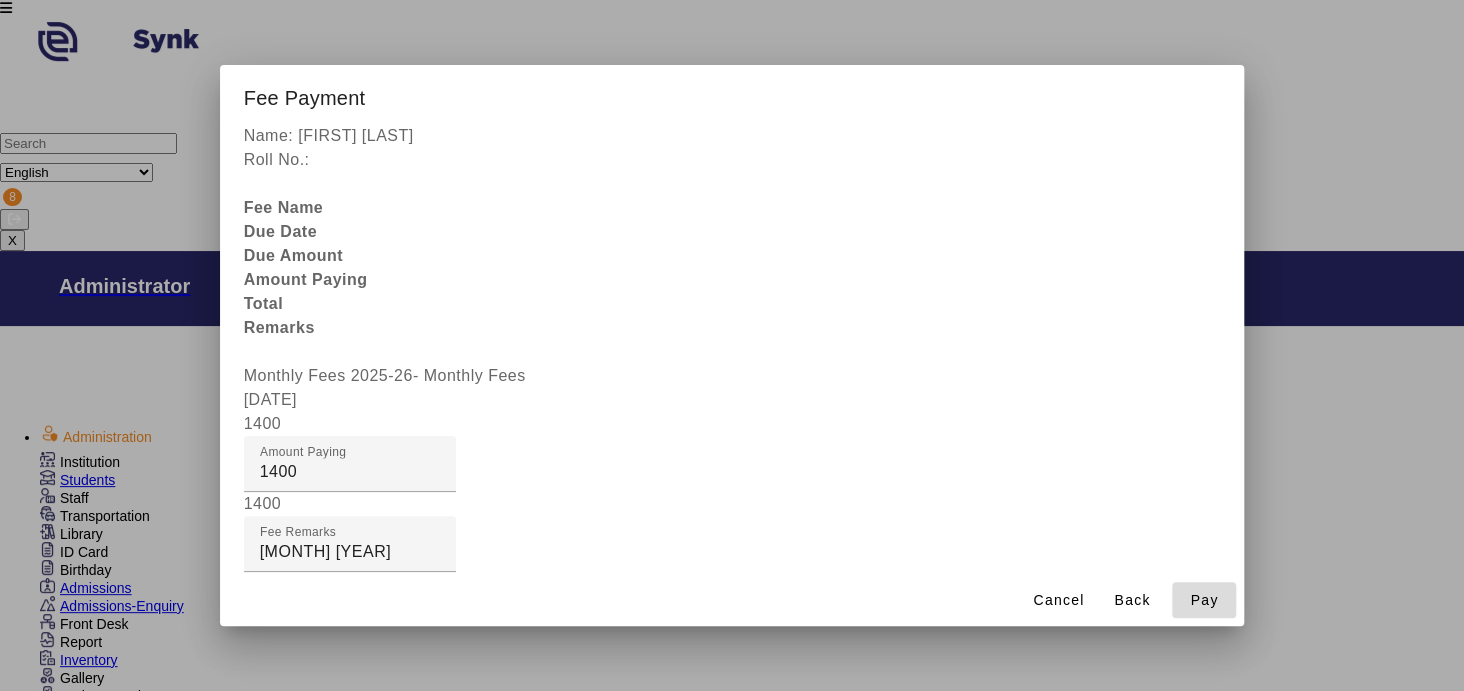 click on "Pay" at bounding box center (1204, 600) 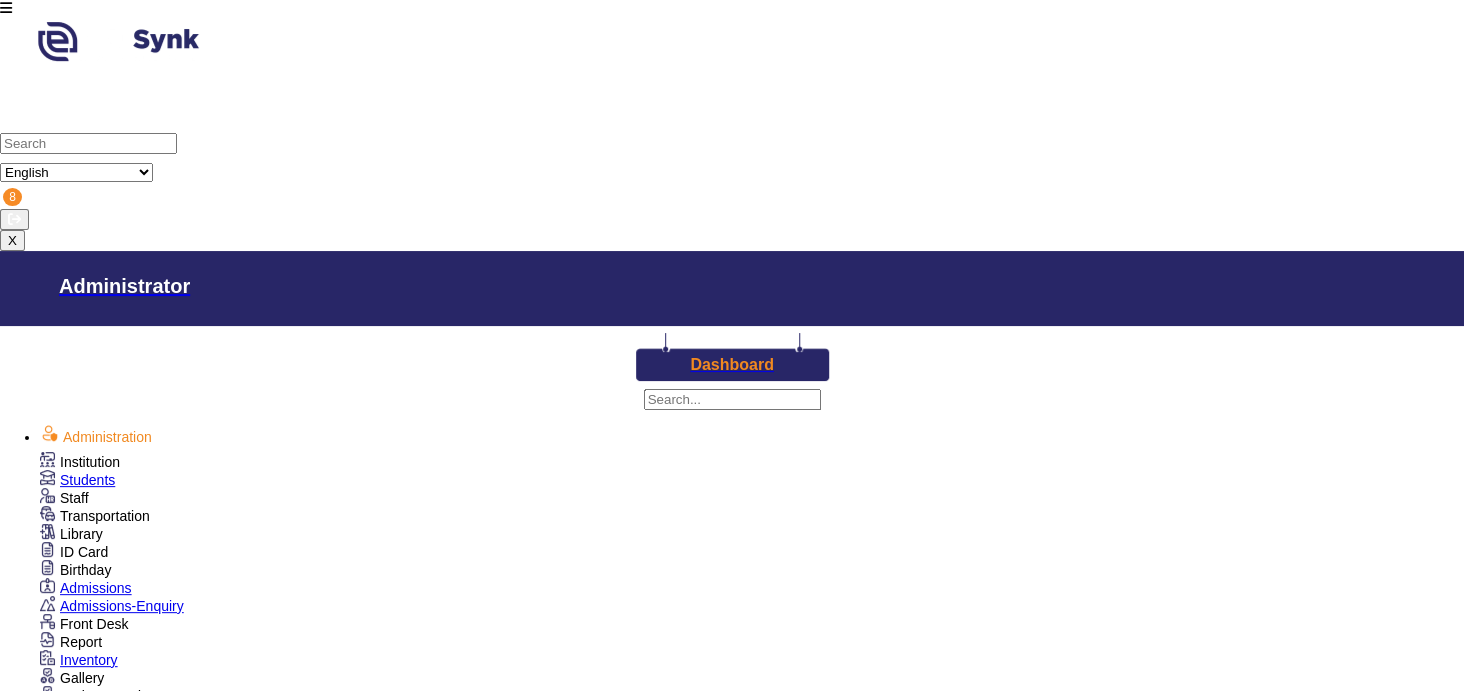 scroll, scrollTop: 272, scrollLeft: 0, axis: vertical 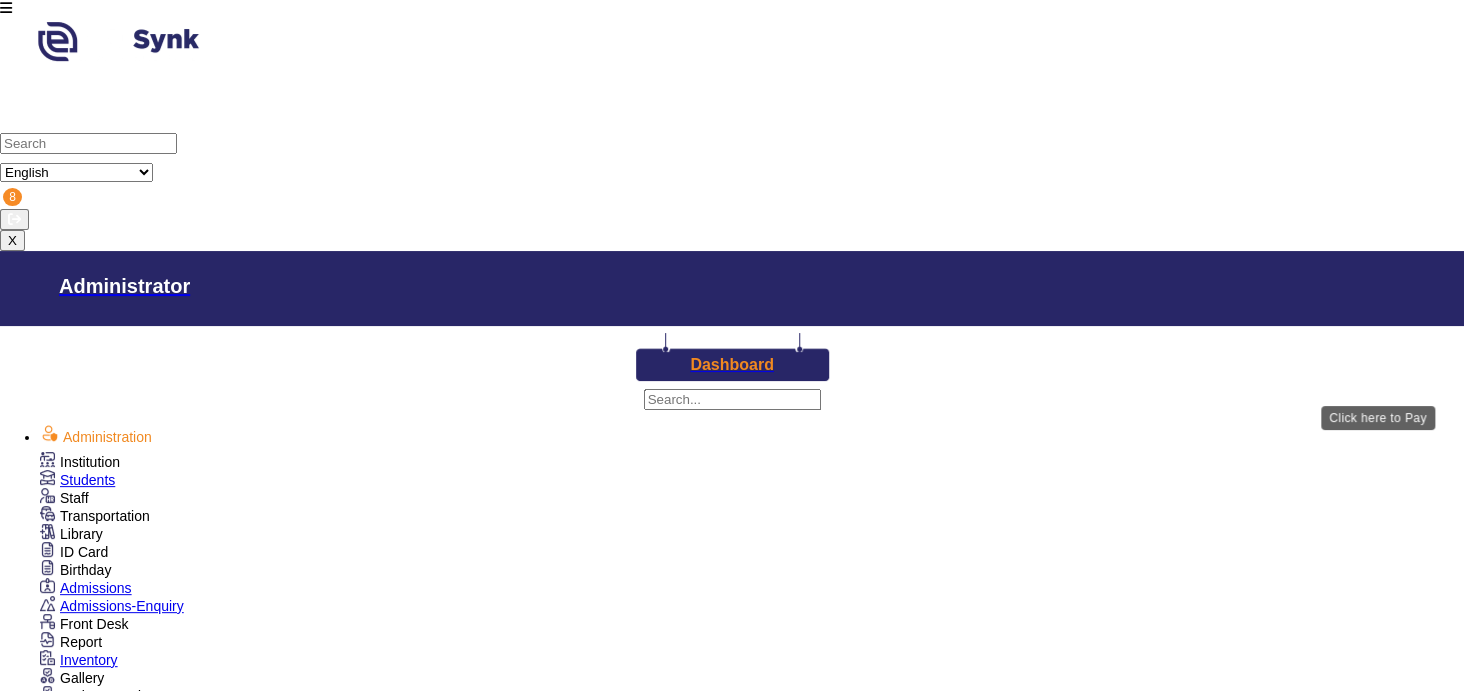 click on "View & Pay" at bounding box center [897, 2397] 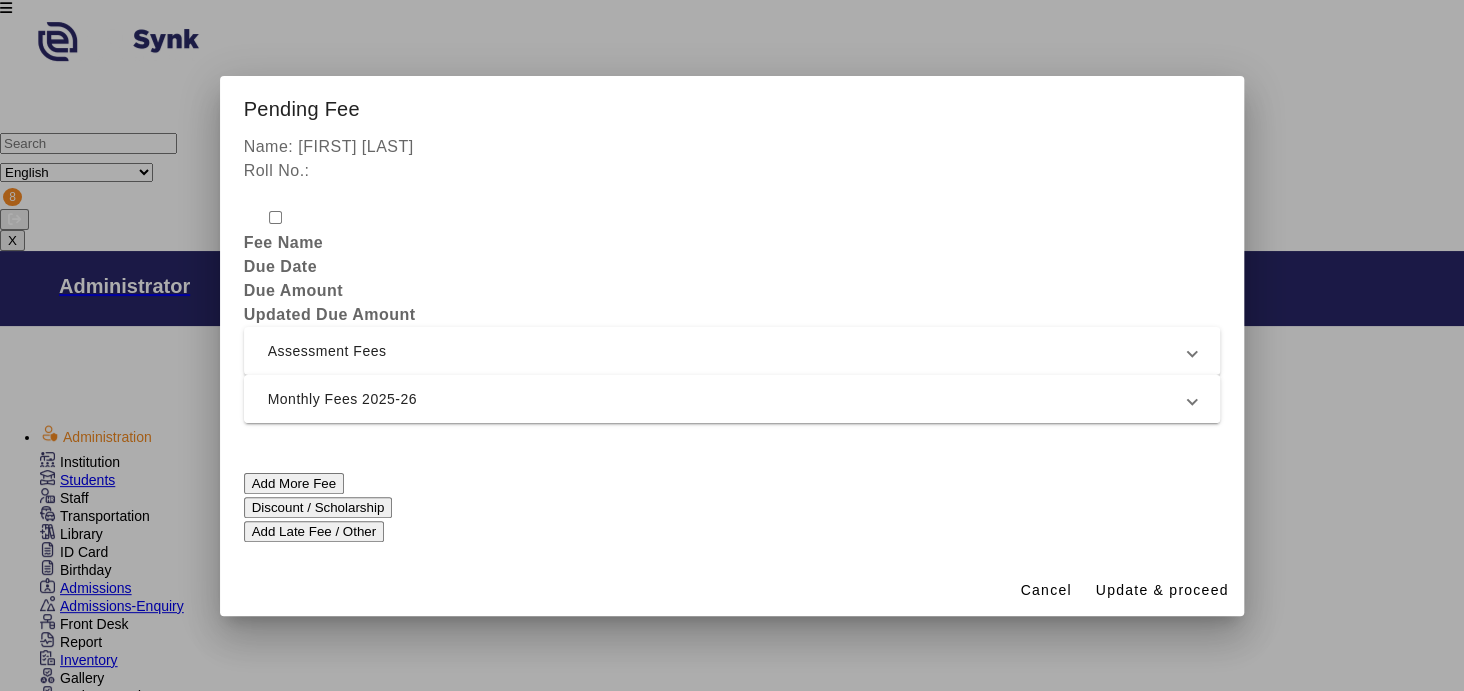 click on "Monthly Fees 2025-26" at bounding box center [728, 399] 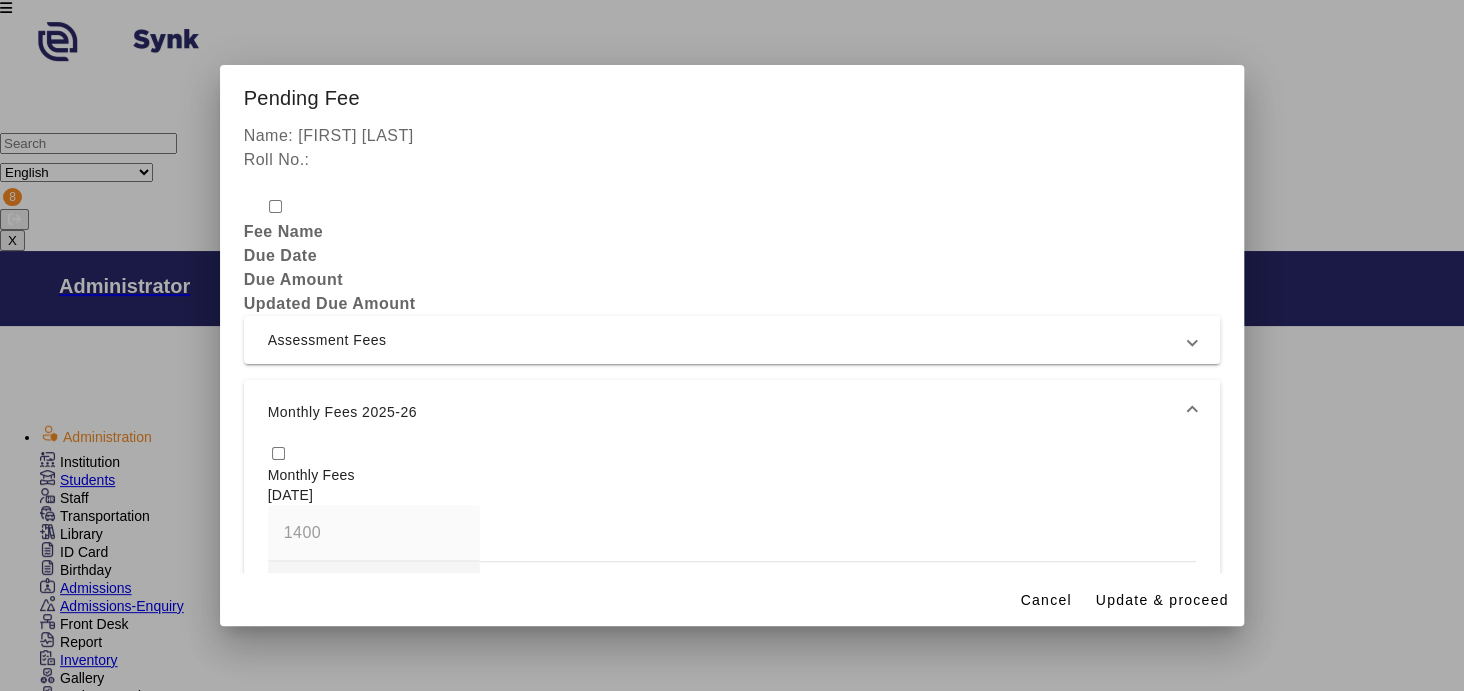 click at bounding box center [278, 453] 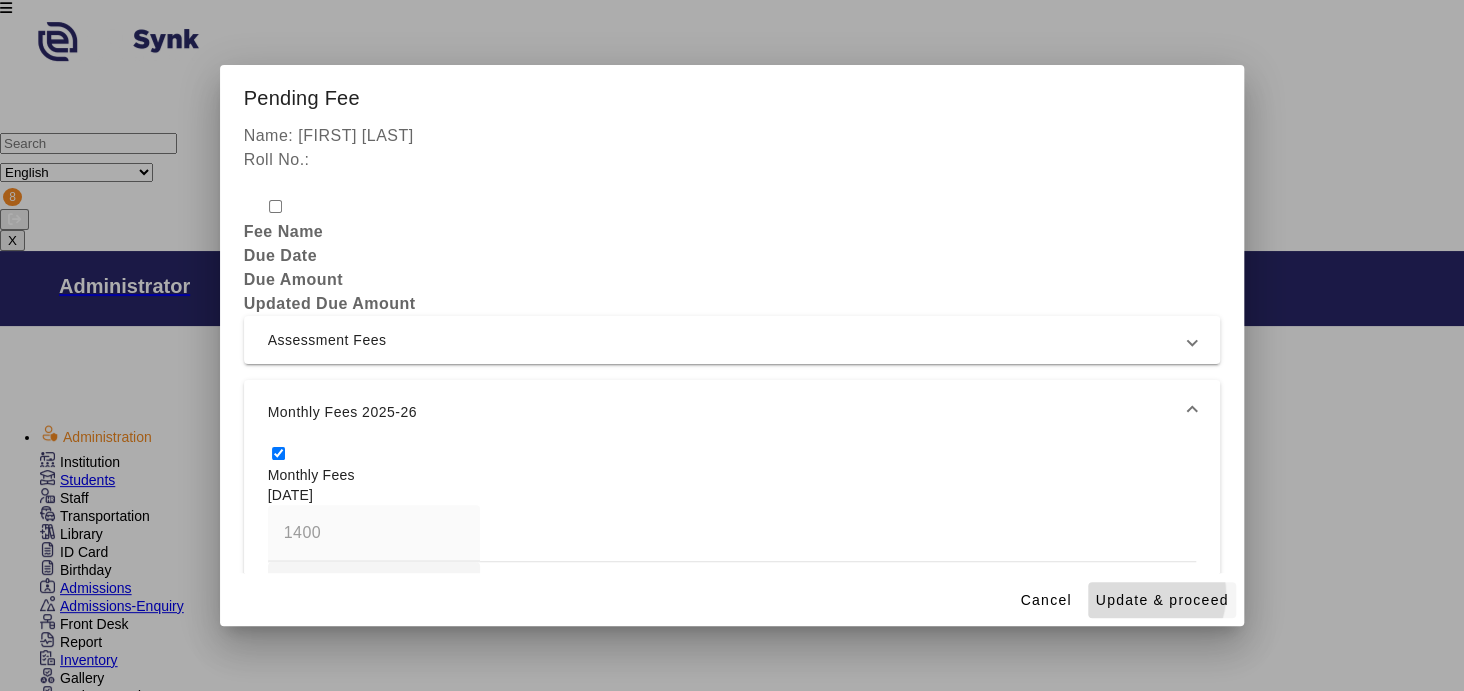 click on "Update & proceed" at bounding box center [1162, 600] 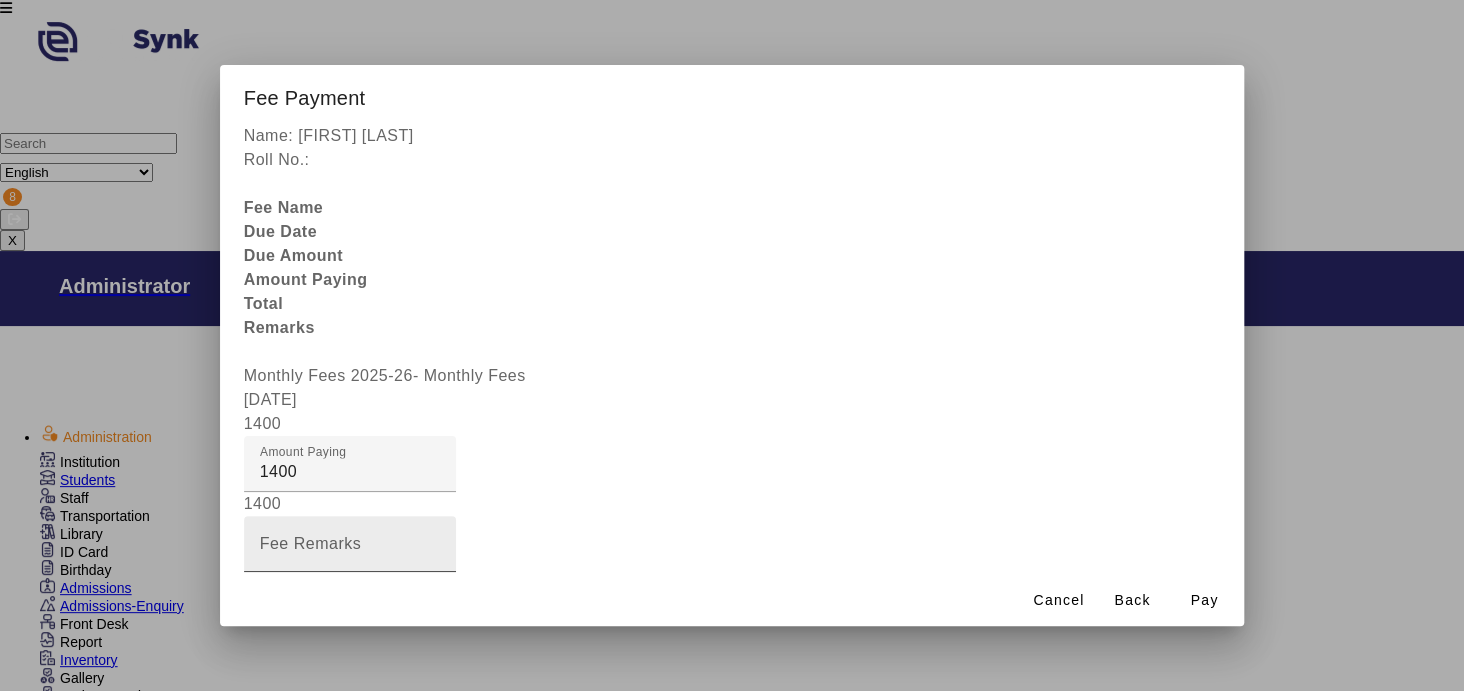 click on "Fee Remarks" at bounding box center [311, 543] 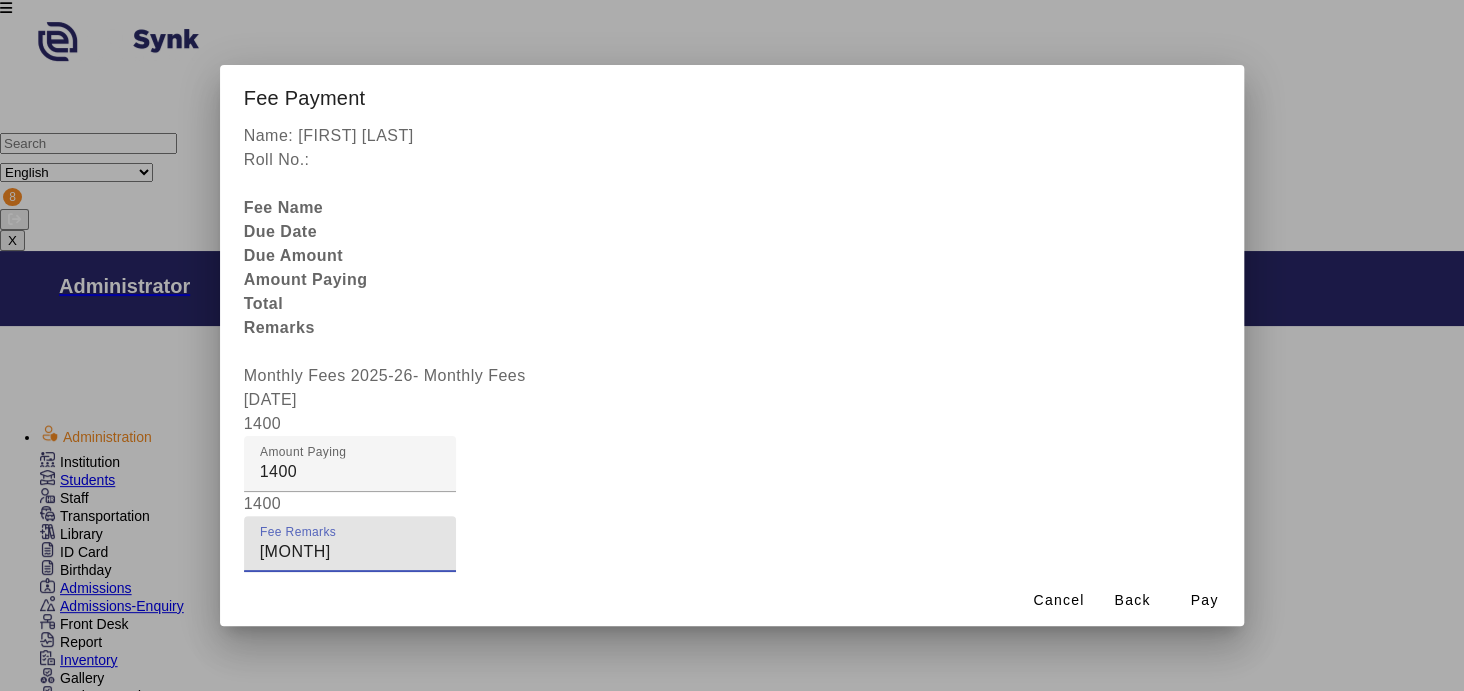 type on "[MONTH] [YEAR]" 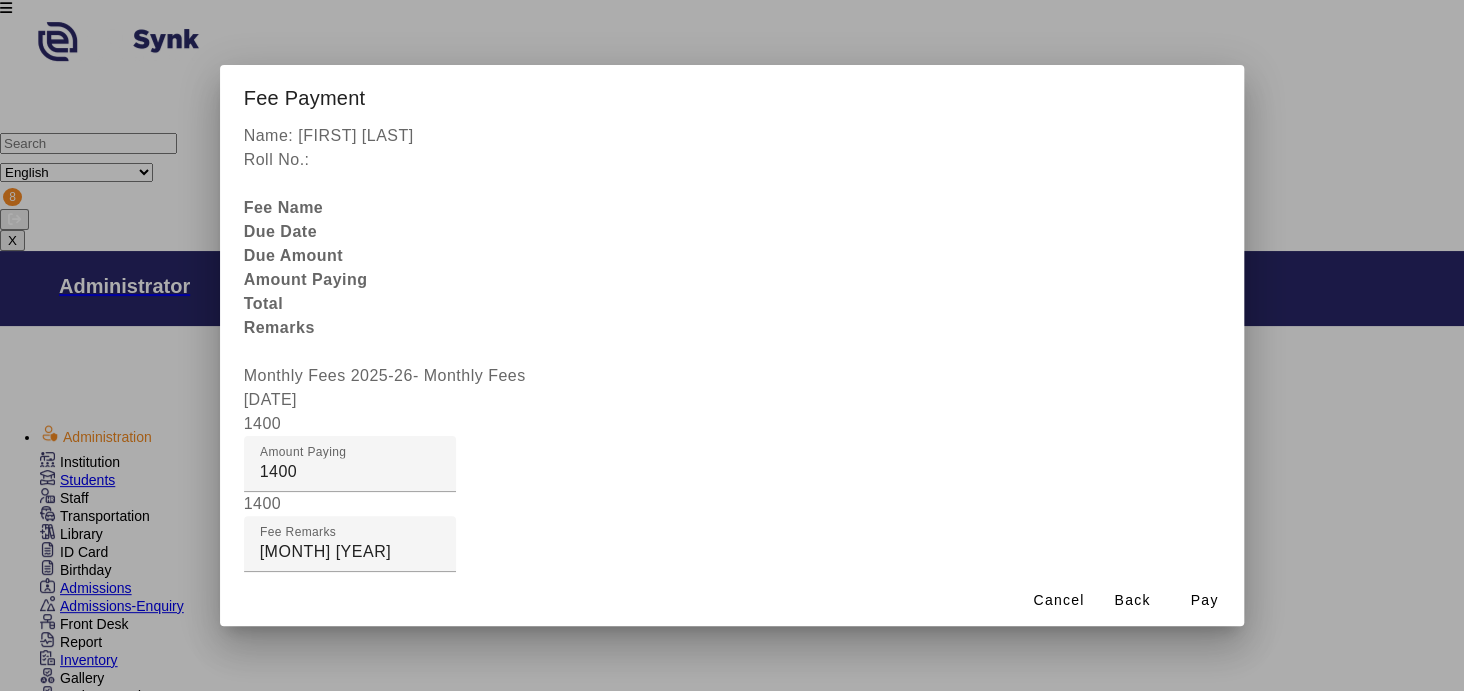 click at bounding box center [350, 624] 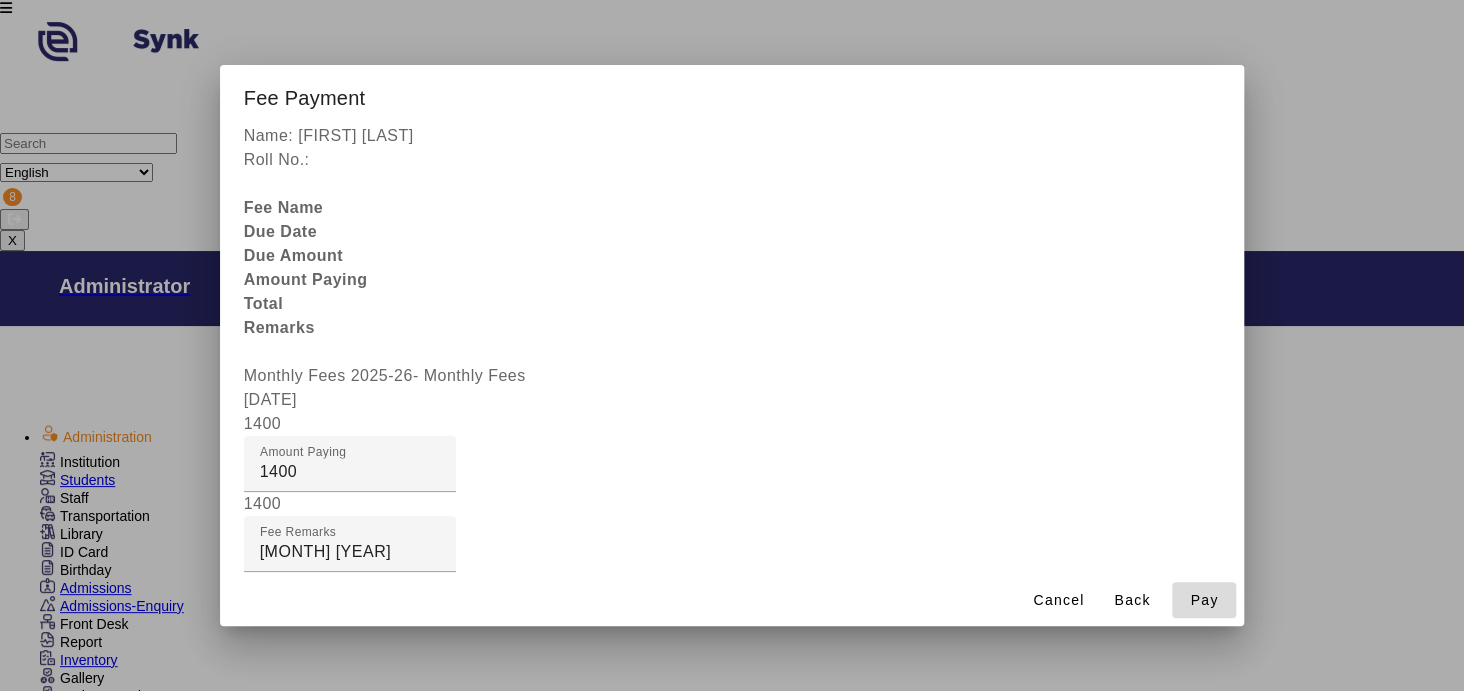 click on "Pay" at bounding box center (1204, 600) 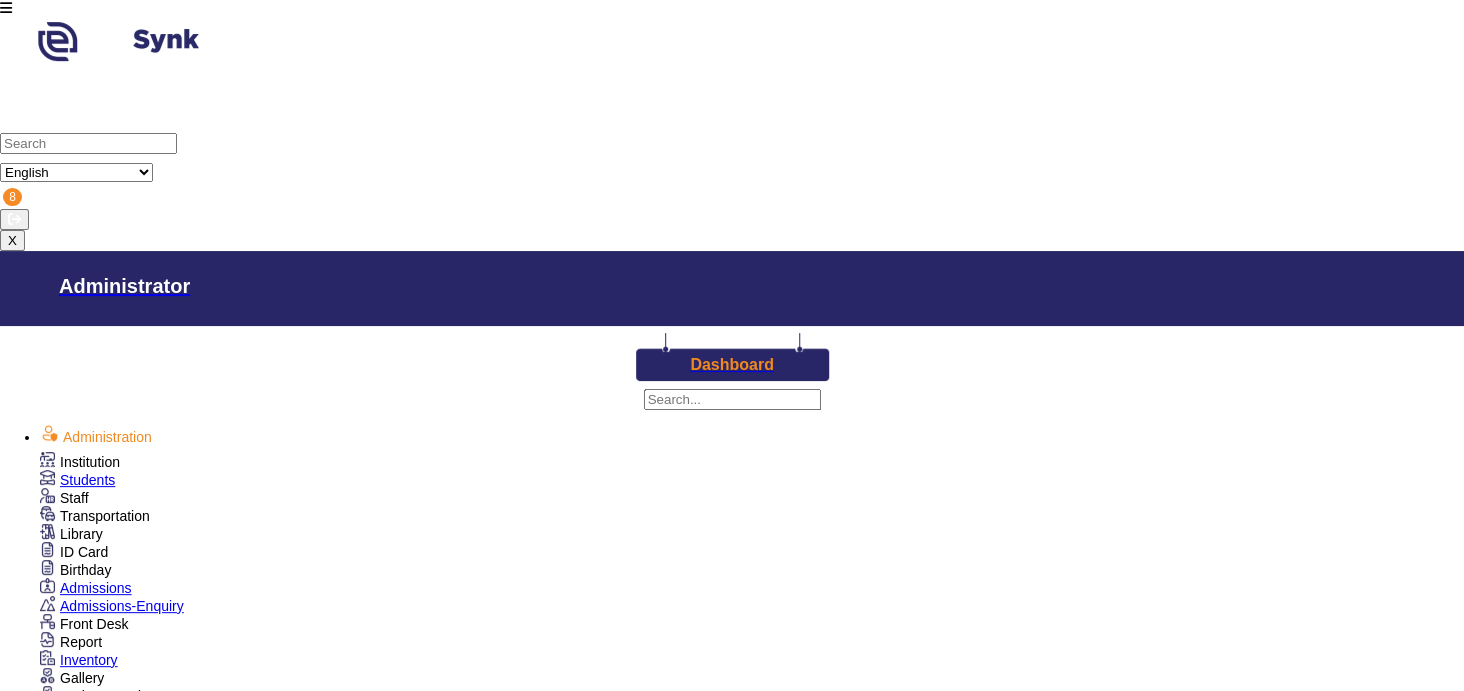 scroll, scrollTop: 0, scrollLeft: 0, axis: both 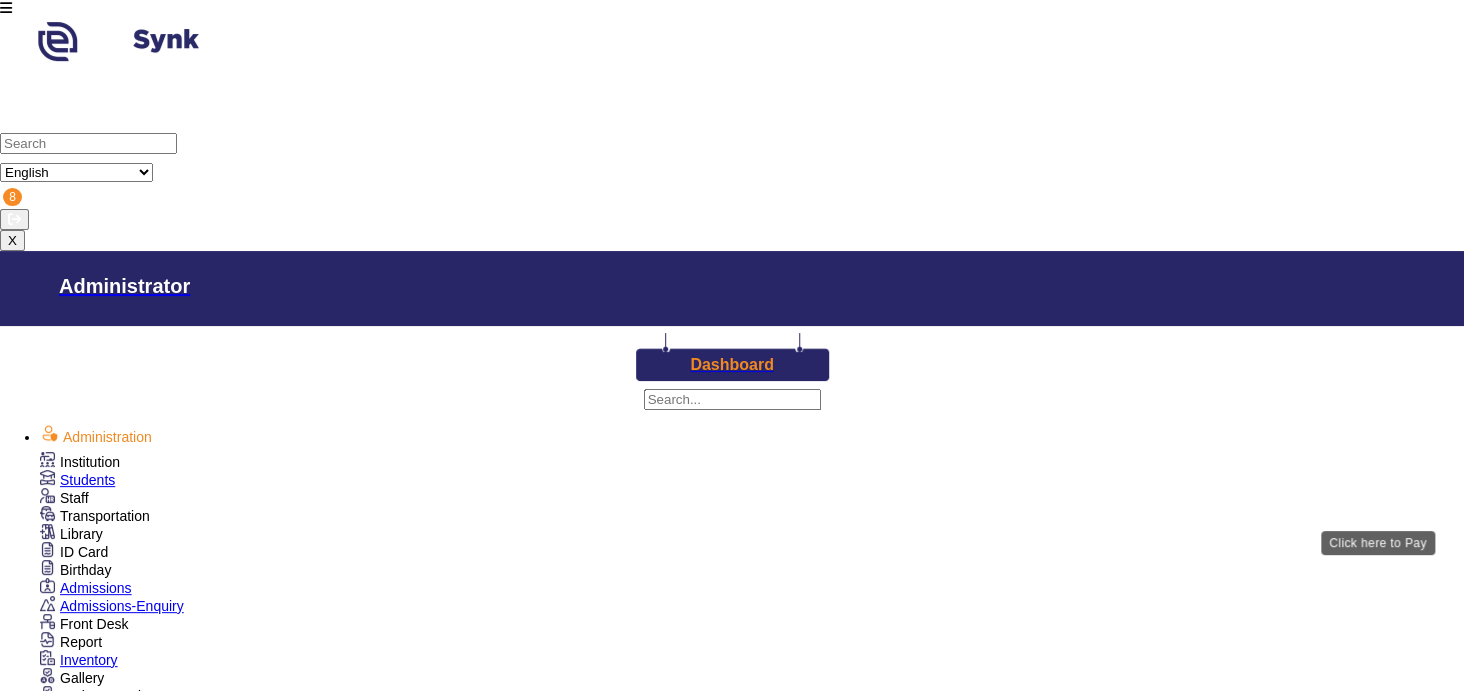 click on "View & Pay" at bounding box center [891, 2865] 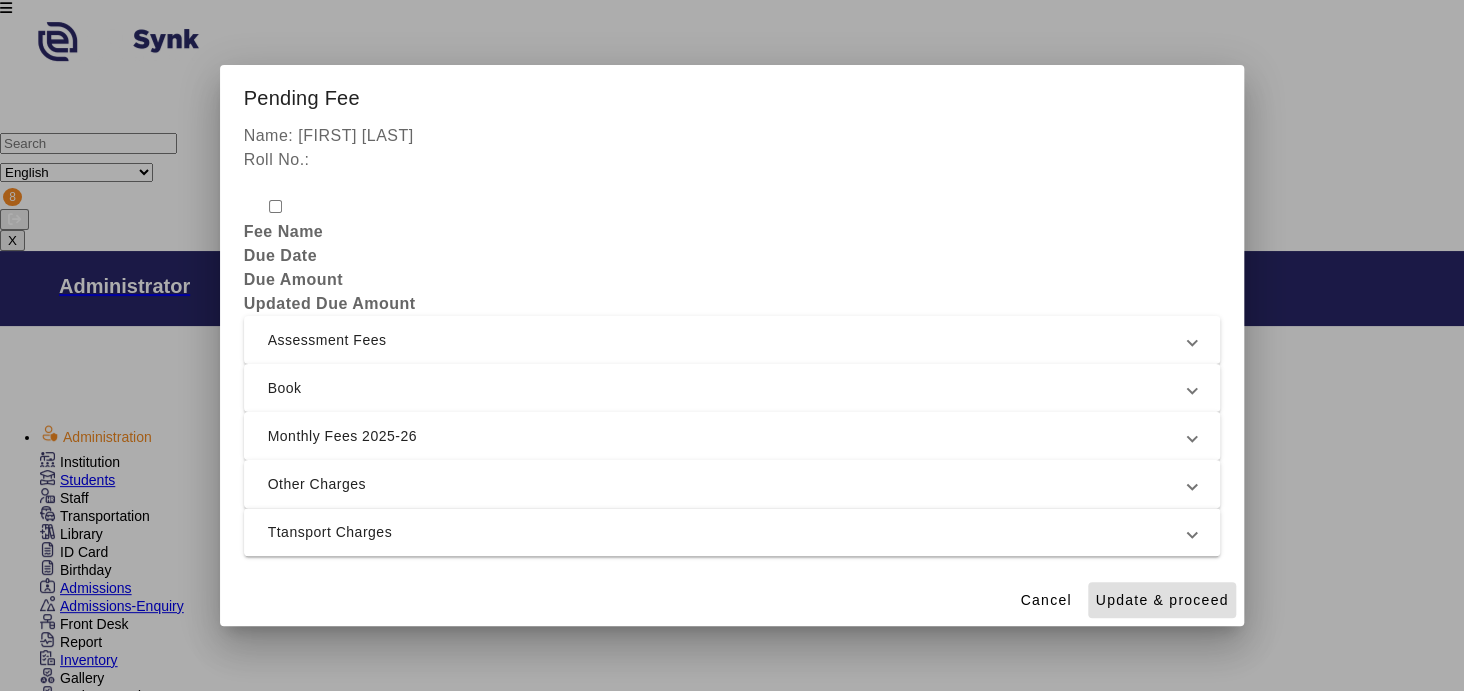 click on "Monthly Fees 2025-26" at bounding box center (728, 436) 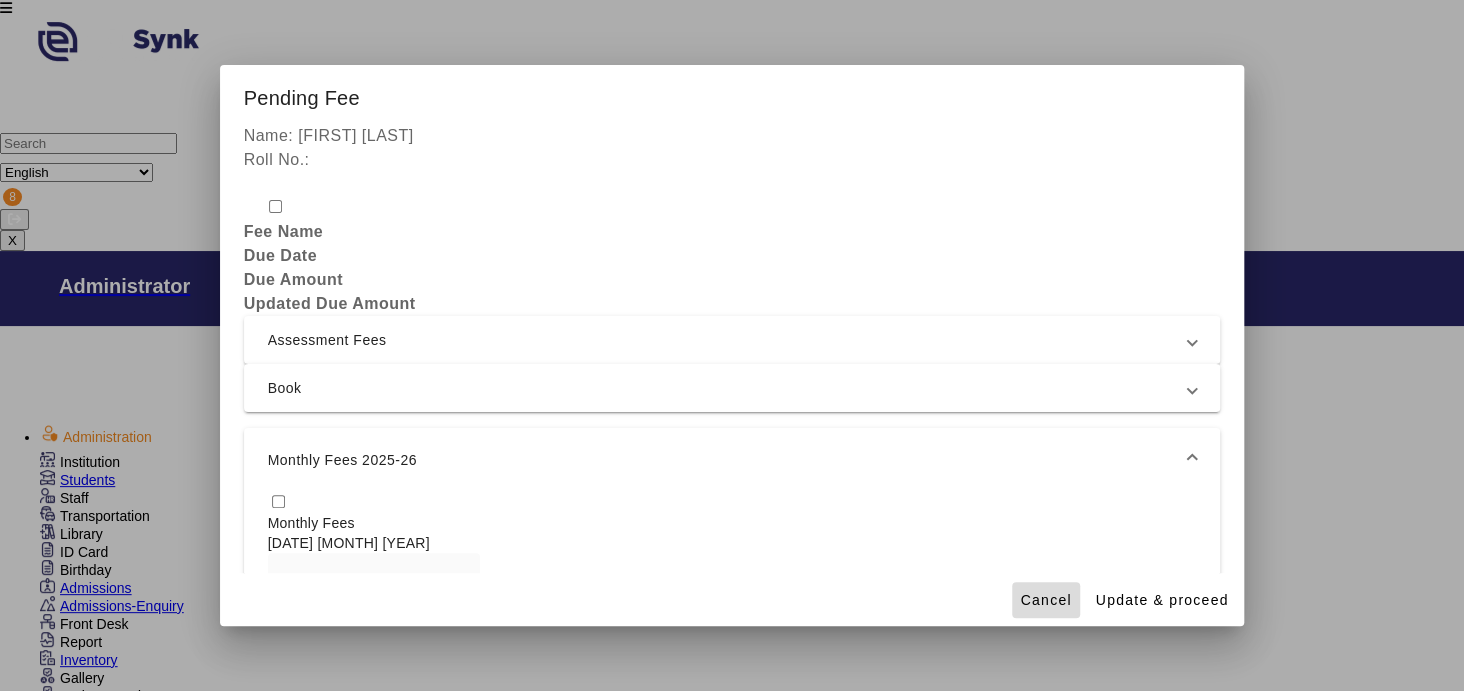 click on "Cancel" at bounding box center (1045, 600) 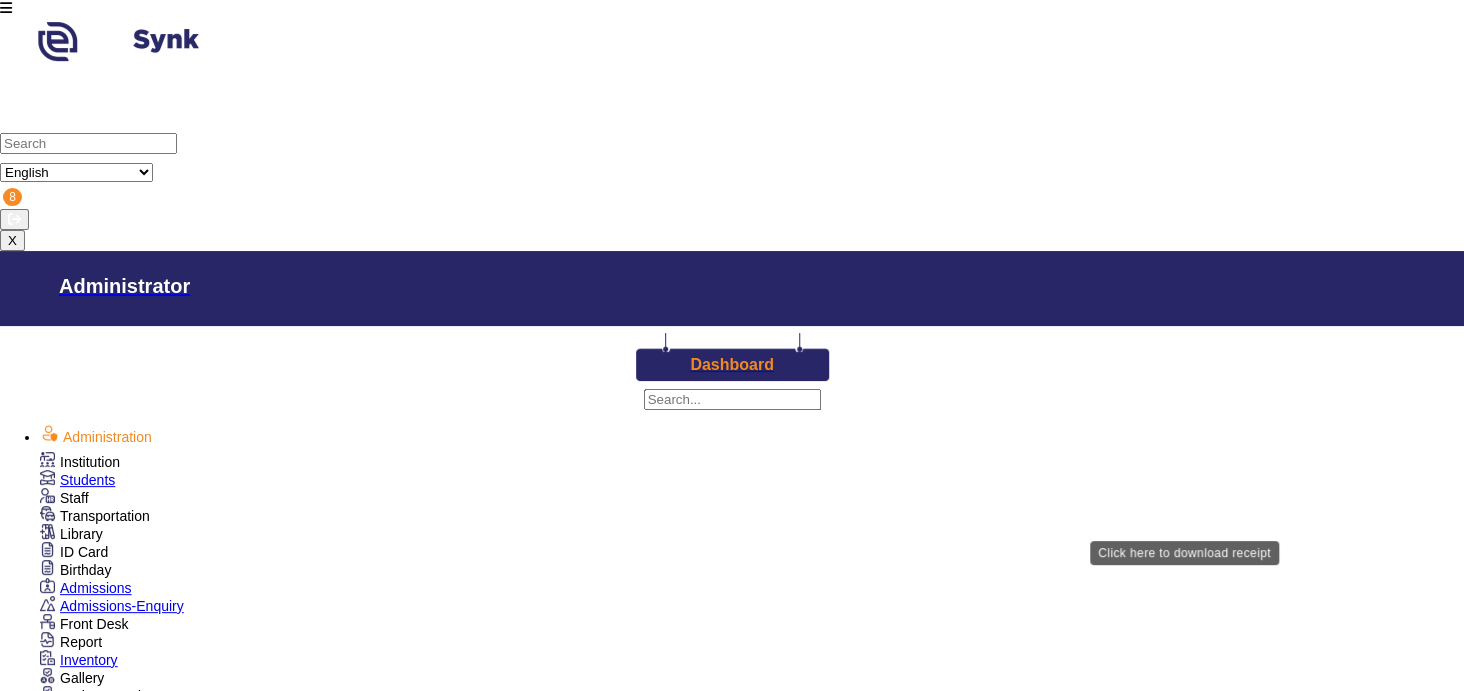 click on "Download Receipt" at bounding box center (764, 2865) 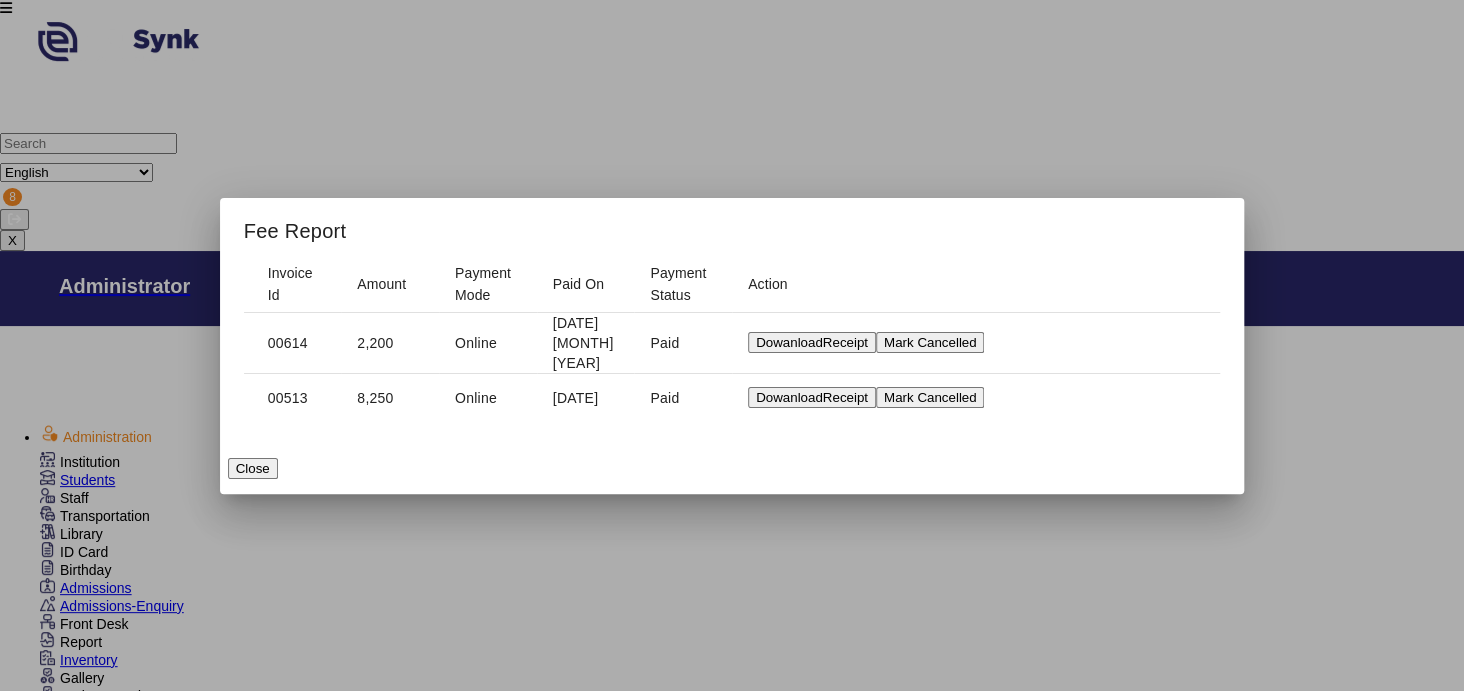 click on "Close" at bounding box center (253, 468) 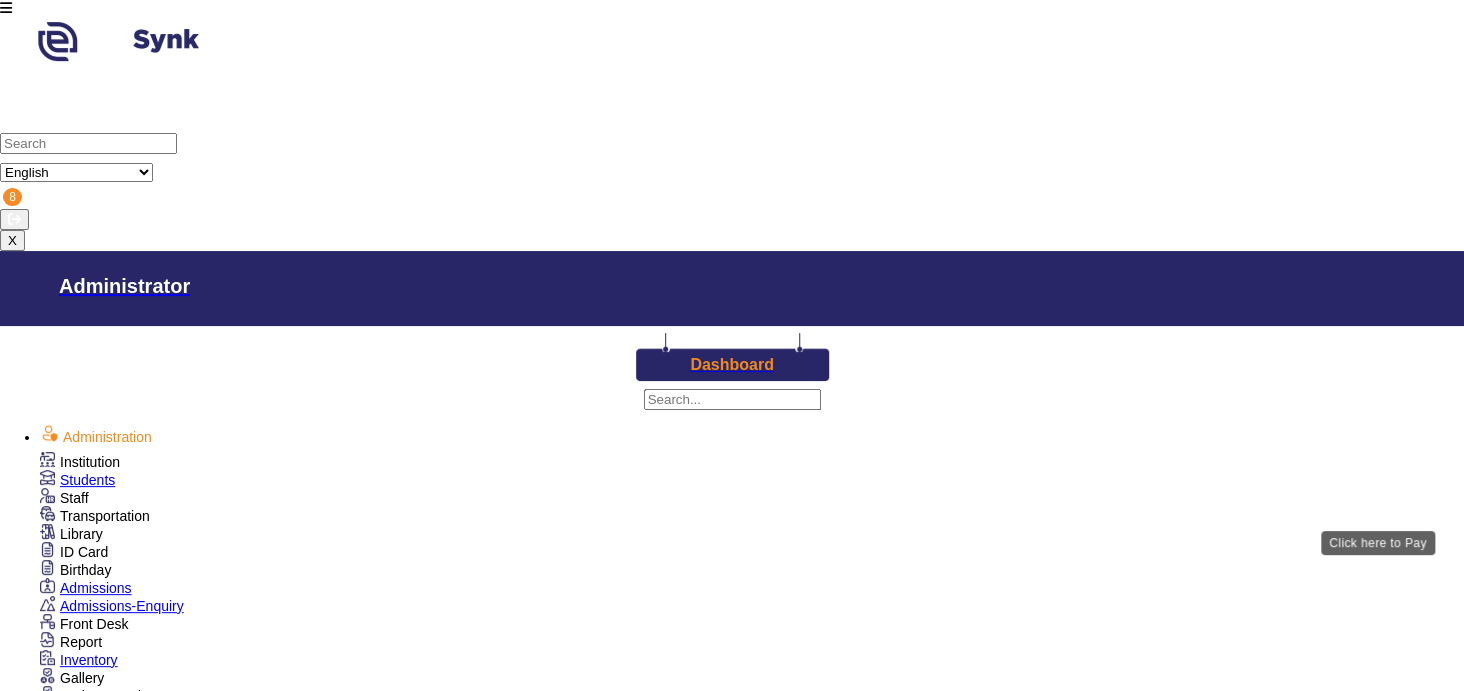 click on "View & Pay" at bounding box center (891, 2865) 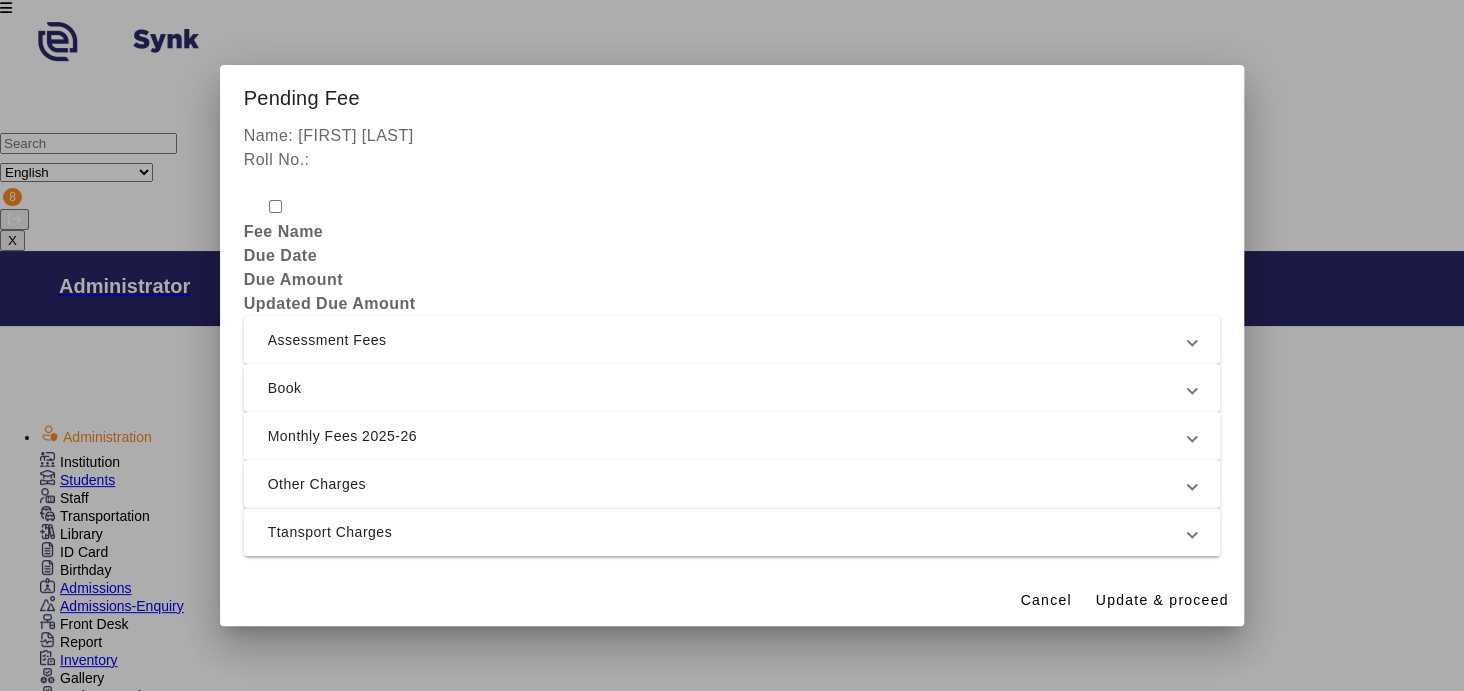 click on "Monthly Fees 2025-26" at bounding box center [728, 436] 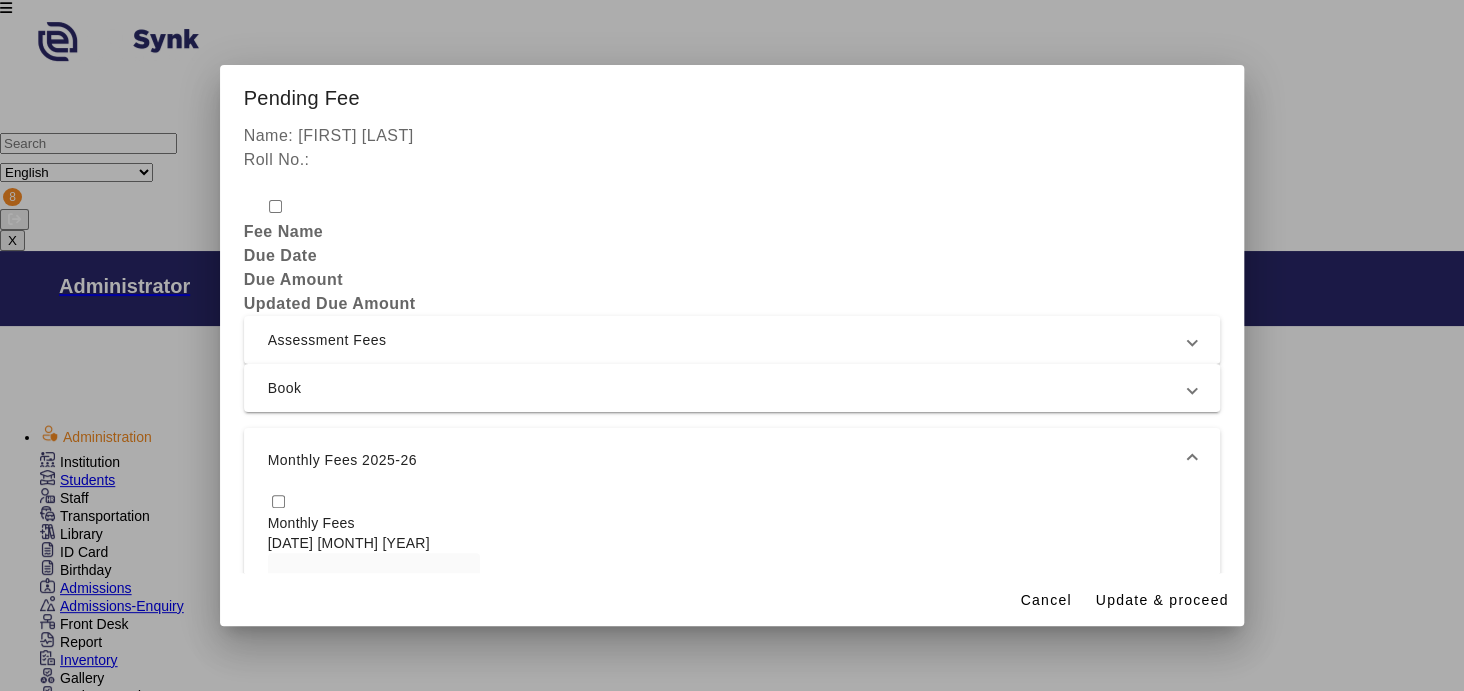 click at bounding box center (278, 501) 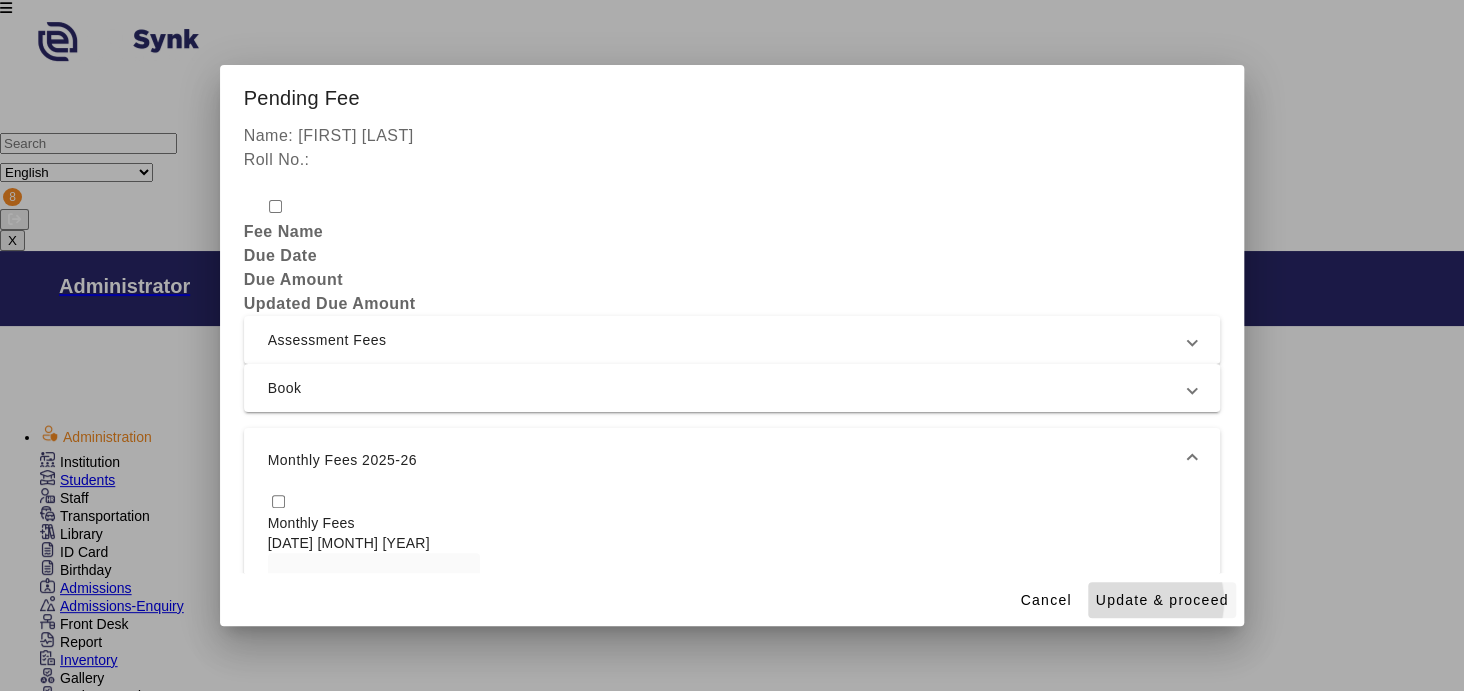 click on "Update & proceed" at bounding box center [1162, 600] 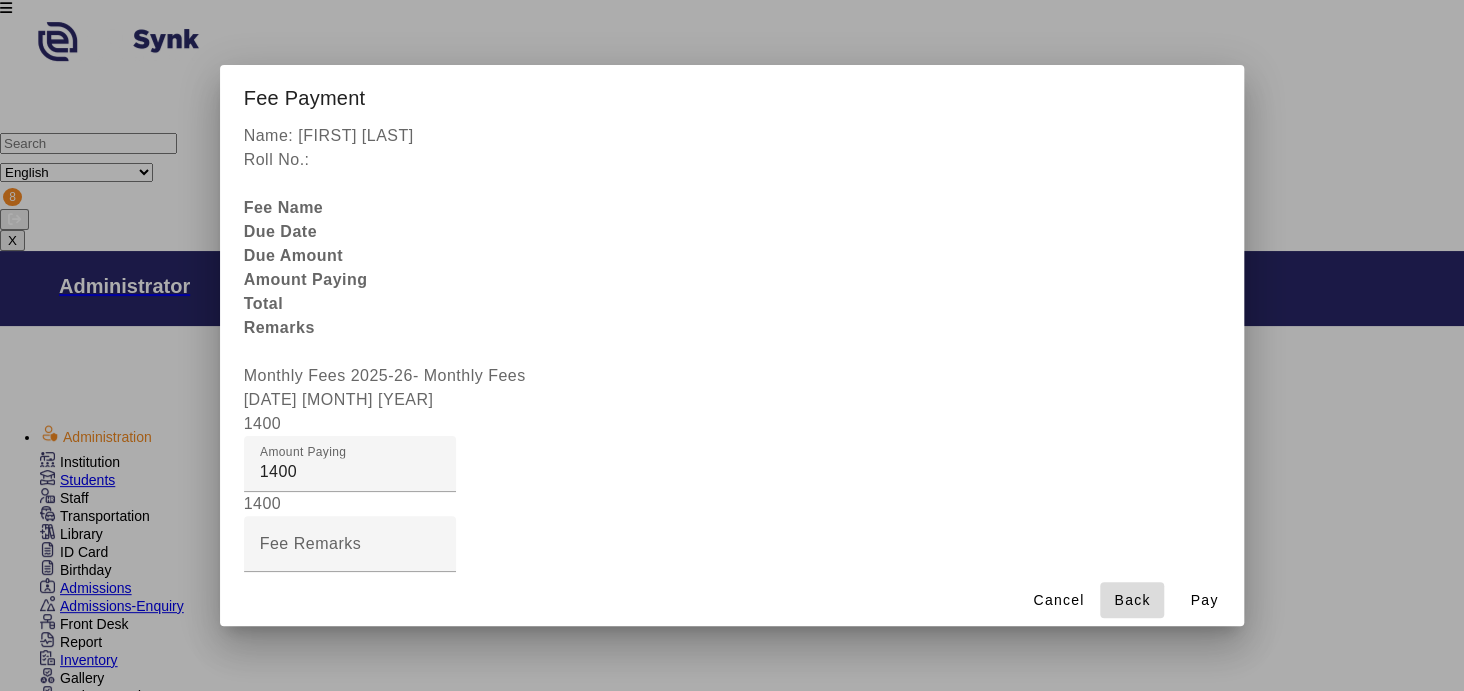 click on "Back" at bounding box center (1132, 600) 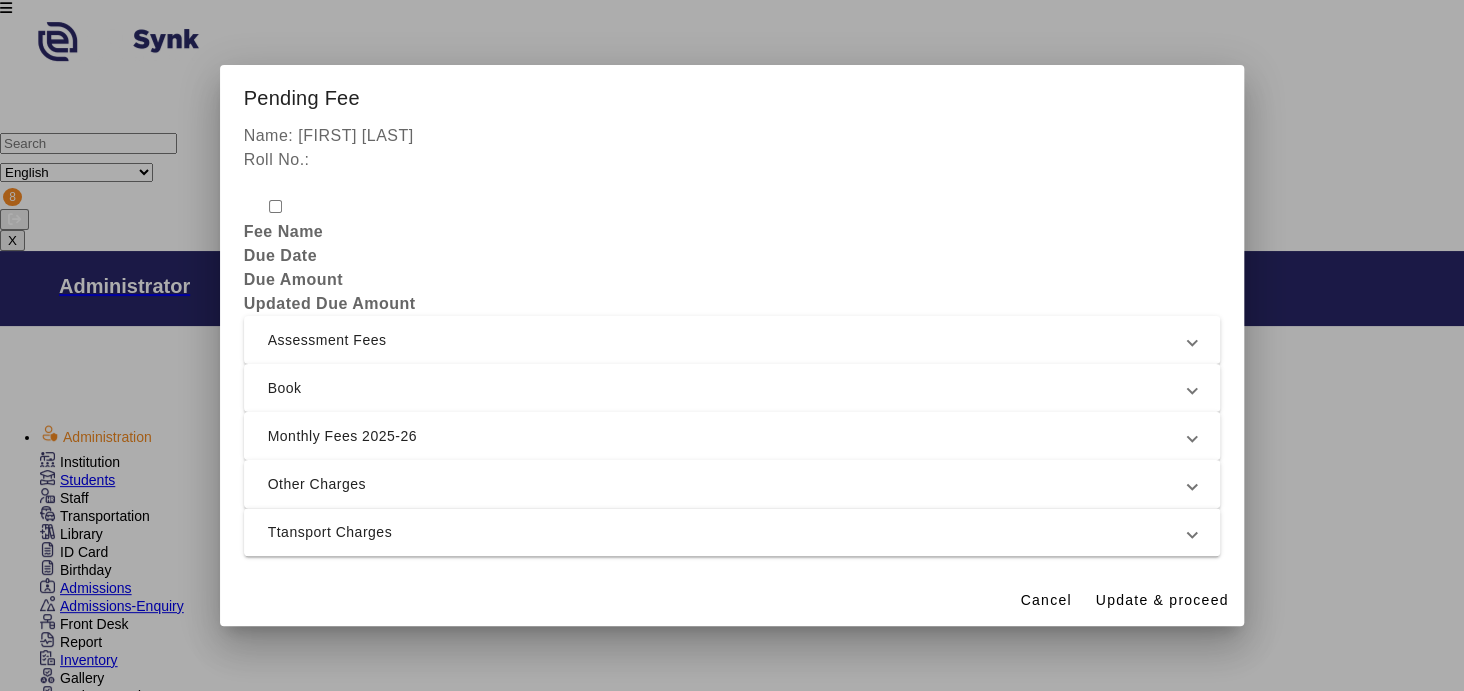 click on "Monthly Fees 2025-26" at bounding box center [728, 436] 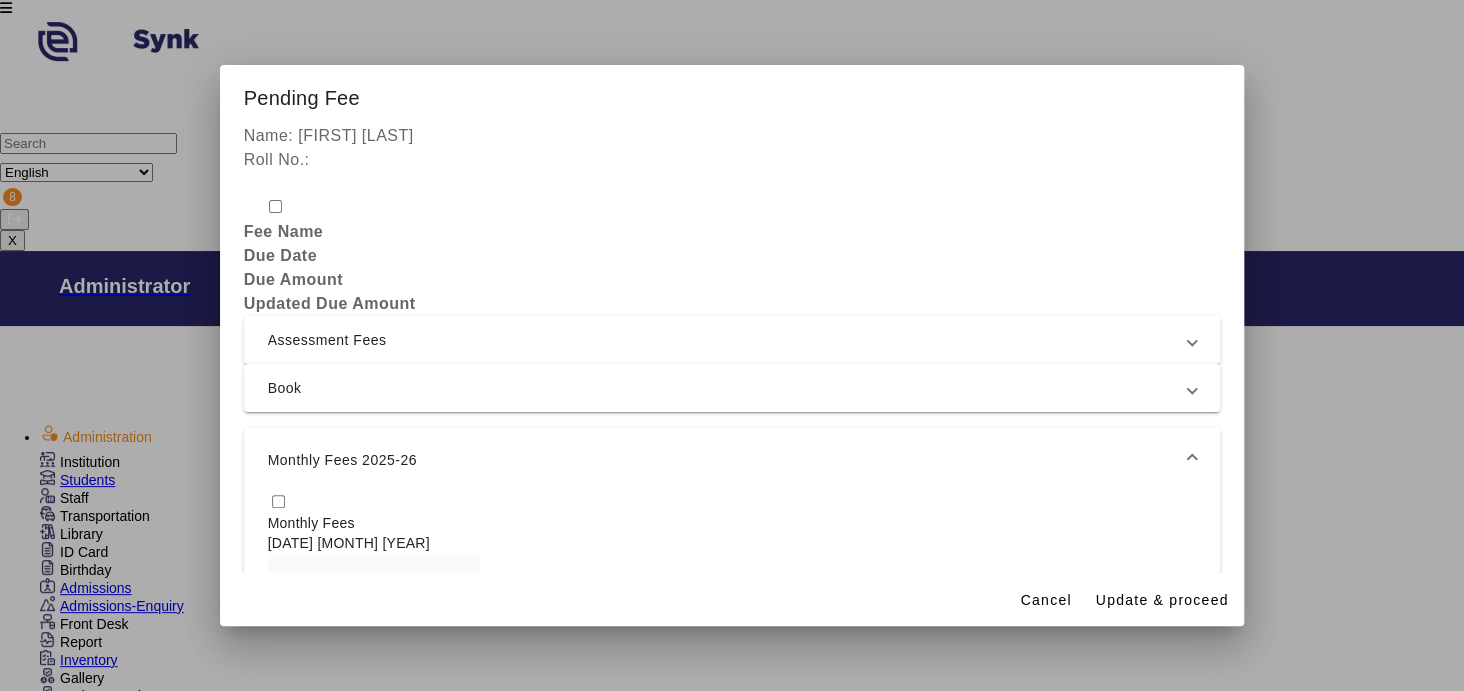 click at bounding box center (278, 501) 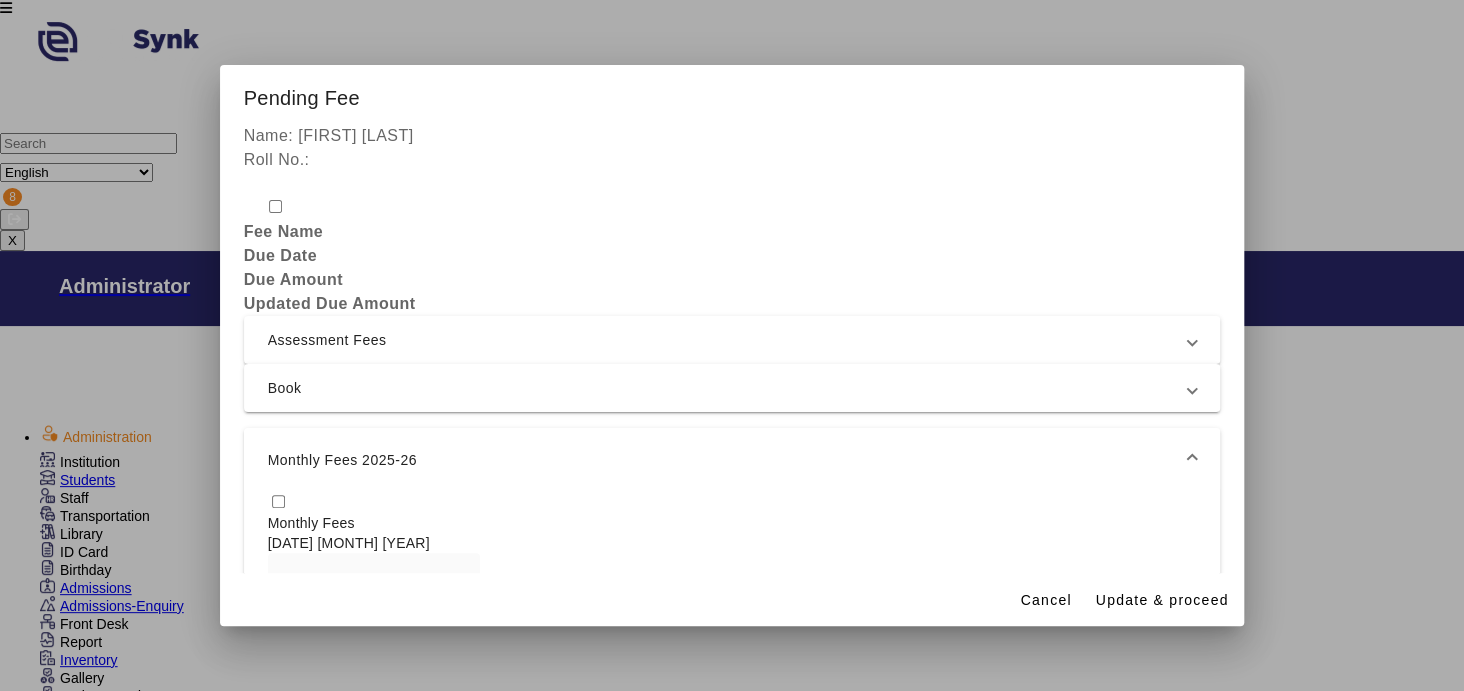 click at bounding box center [1192, 460] 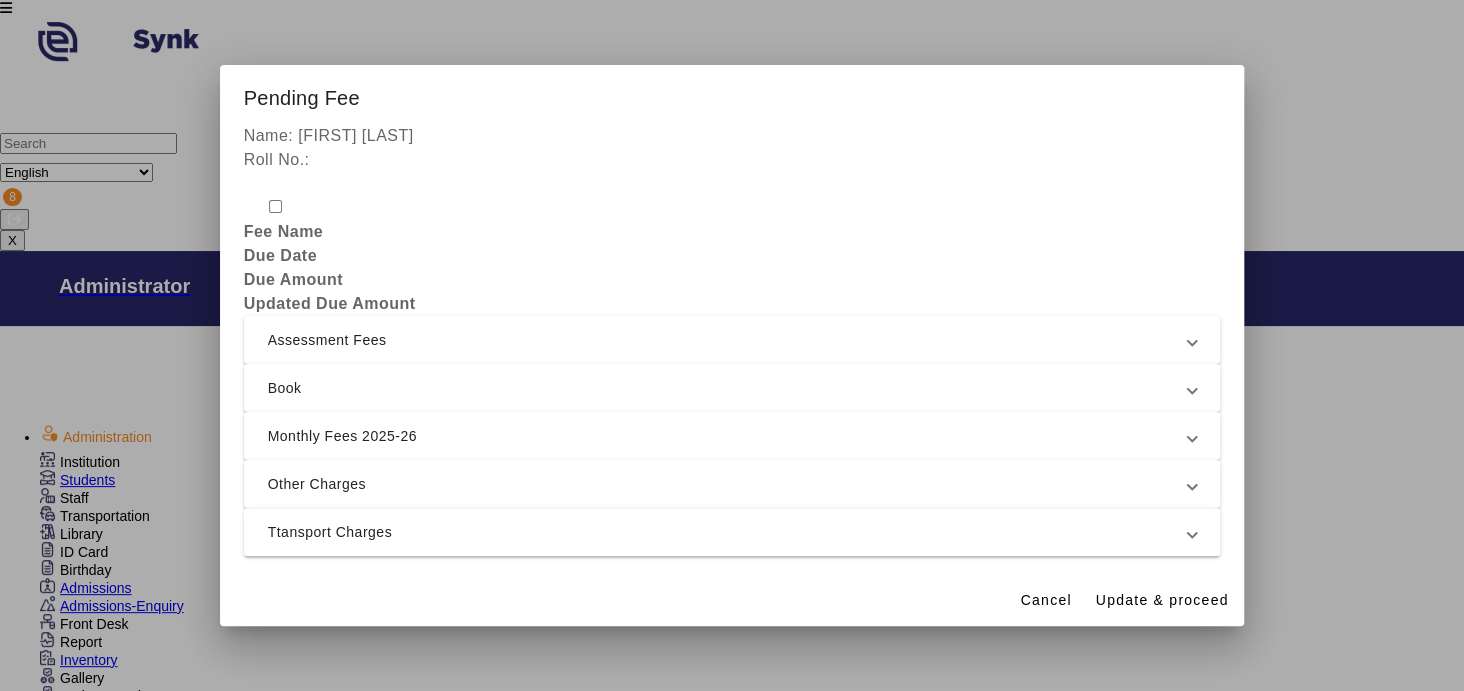 click on "Ttansport Charges" at bounding box center (728, 532) 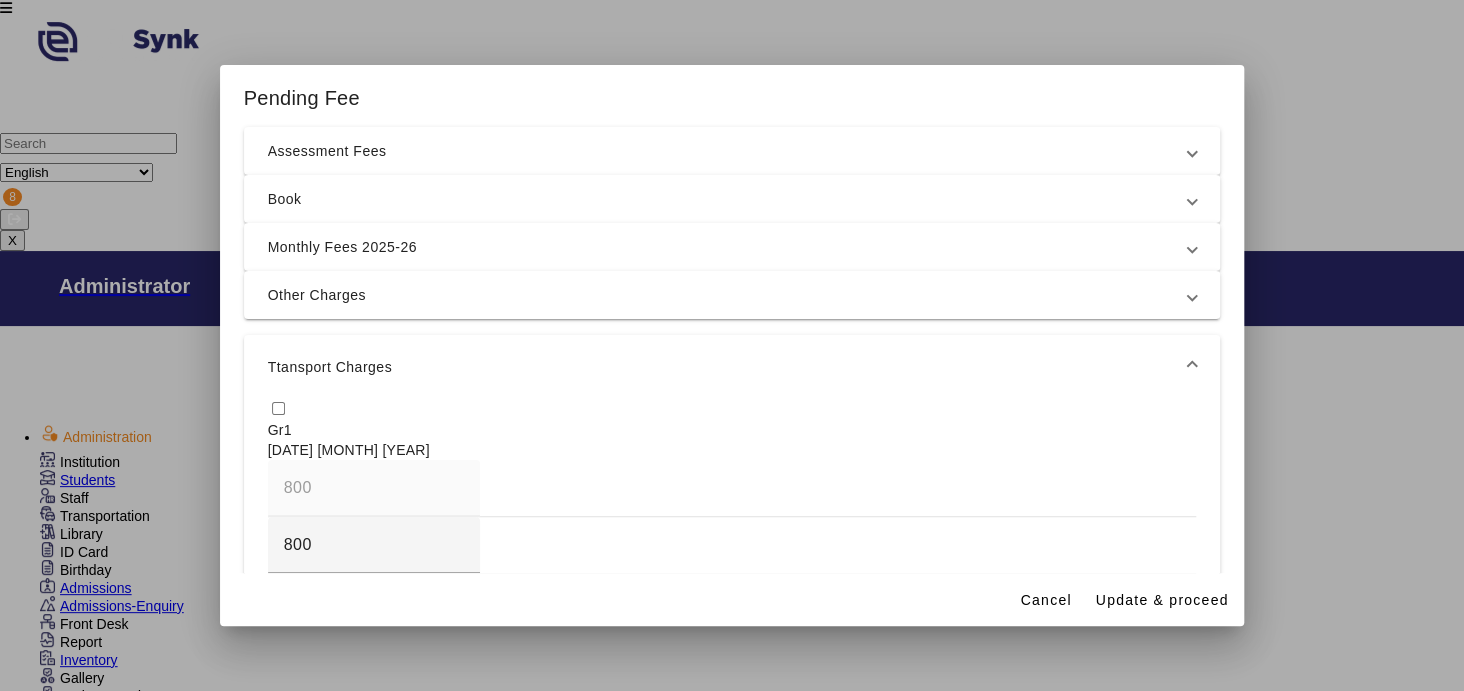 scroll, scrollTop: 198, scrollLeft: 0, axis: vertical 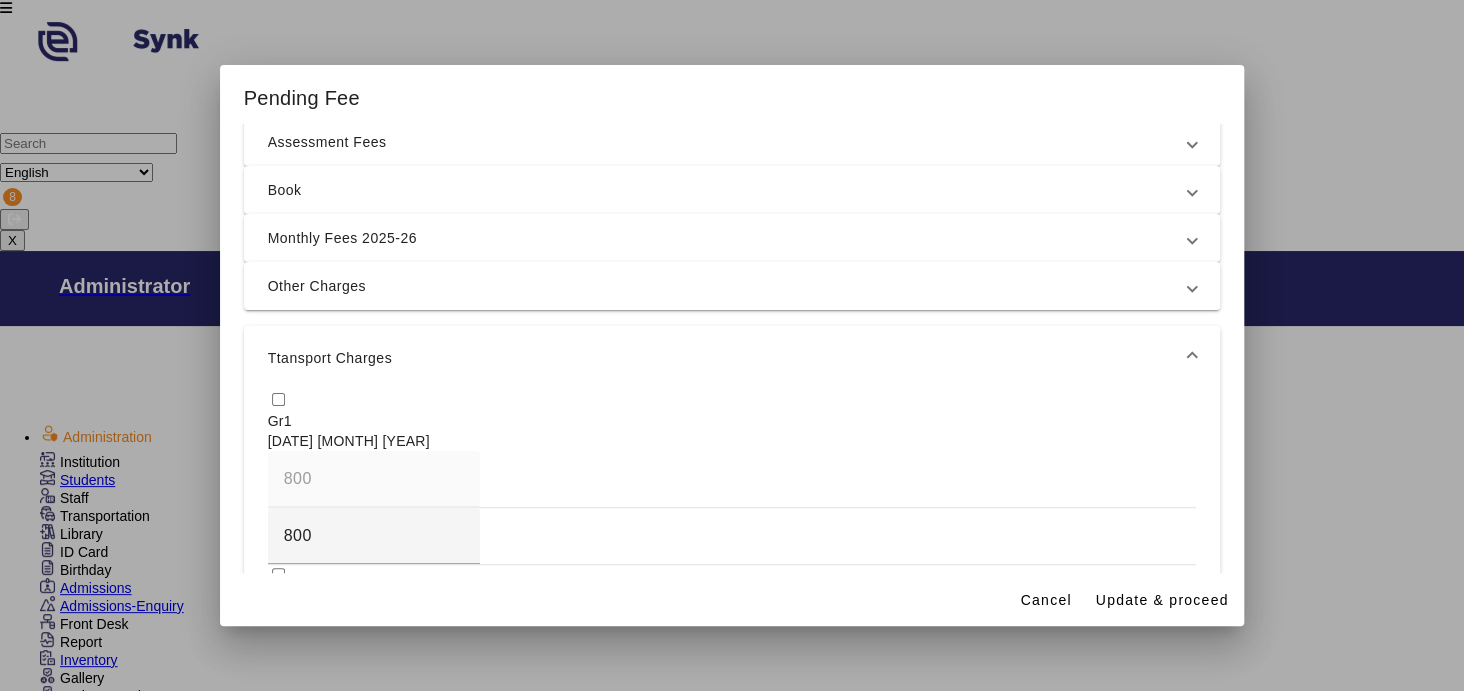 click at bounding box center [278, 399] 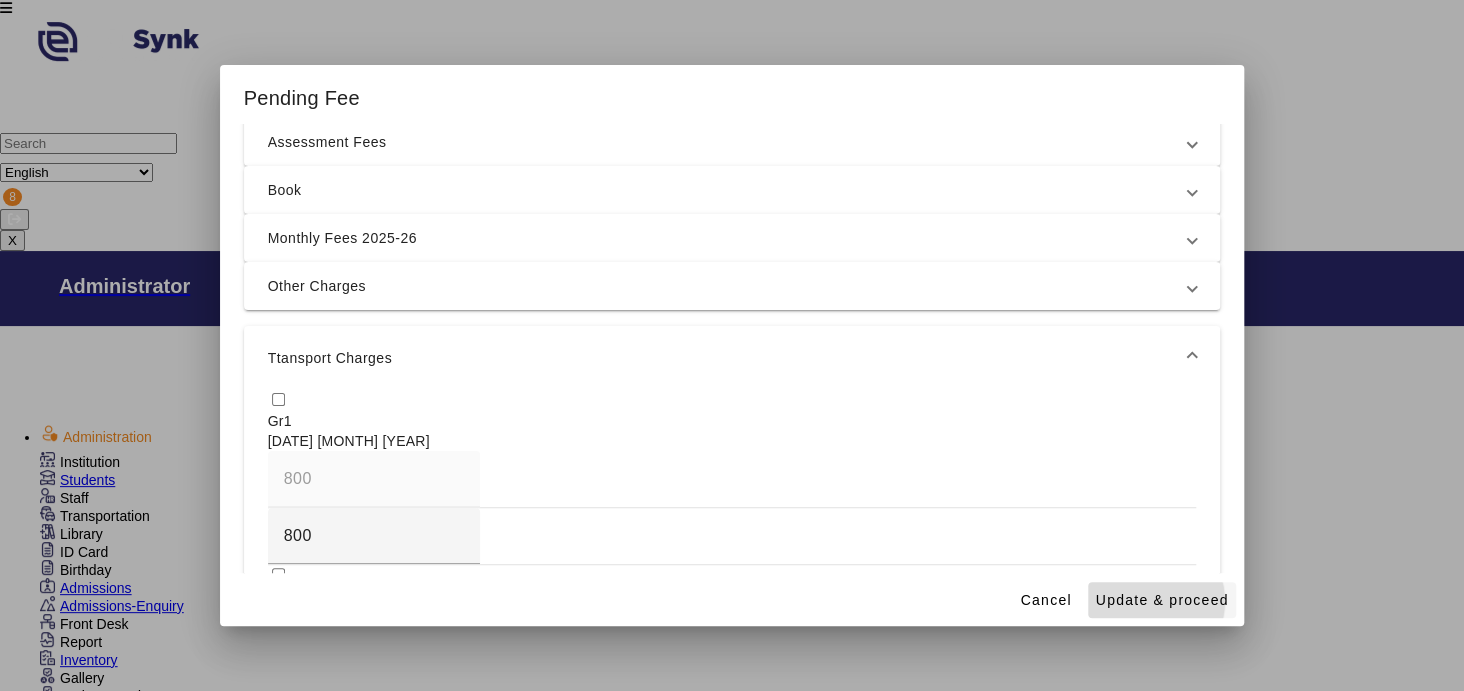 click on "Update & proceed" at bounding box center [1162, 600] 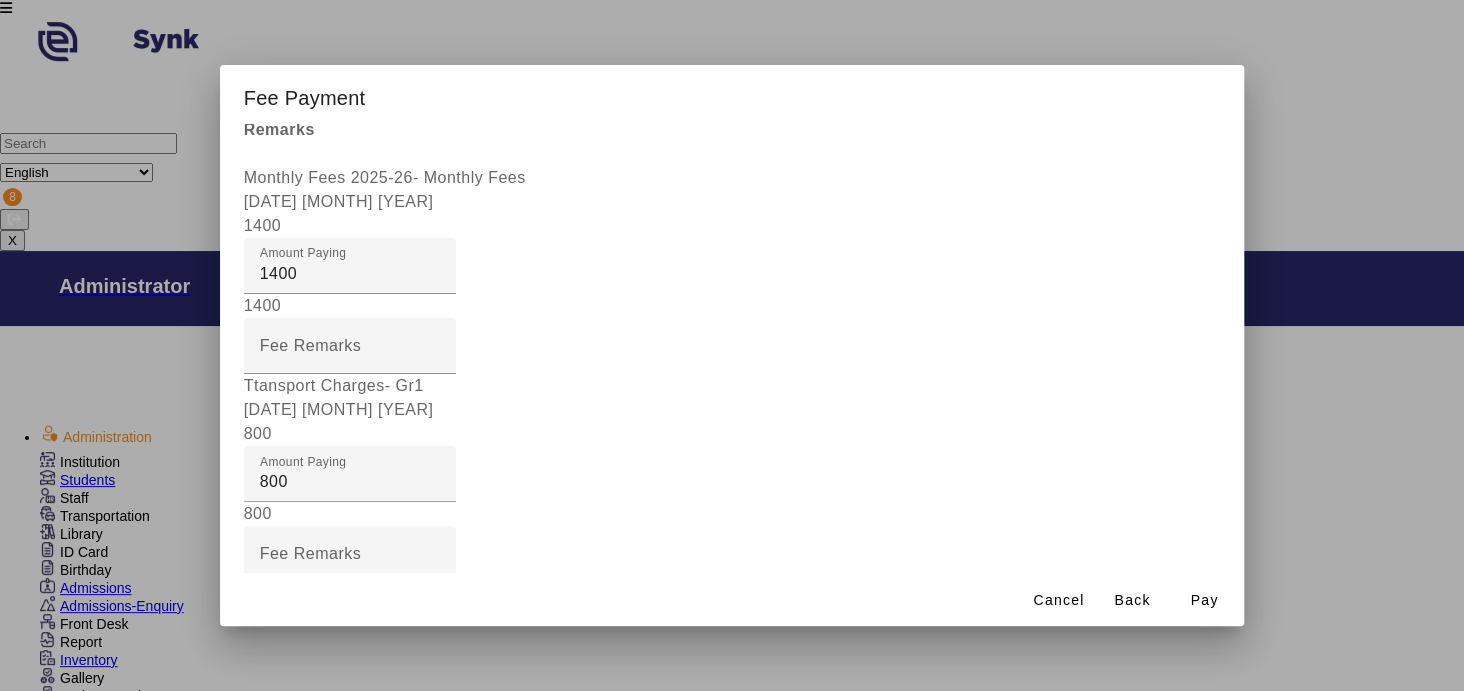 scroll, scrollTop: 0, scrollLeft: 0, axis: both 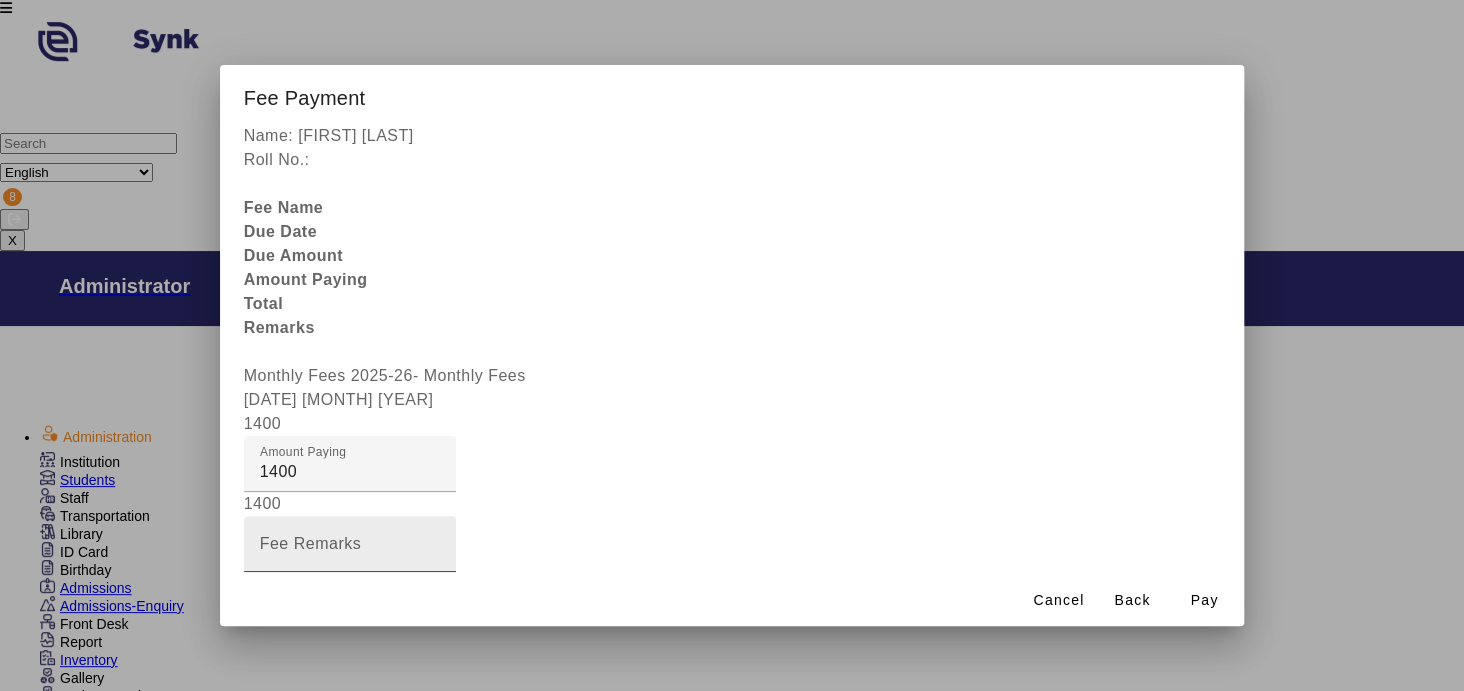 click on "Fee Remarks" at bounding box center (311, 543) 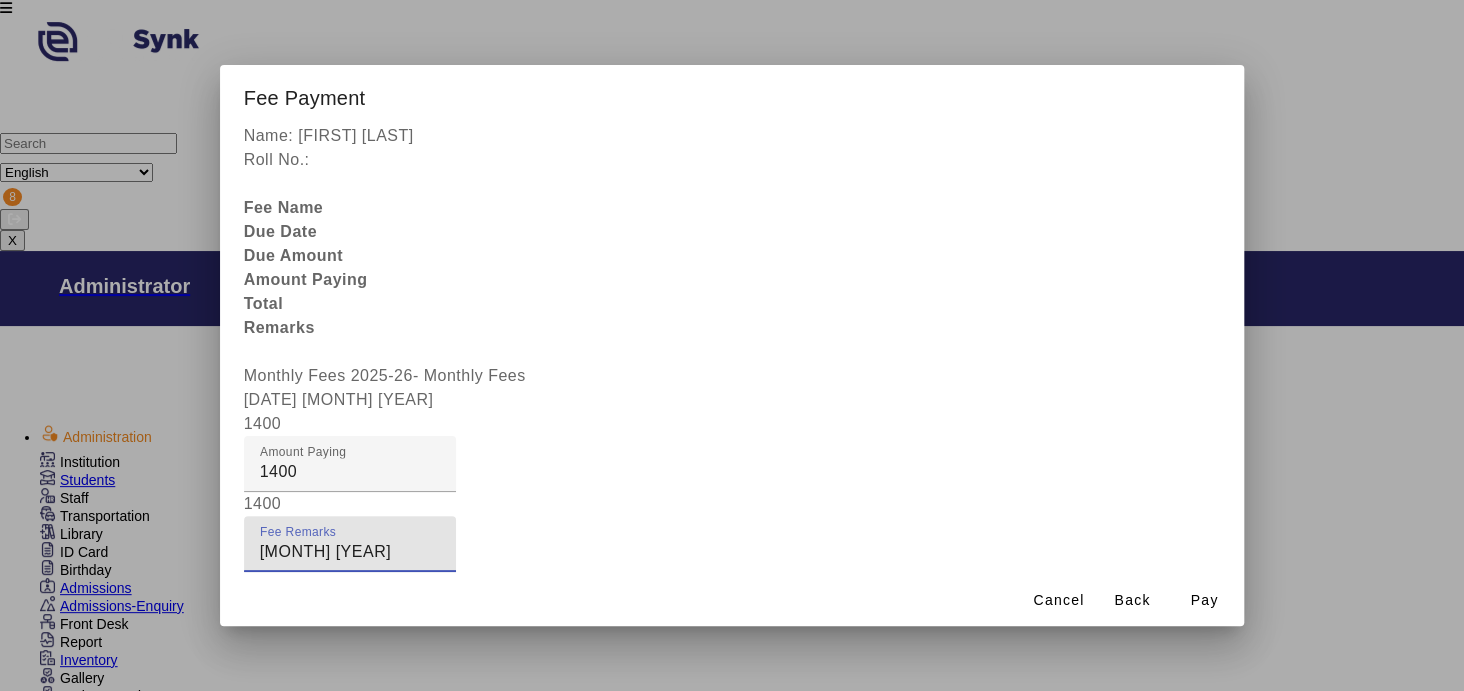 type on "[MONTH] [YEAR]" 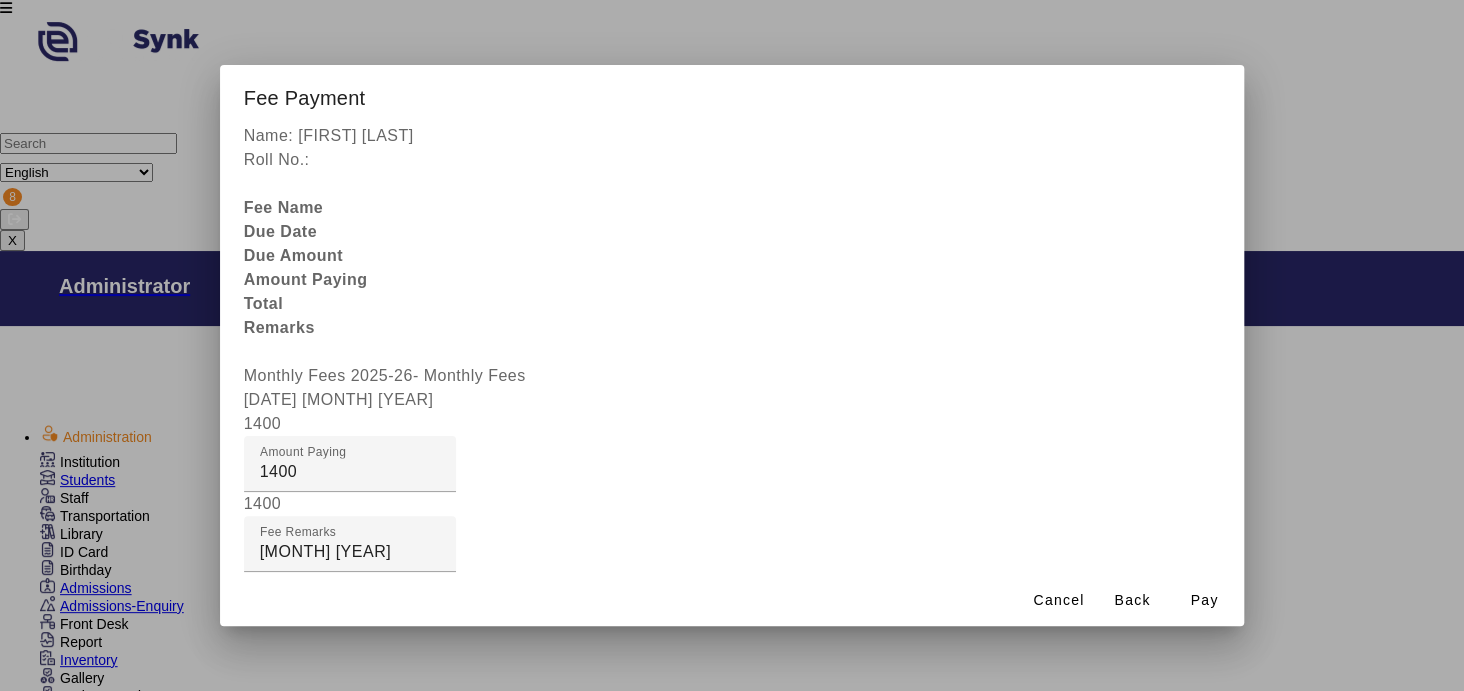 click on "Fee Remarks" at bounding box center (311, 751) 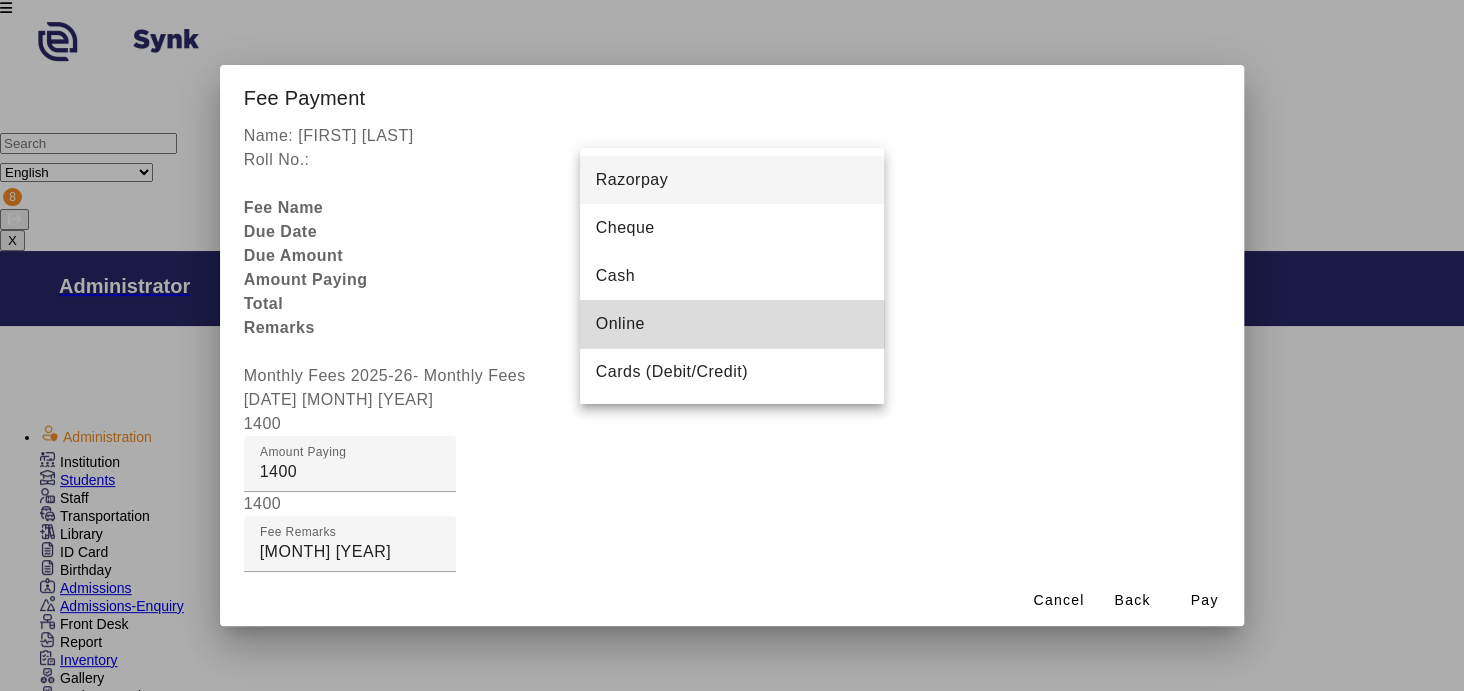 click on "Online" at bounding box center (620, 324) 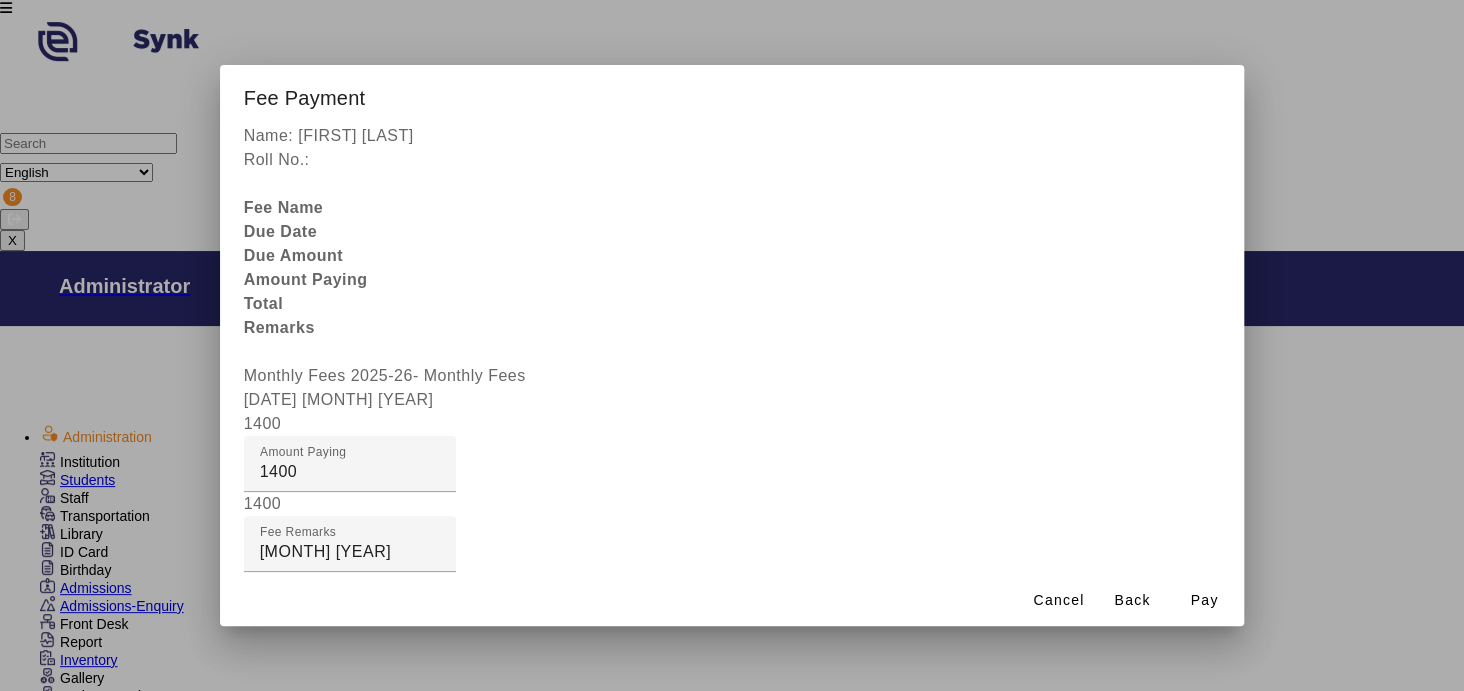 click at bounding box center (464, 1168) 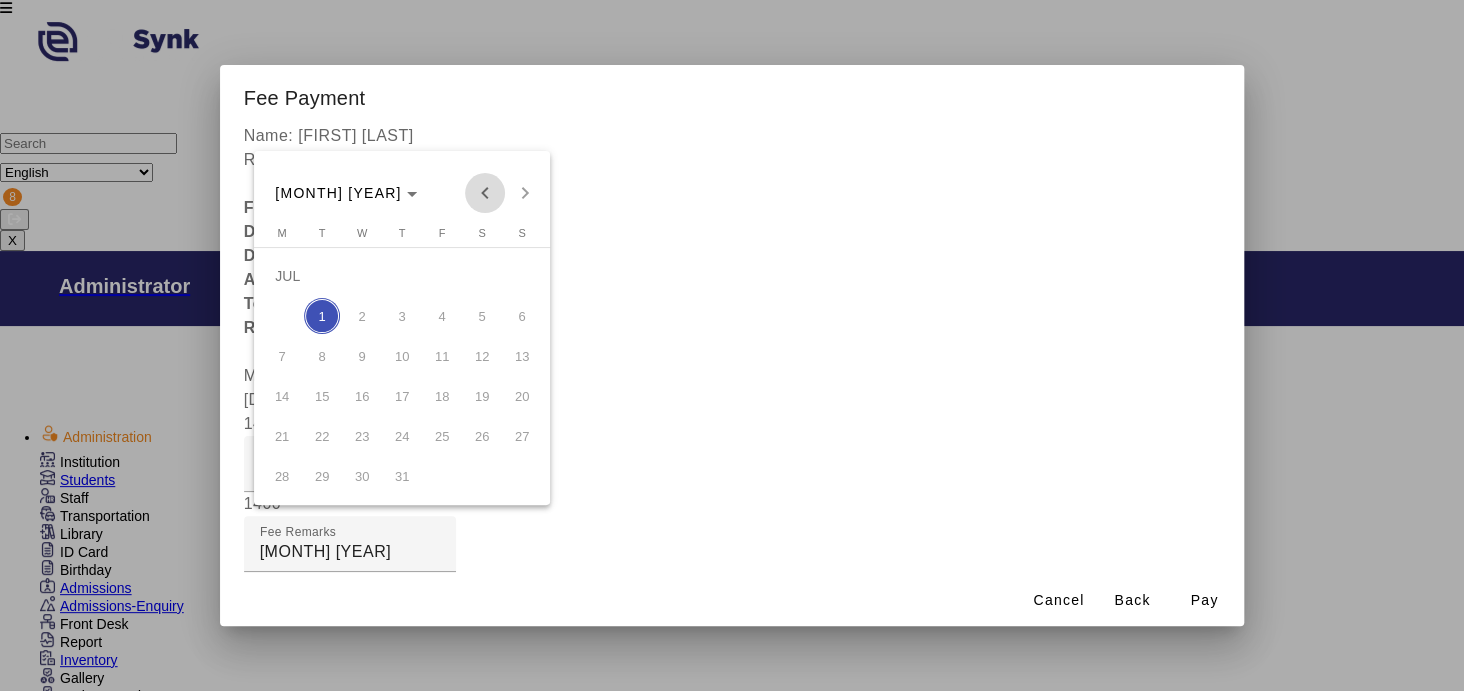 click at bounding box center [485, 193] 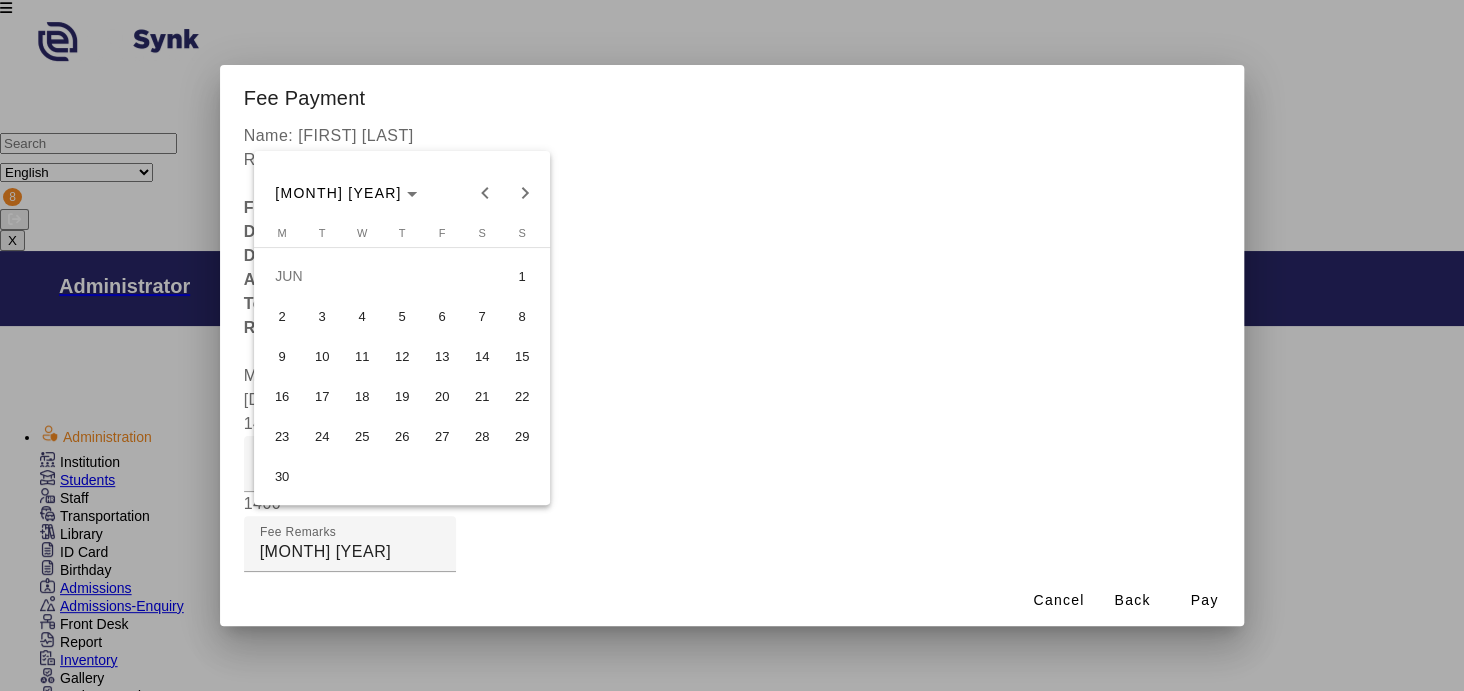 click on "5" at bounding box center [402, 316] 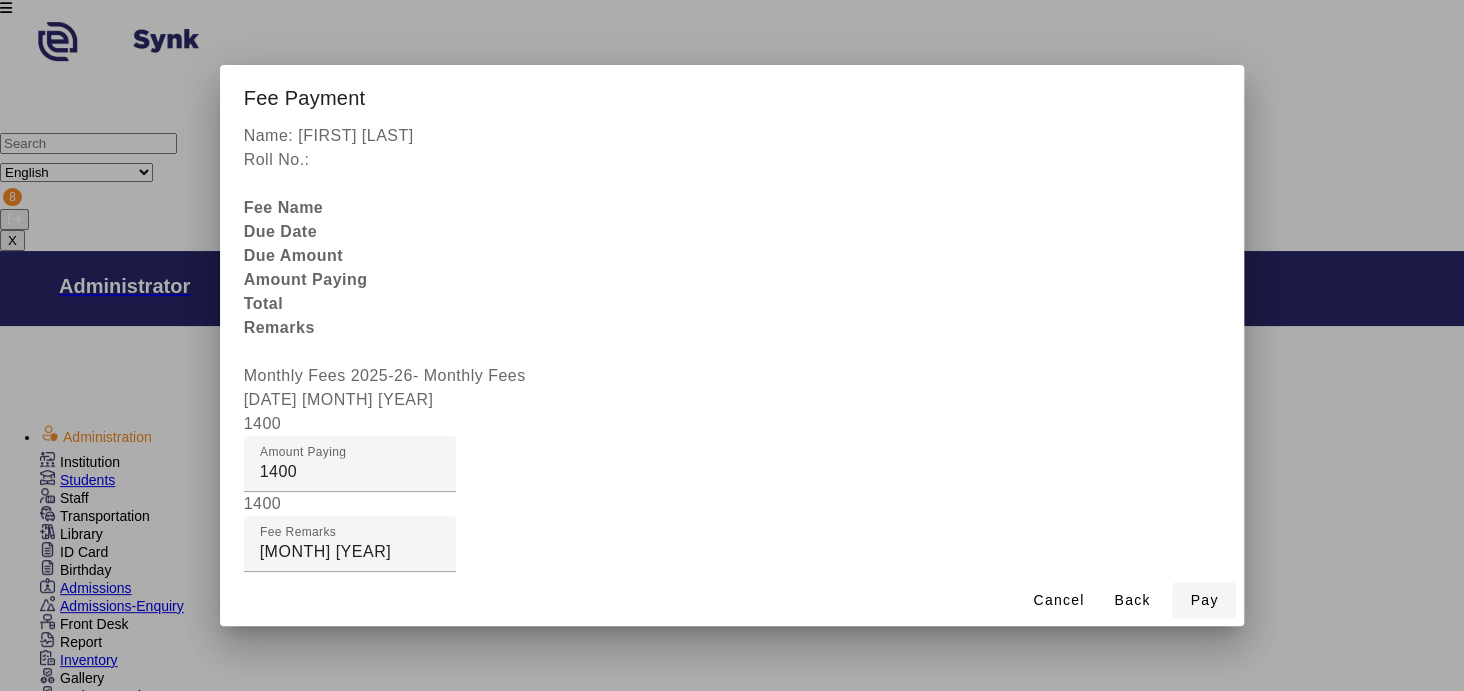 click on "Pay" at bounding box center [1204, 600] 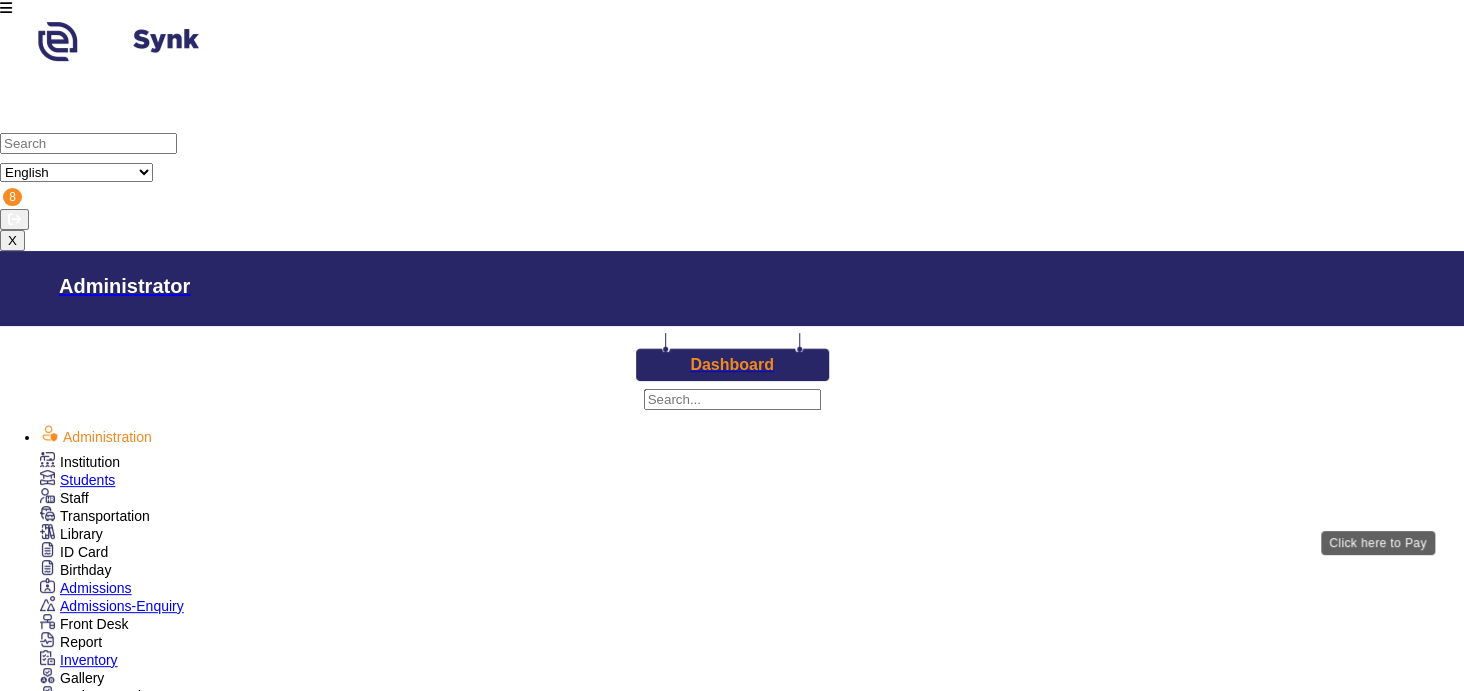 click on "View & Pay" at bounding box center [891, 2865] 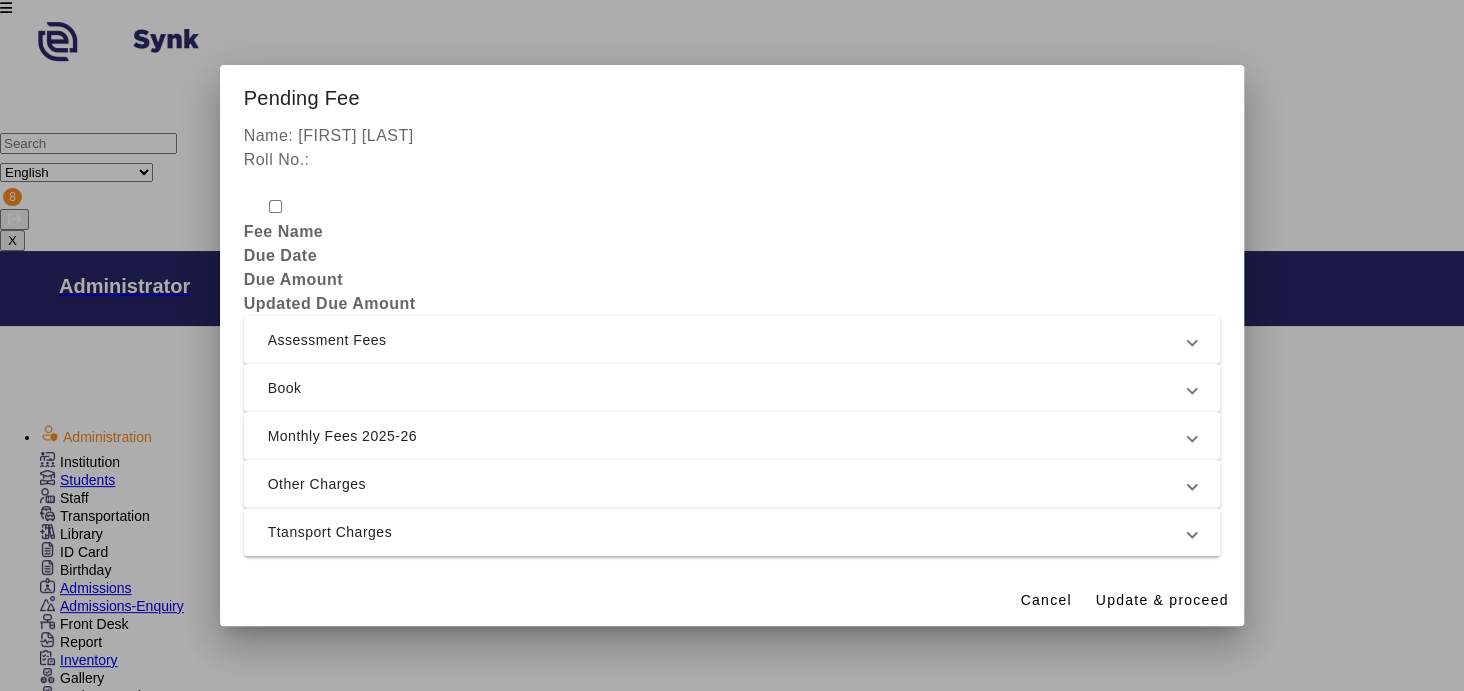 click on "Monthly Fees 2025-26" at bounding box center (728, 436) 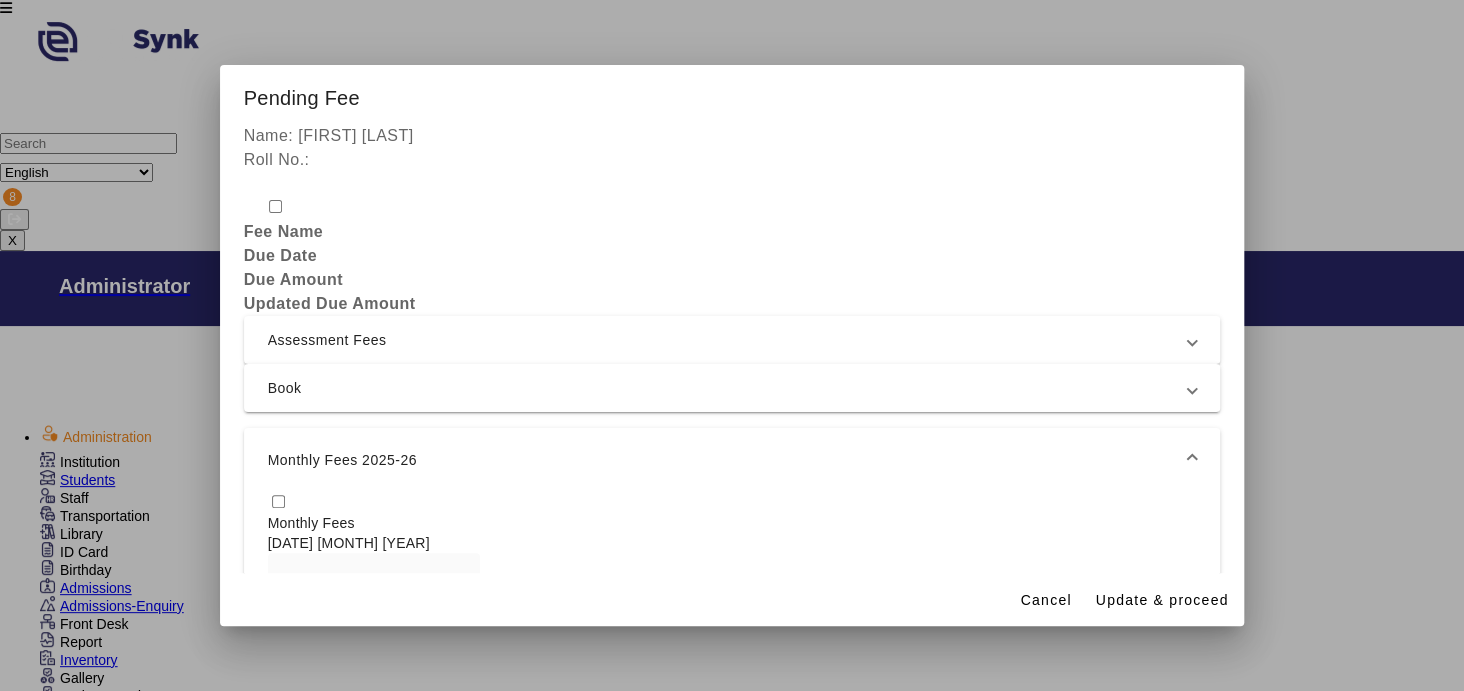 click at bounding box center [278, 501] 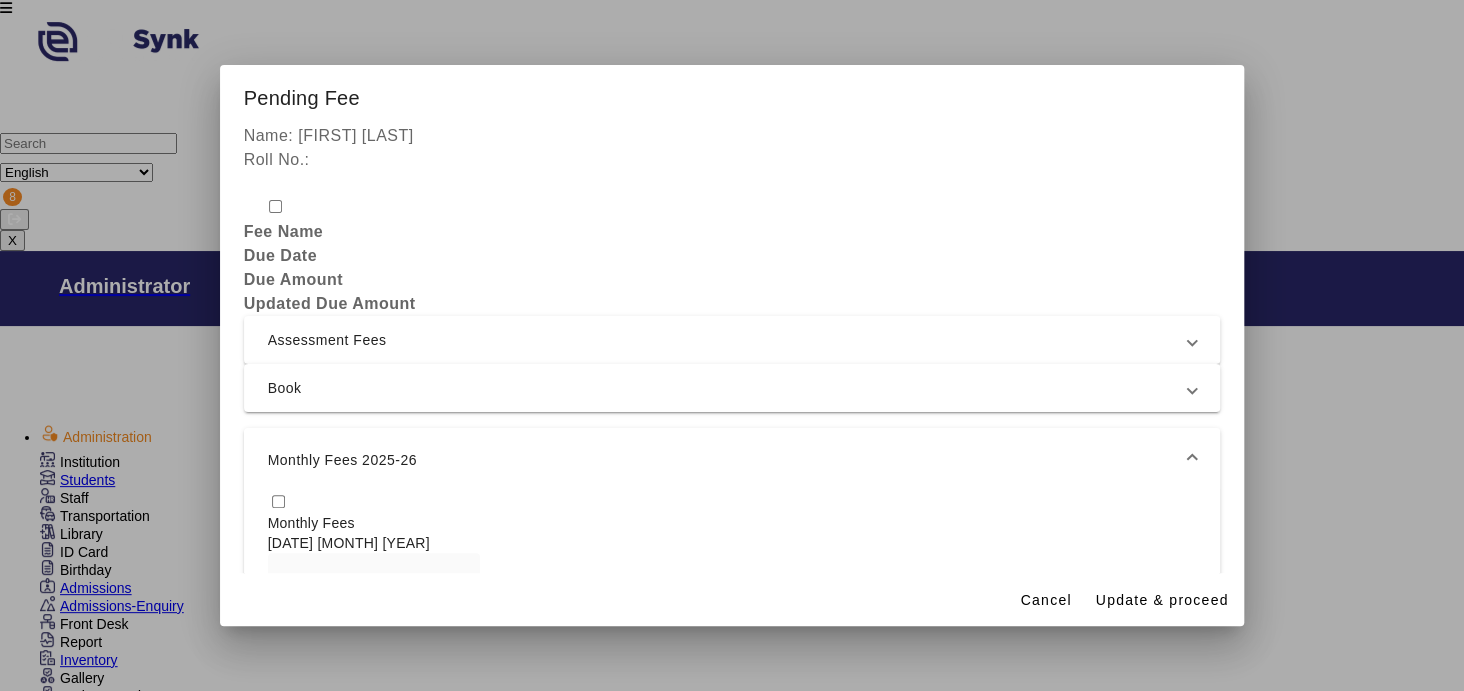 click at bounding box center [1192, 460] 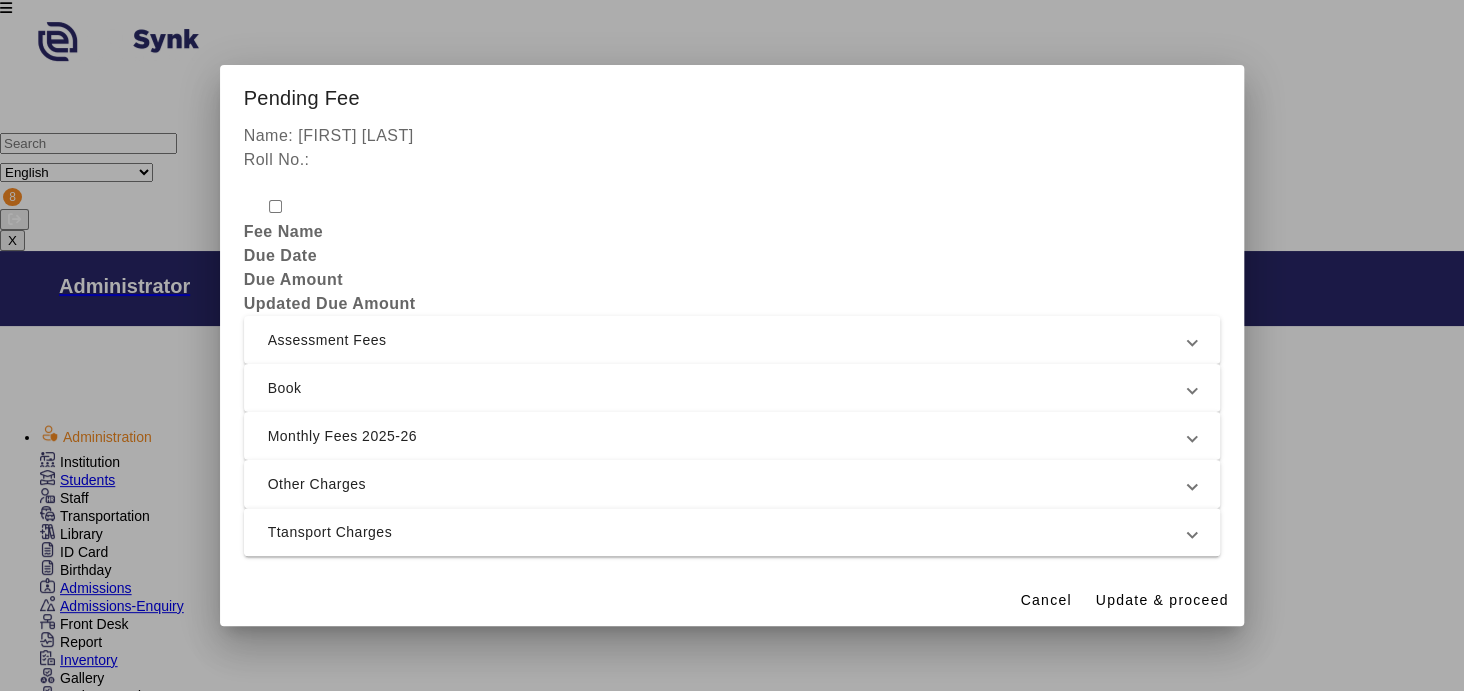 click on "Ttansport Charges" at bounding box center (728, 532) 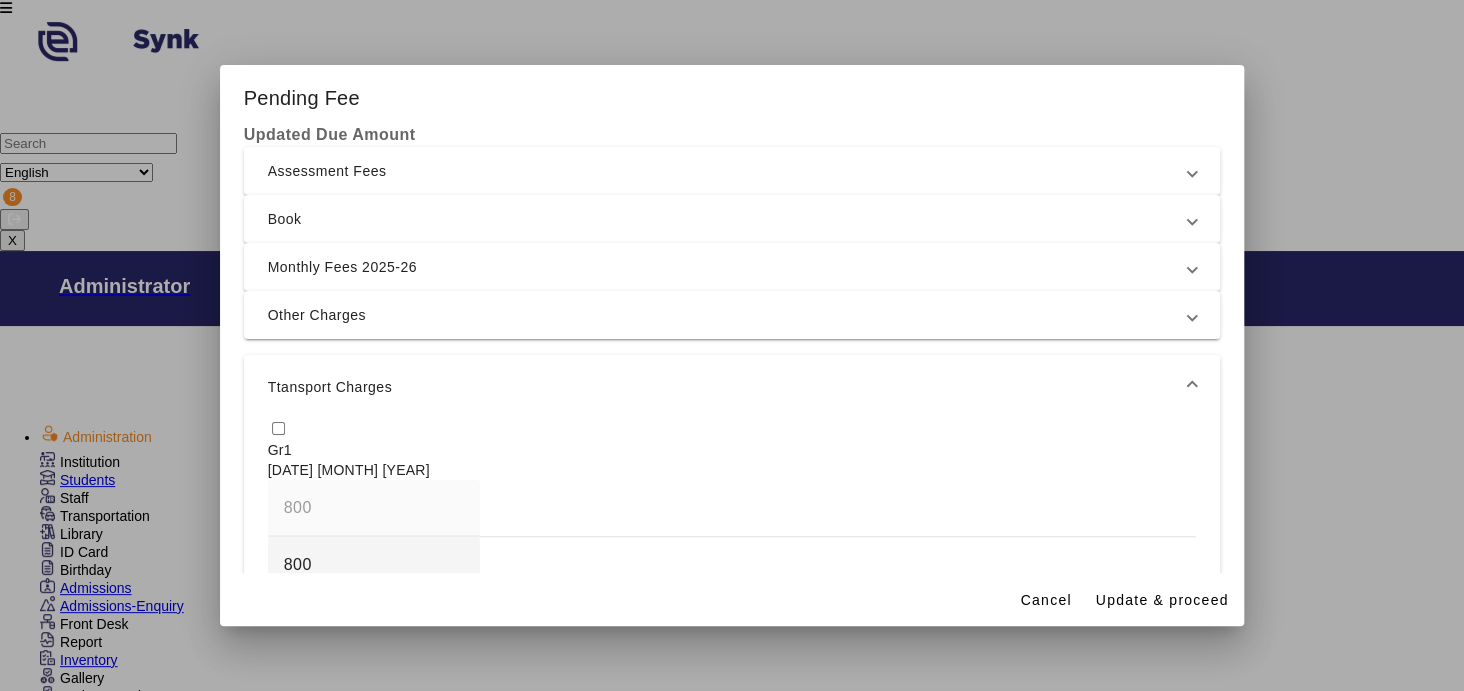 scroll, scrollTop: 175, scrollLeft: 0, axis: vertical 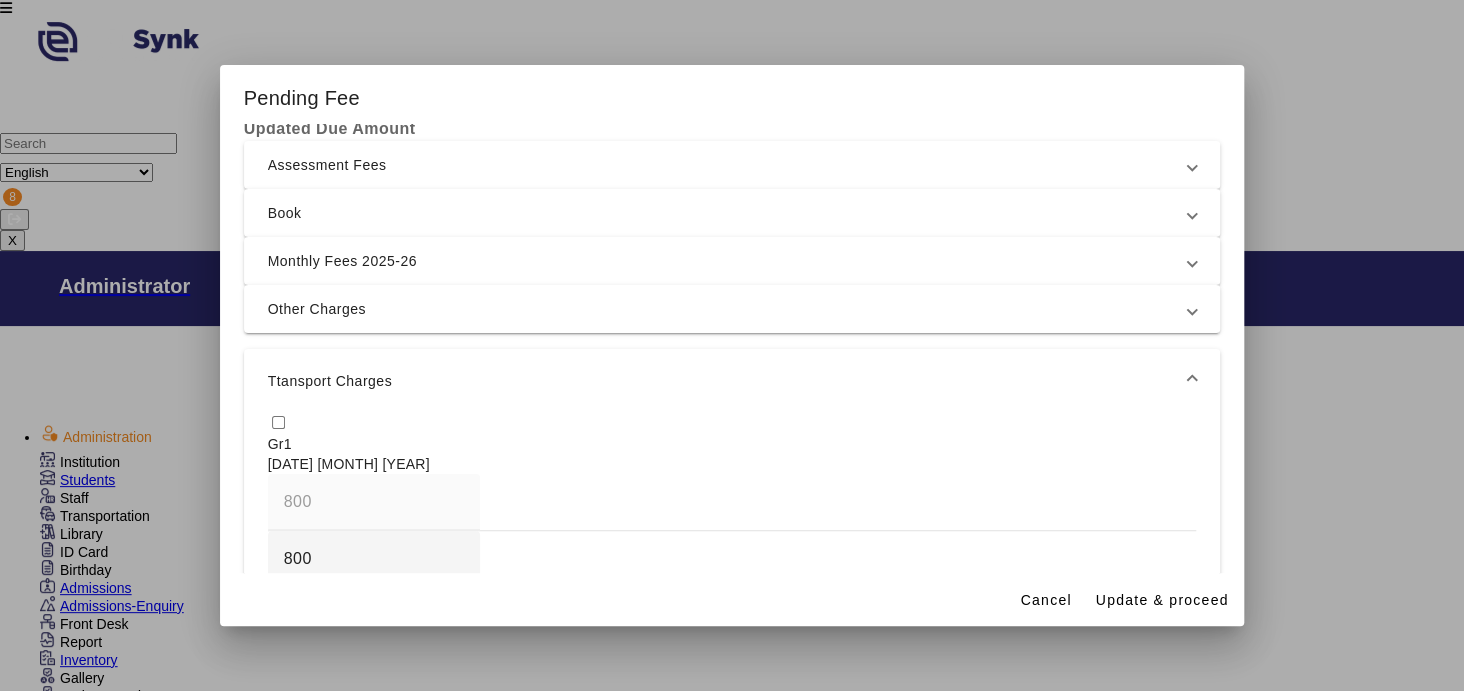 click at bounding box center [278, 422] 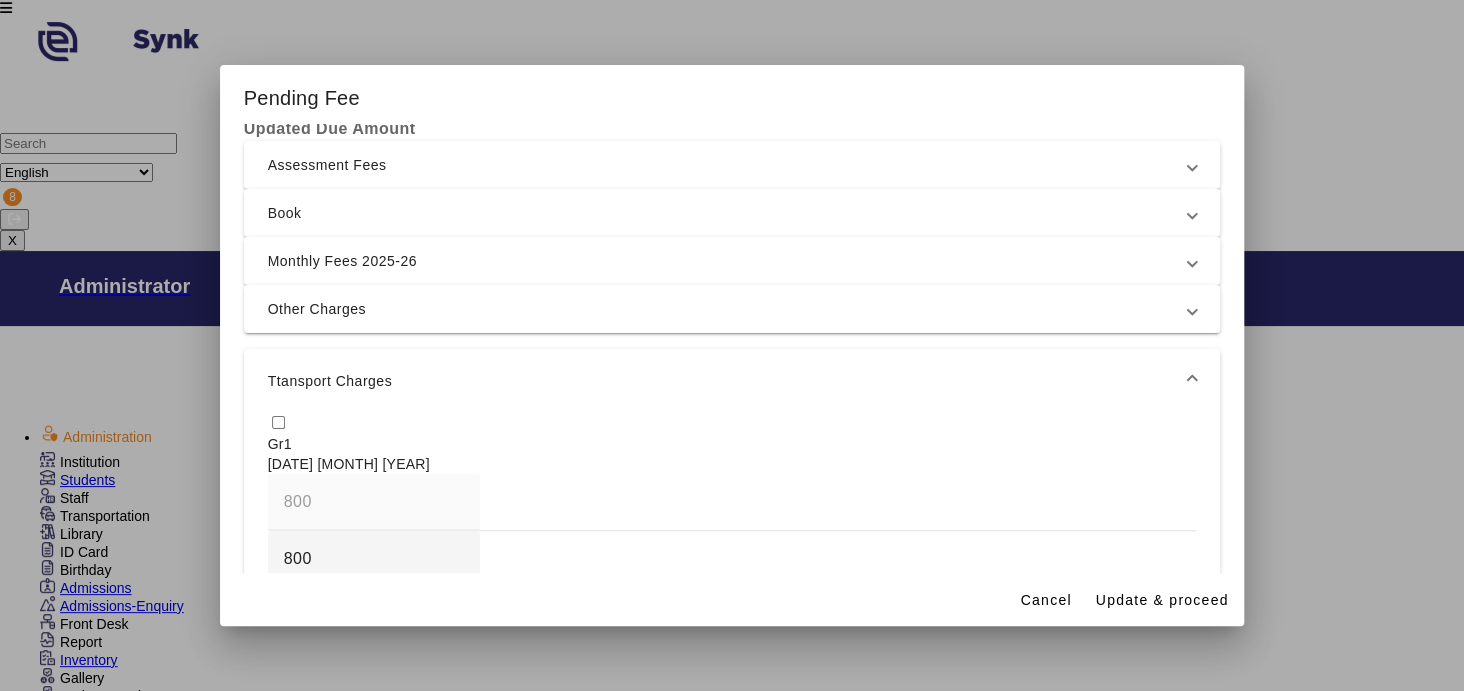 click on "Monthly Fees 2025-26" at bounding box center (728, 261) 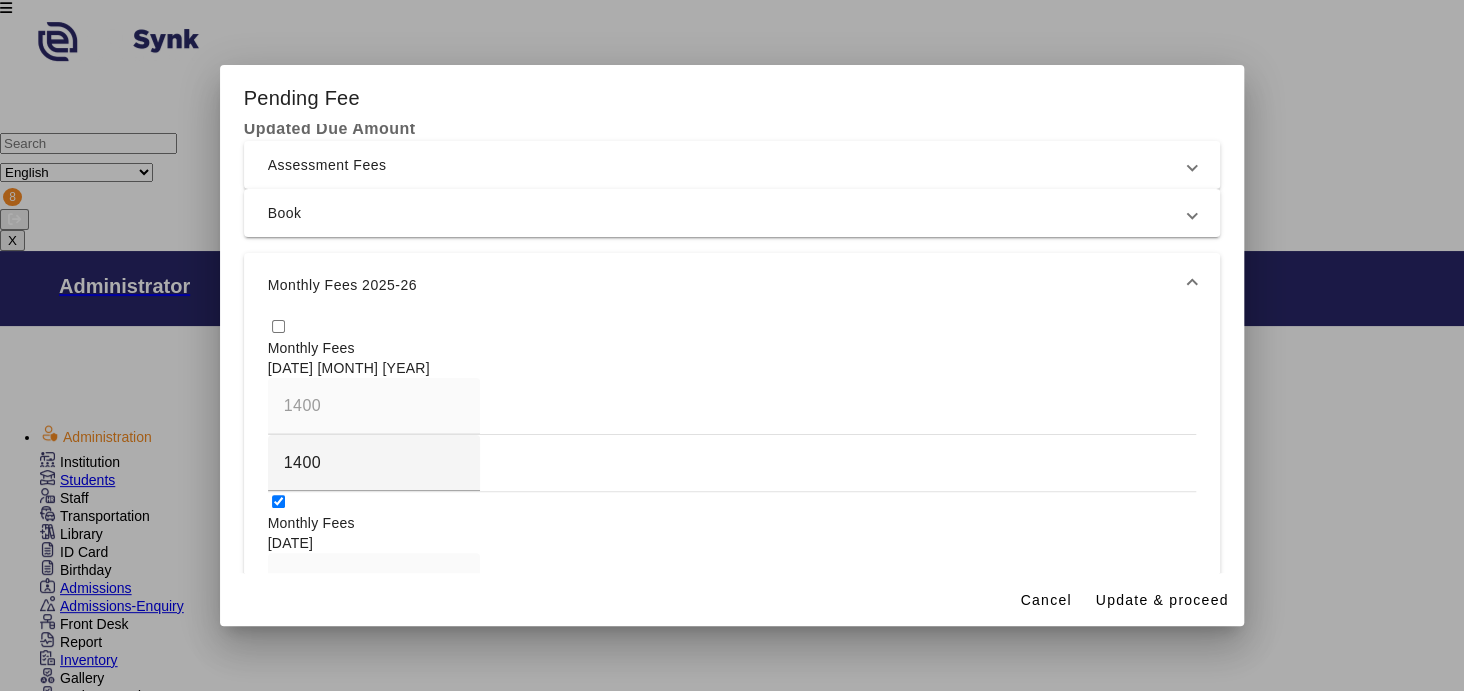 click at bounding box center (278, 501) 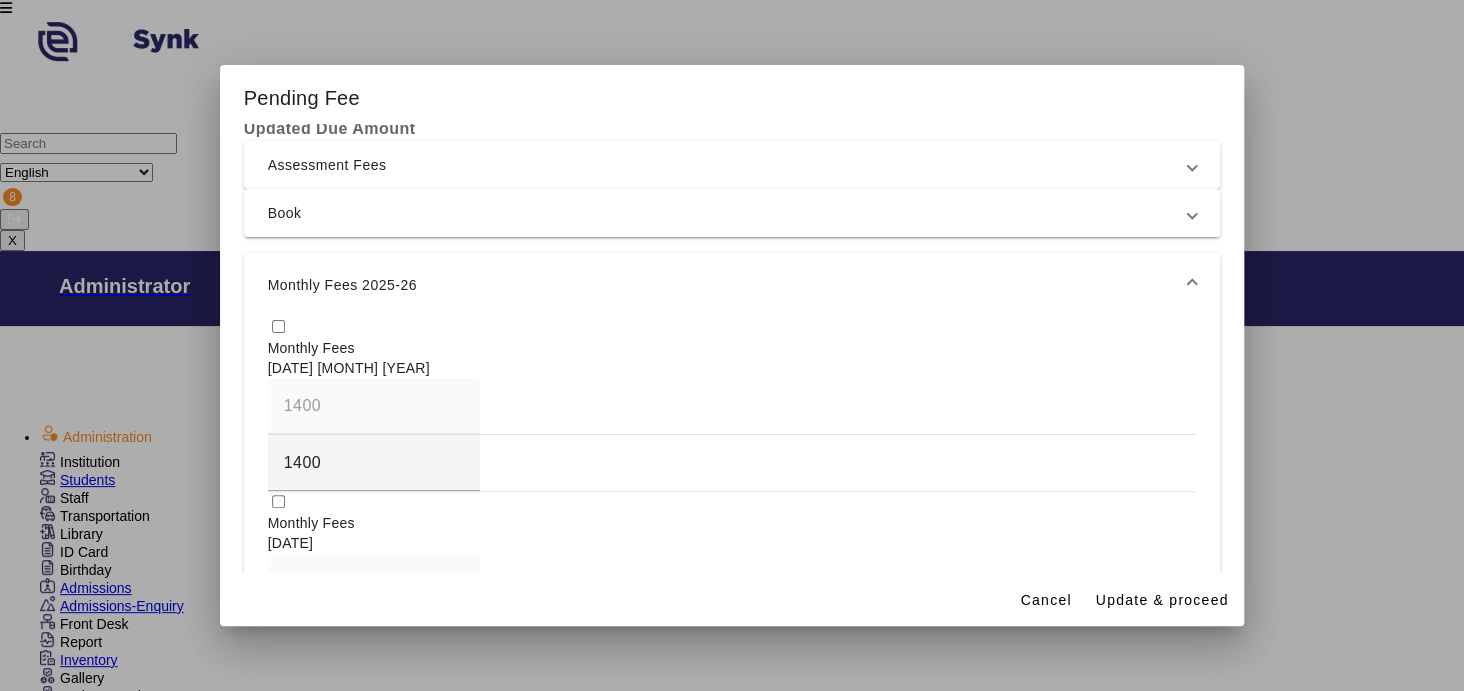 click at bounding box center (278, 326) 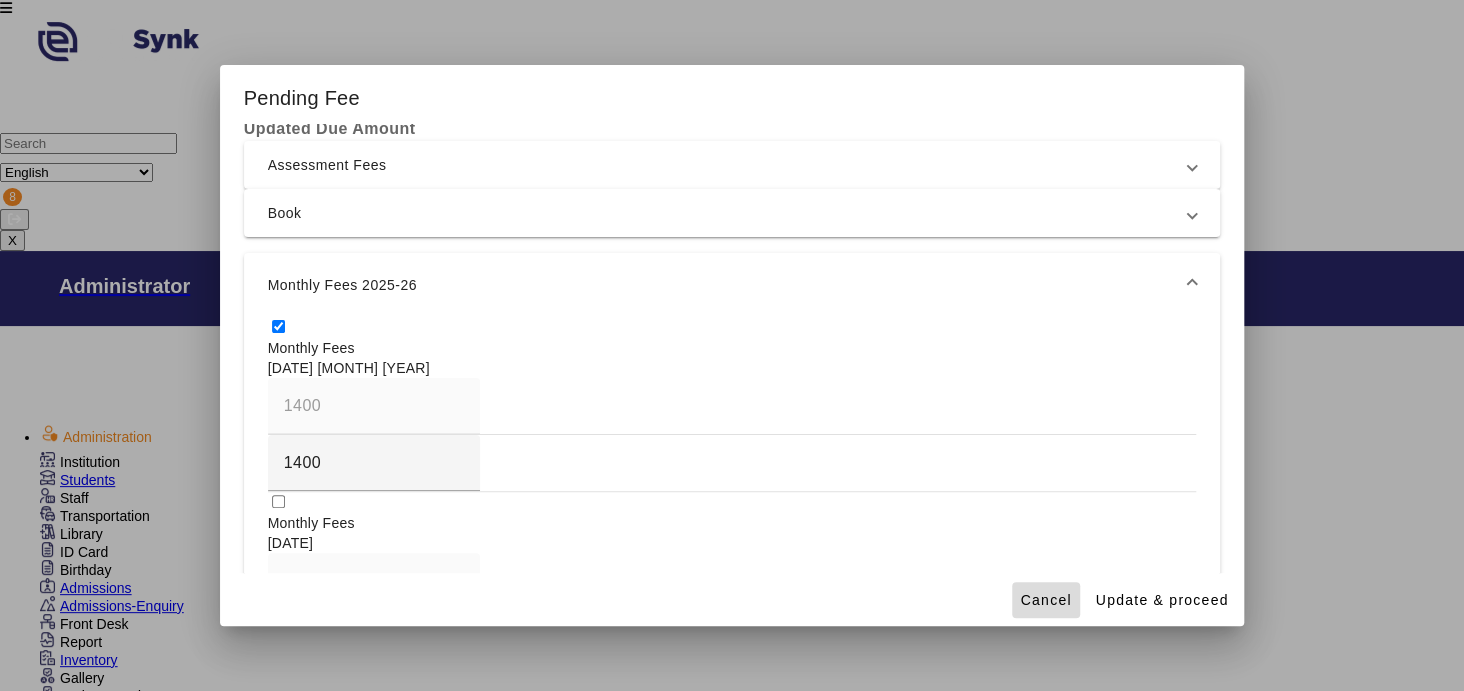 click on "Cancel" at bounding box center [1045, 600] 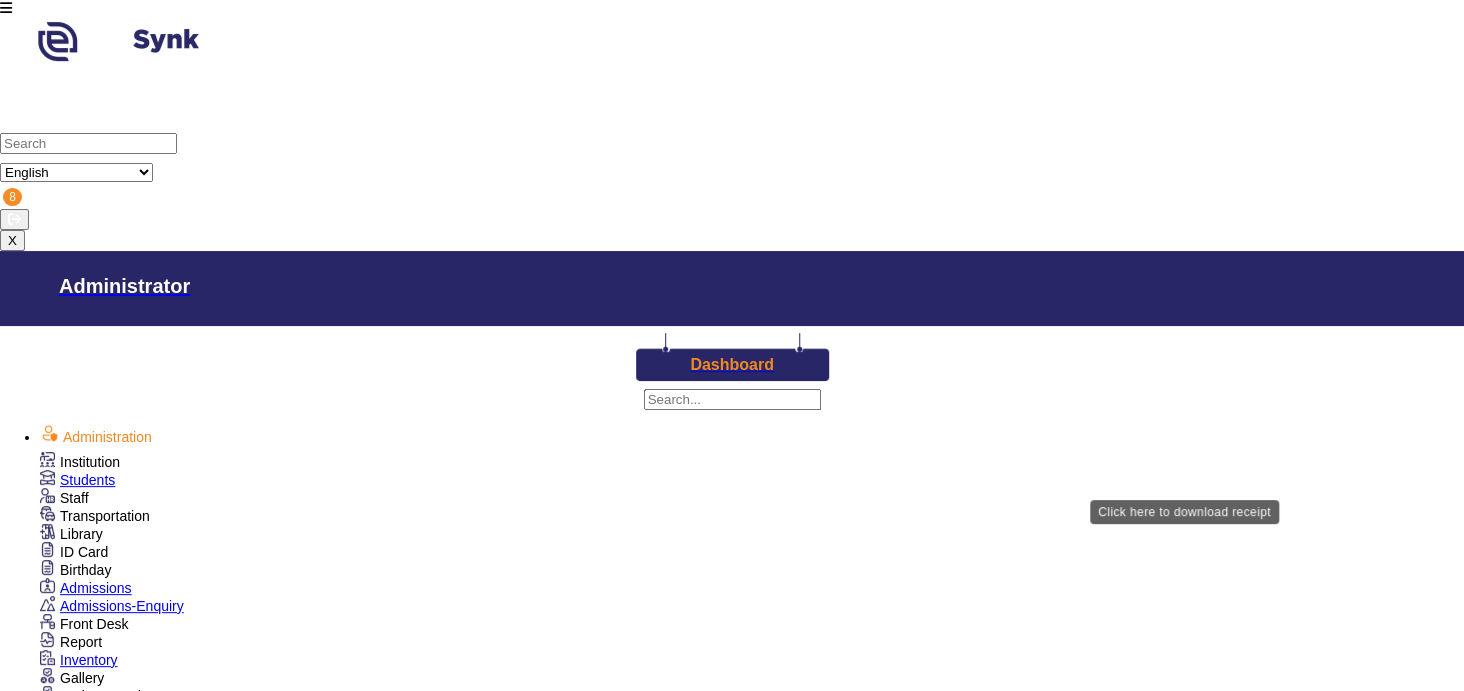 click on "Download Receipt" at bounding box center [764, 1981] 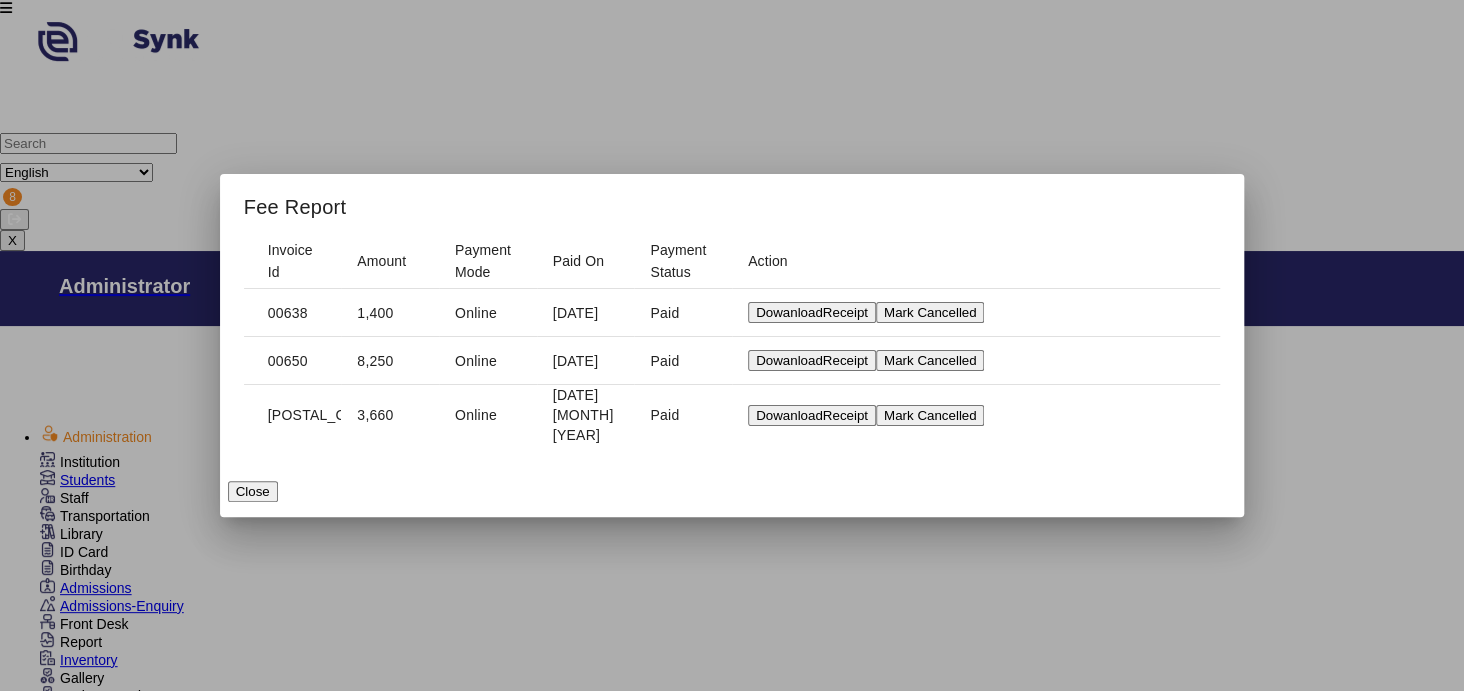 click on "Close" at bounding box center [253, 491] 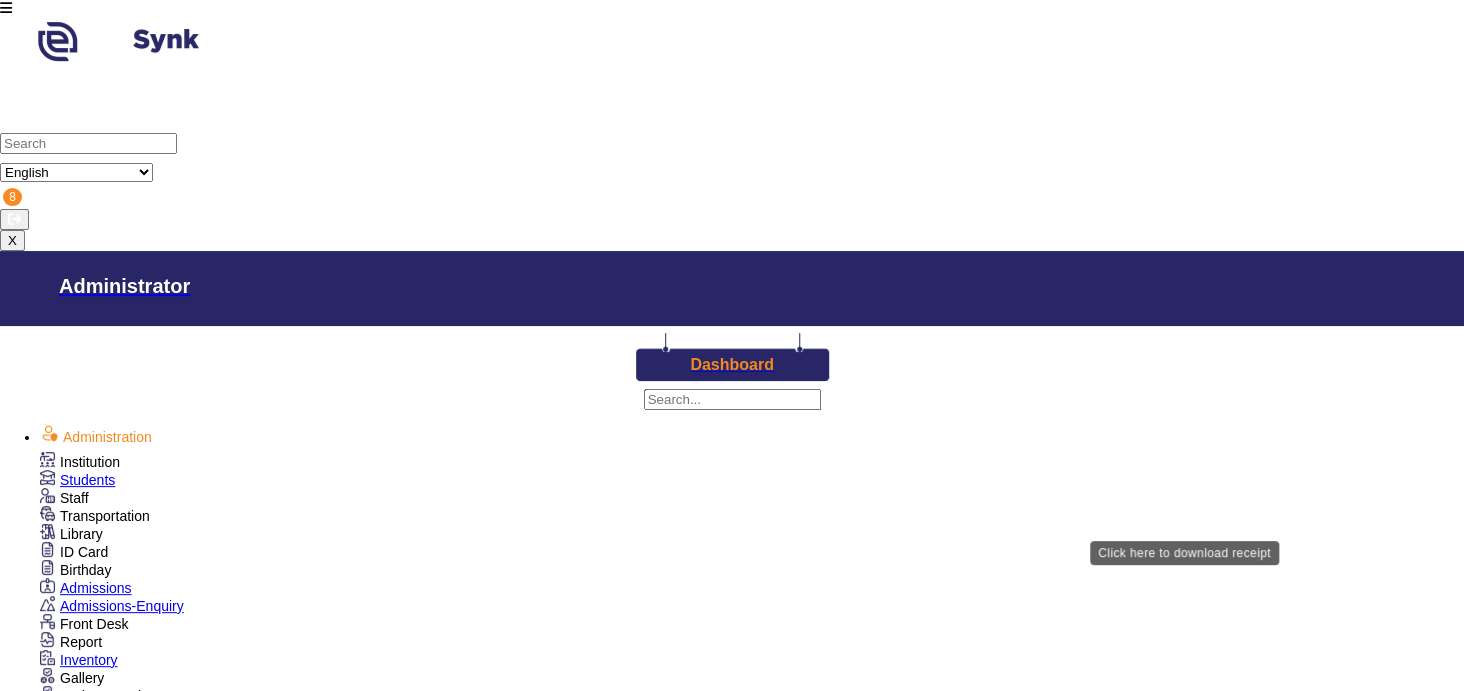 click on "Download Receipt" at bounding box center (764, 2865) 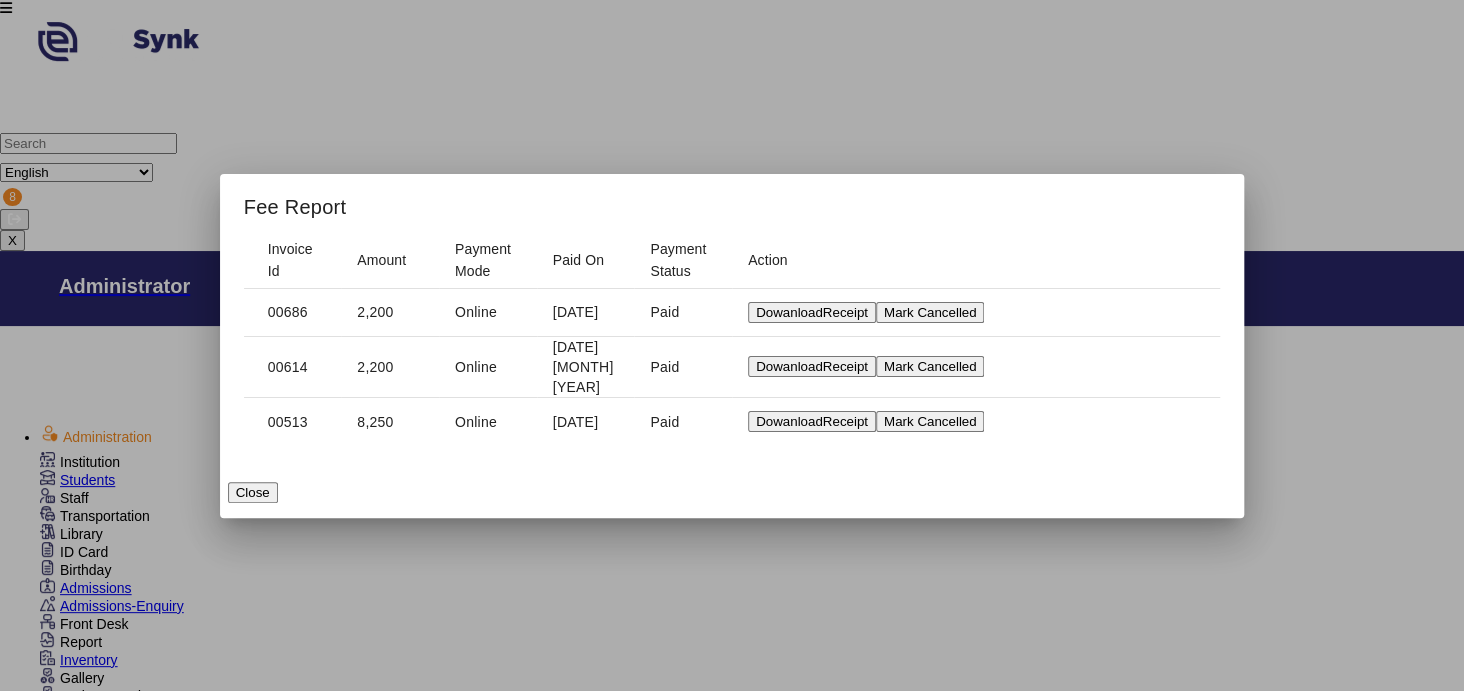 click on "DowanloadReceipt" at bounding box center (812, 312) 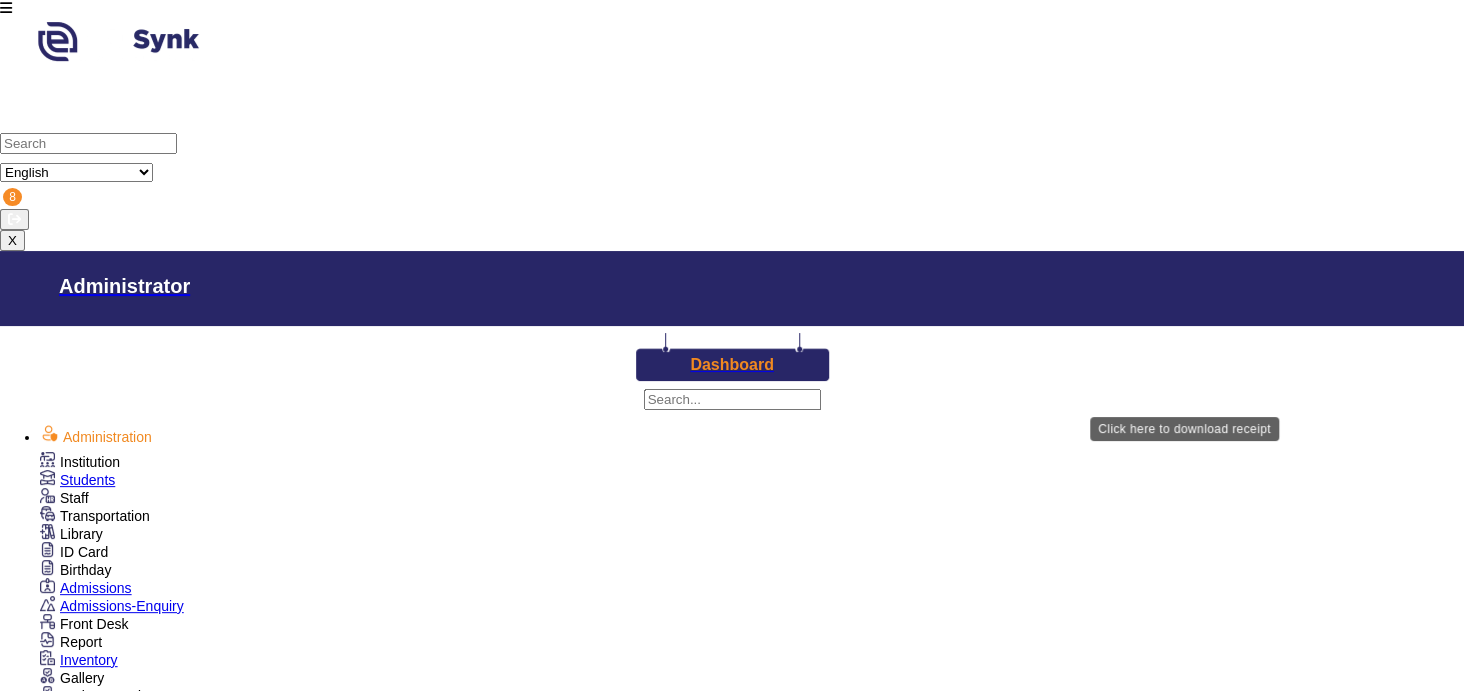 click on "Download Receipt" at bounding box center (764, 2709) 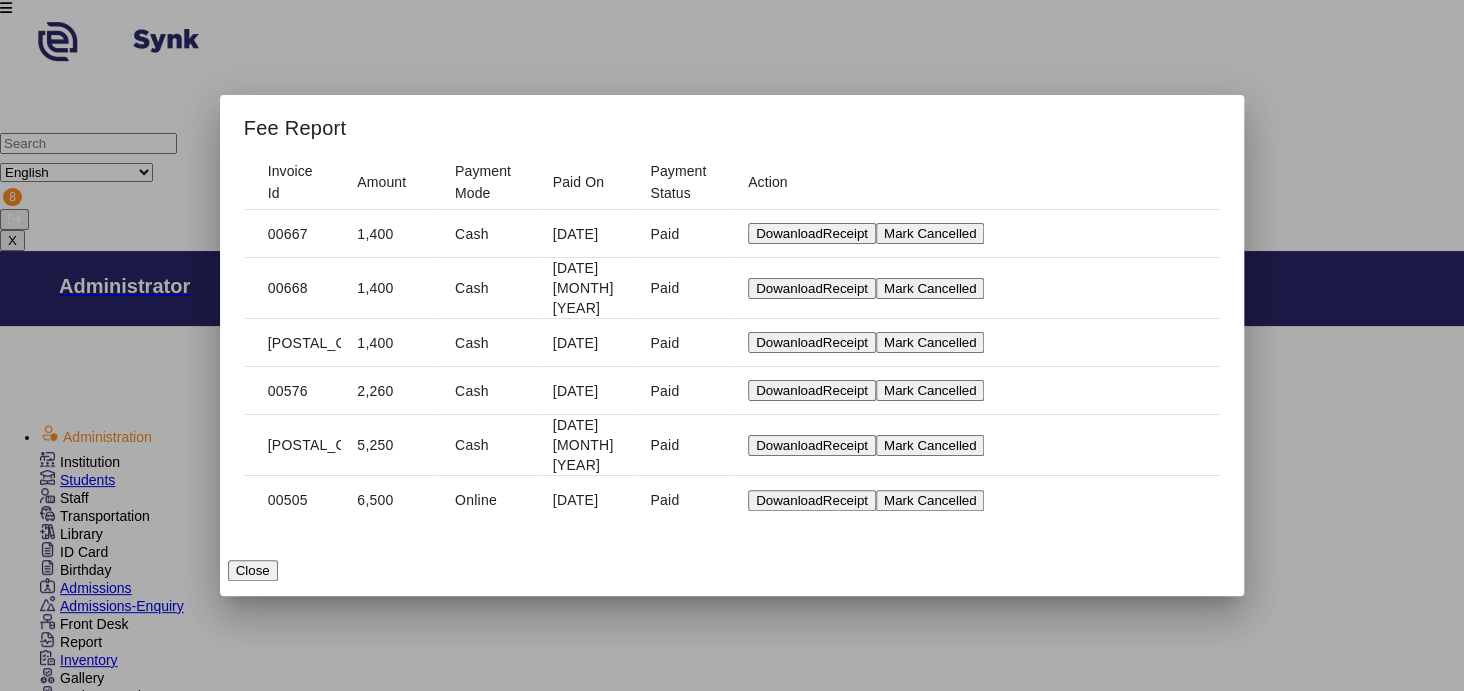click on "DowanloadReceipt" at bounding box center [812, 233] 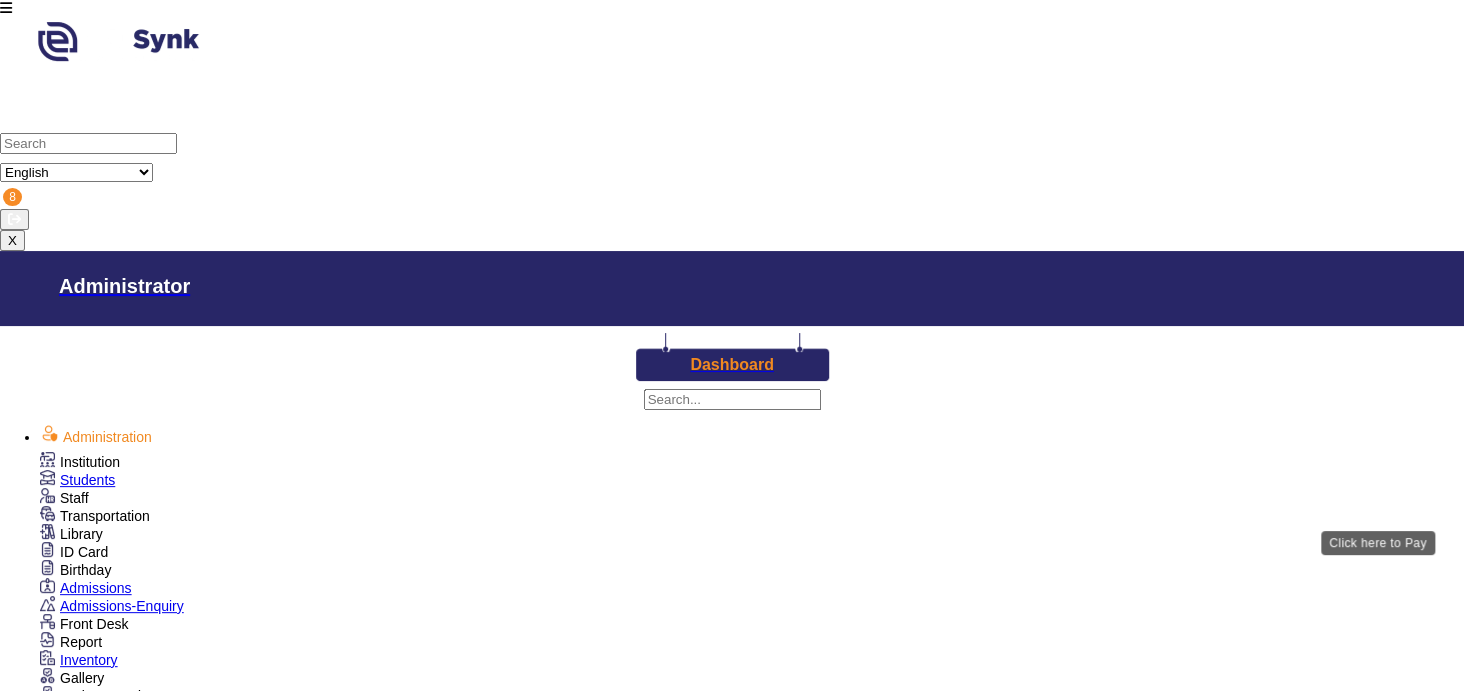 click on "View & Pay" at bounding box center [891, 2865] 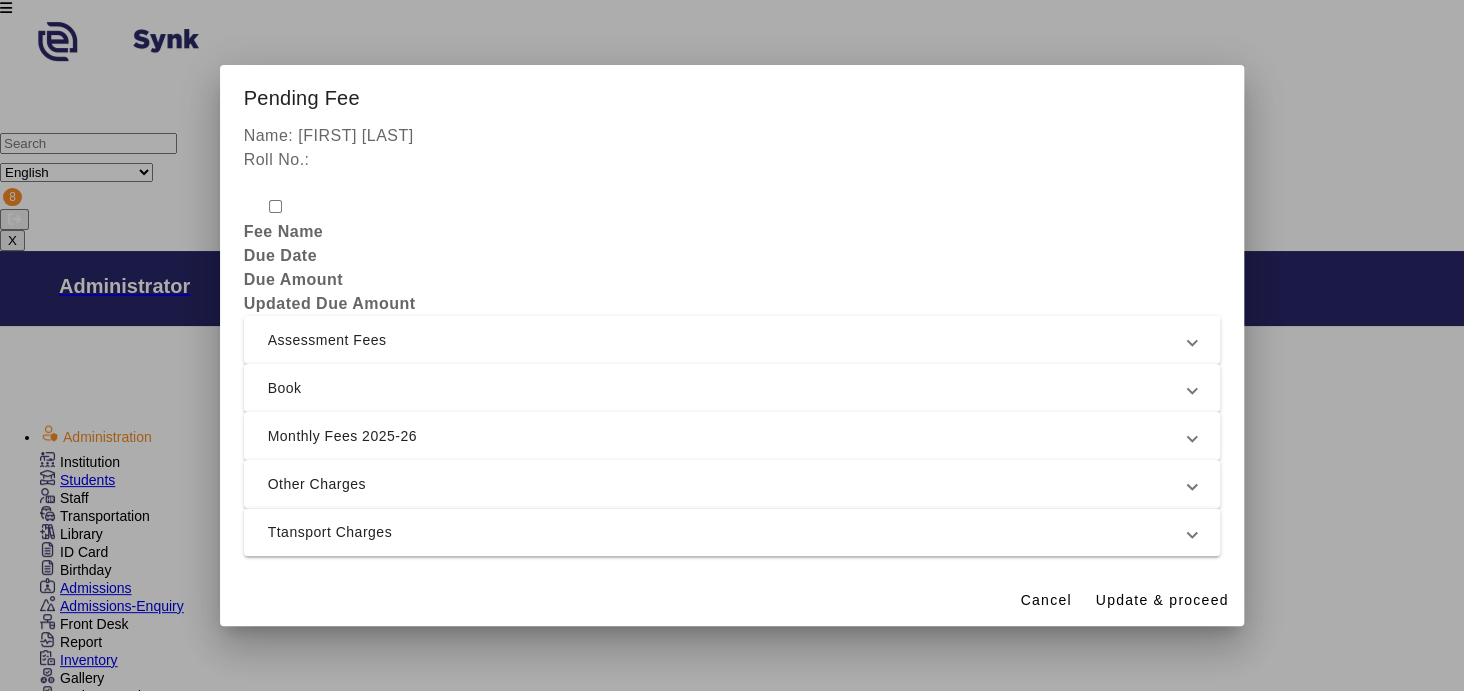 click on "Monthly Fees 2025-26" at bounding box center (728, 436) 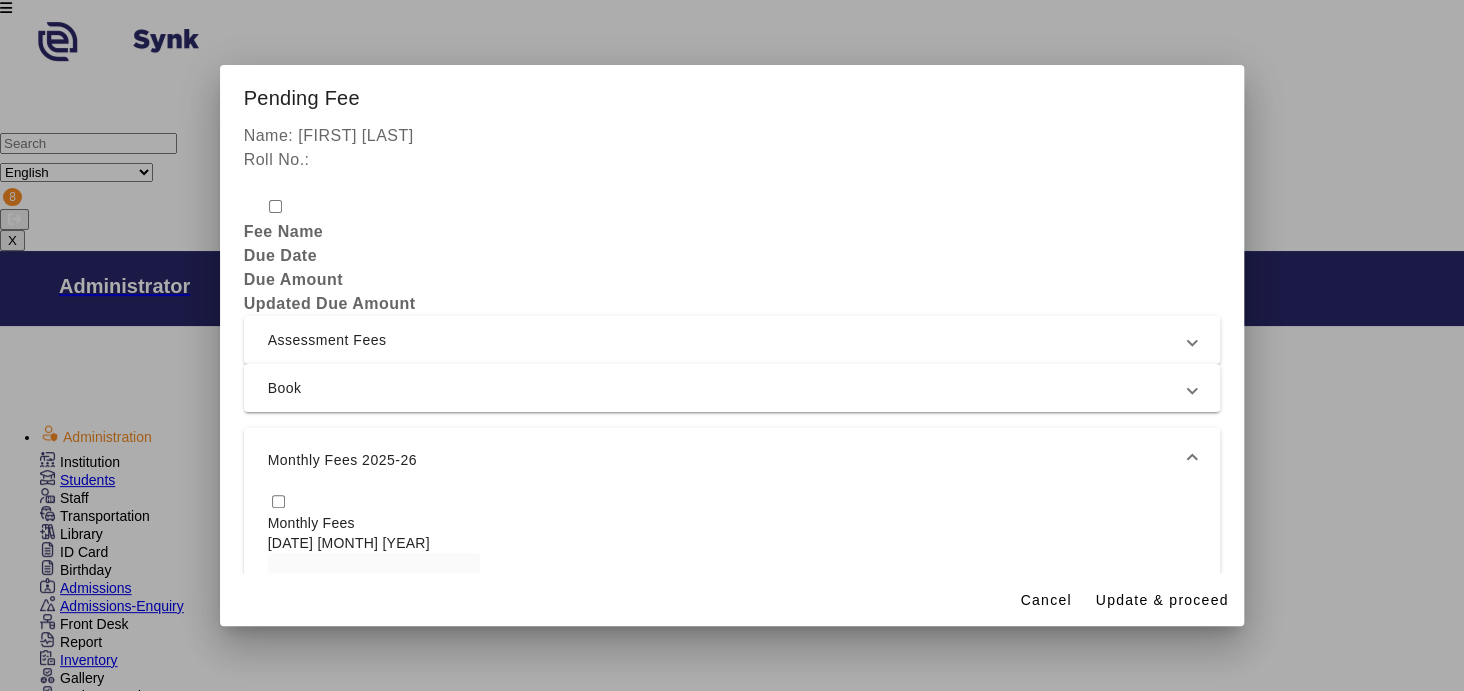 click at bounding box center [278, 501] 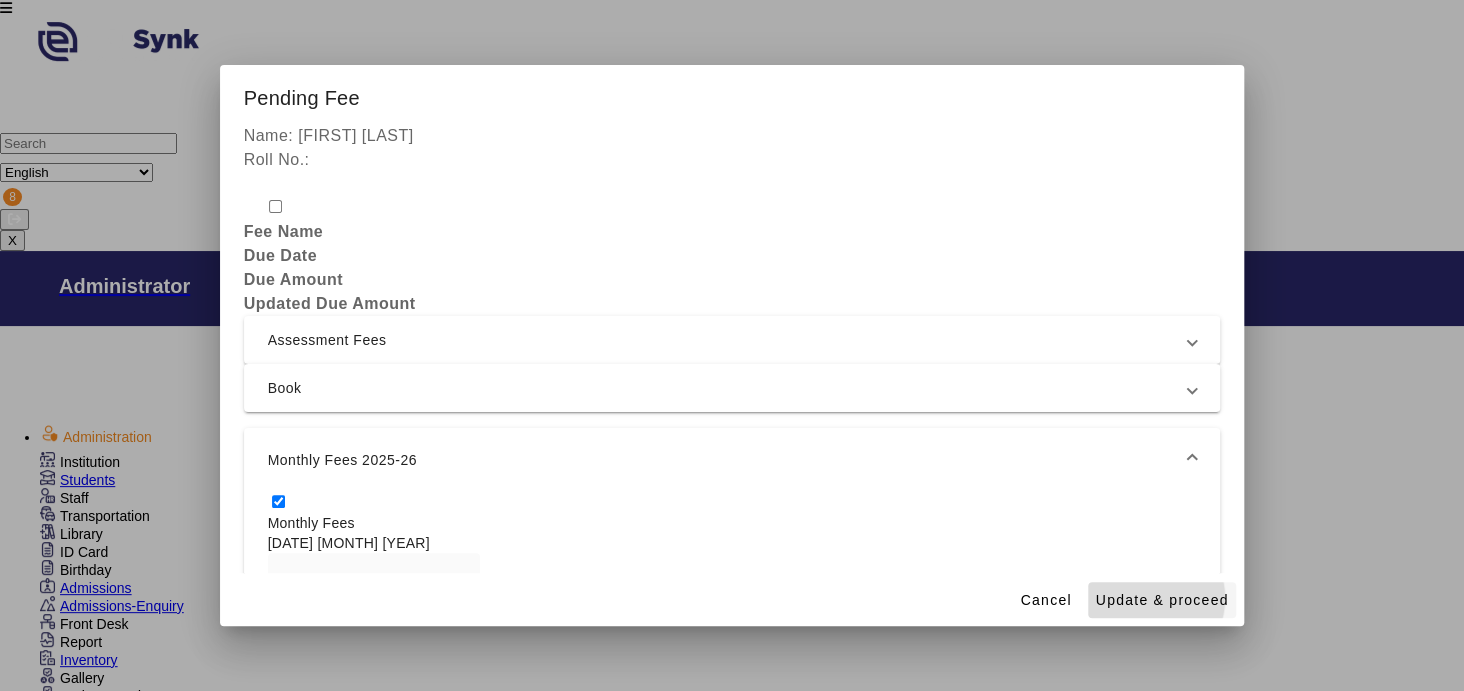 click on "Update & proceed" at bounding box center [1162, 600] 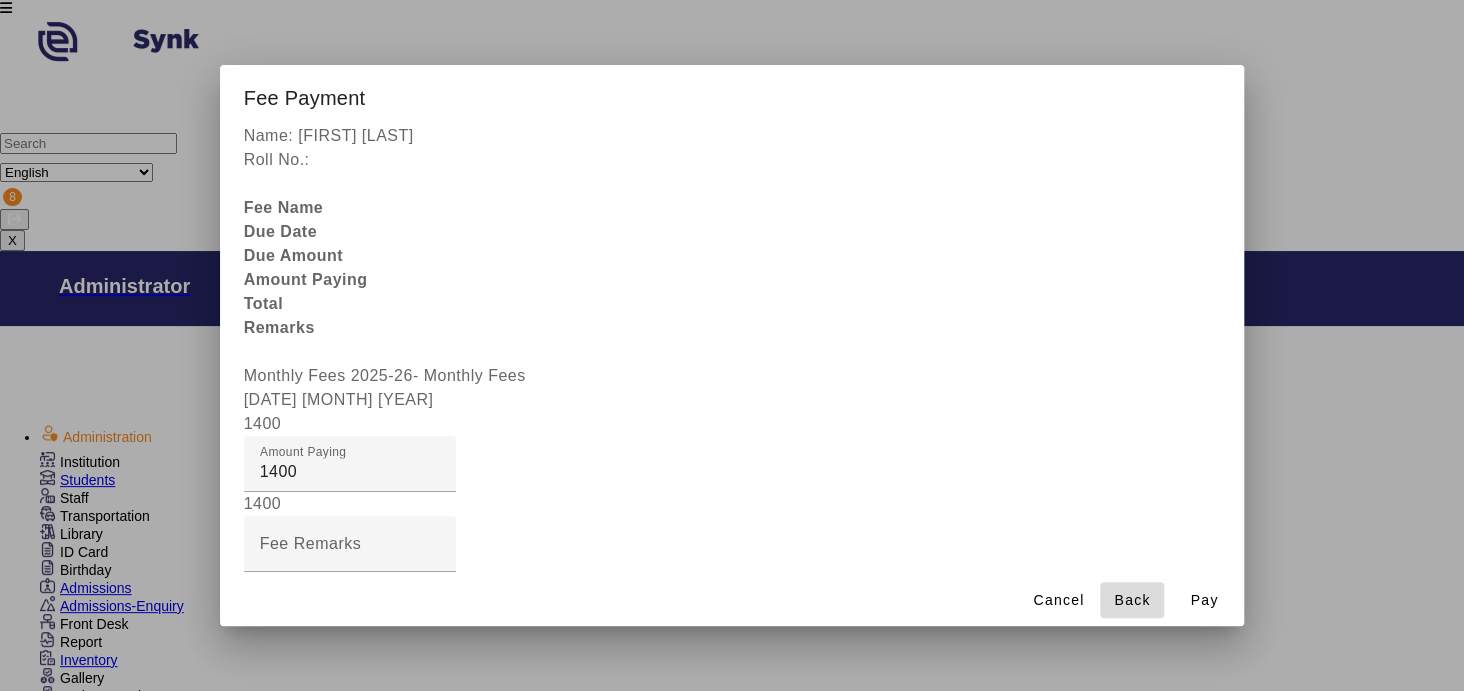 click on "Back" at bounding box center [1132, 600] 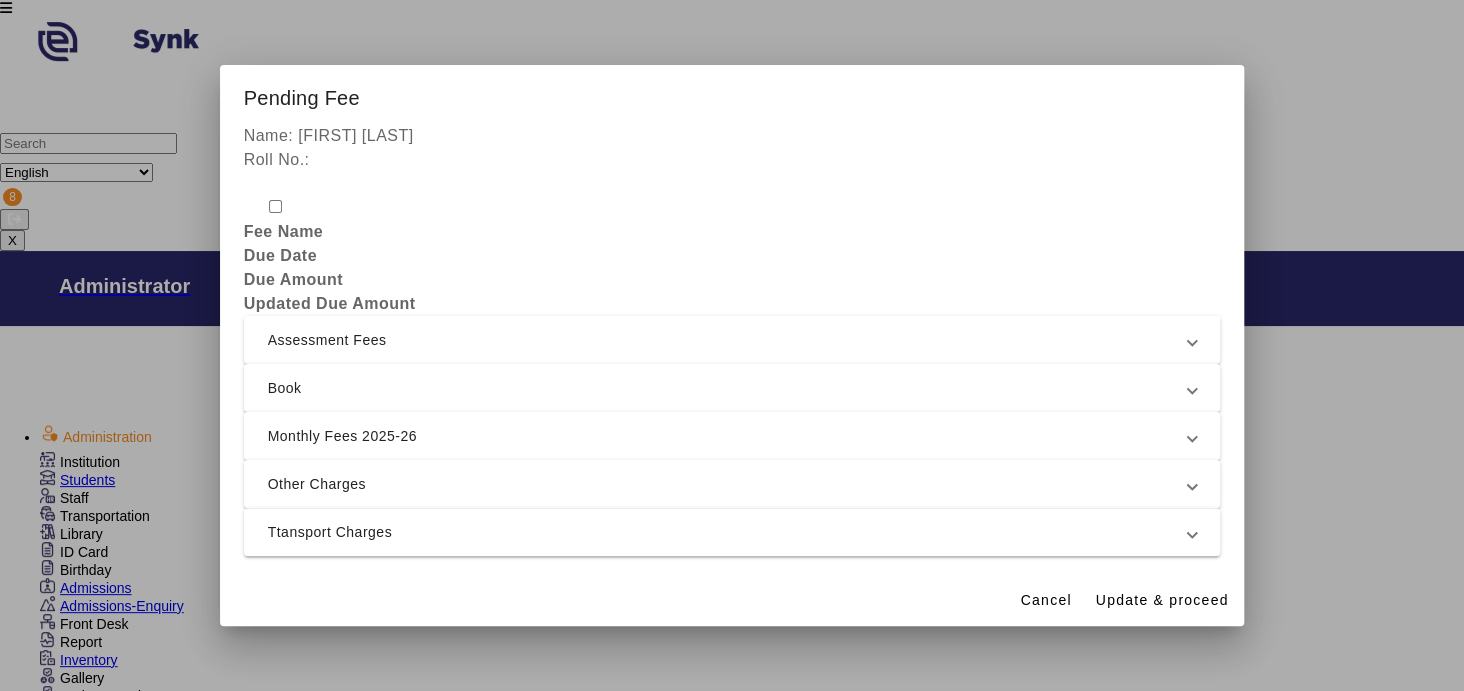 click on "Monthly Fees 2025-26" at bounding box center (728, 436) 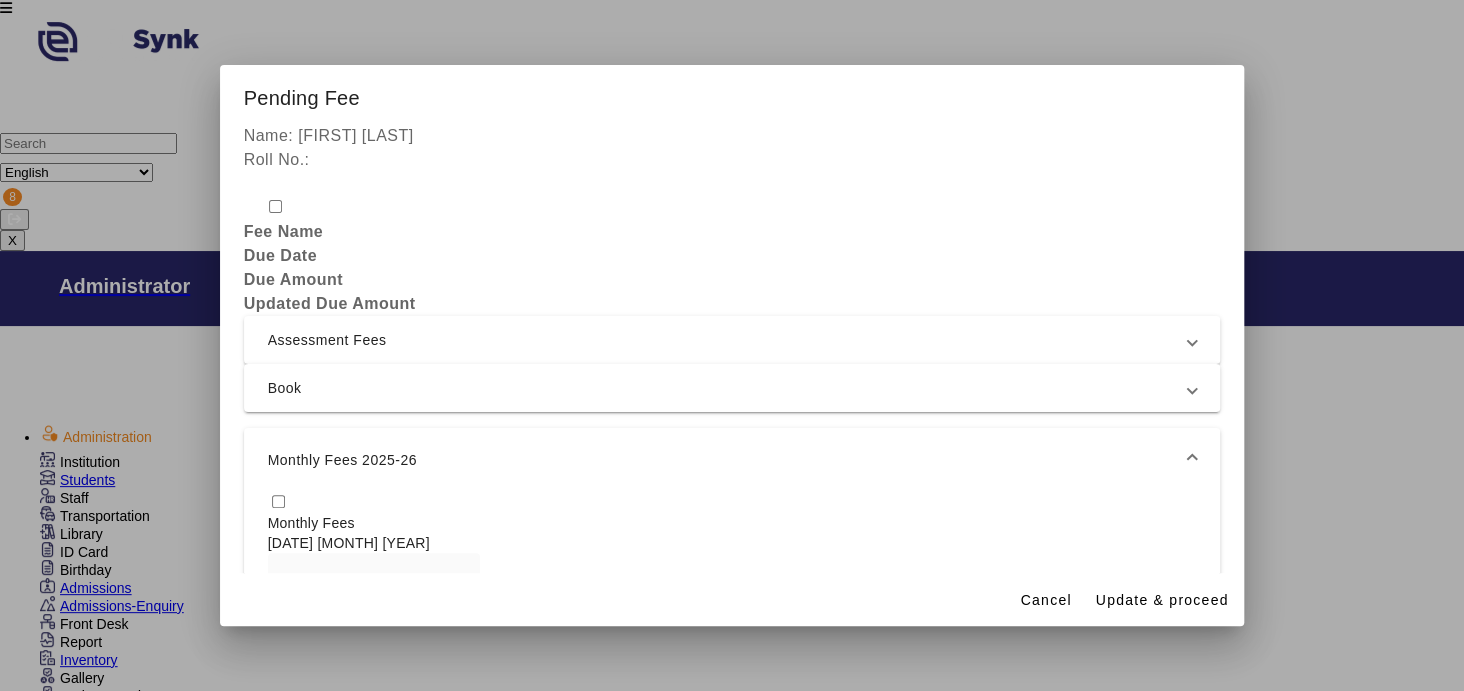 click at bounding box center [278, 501] 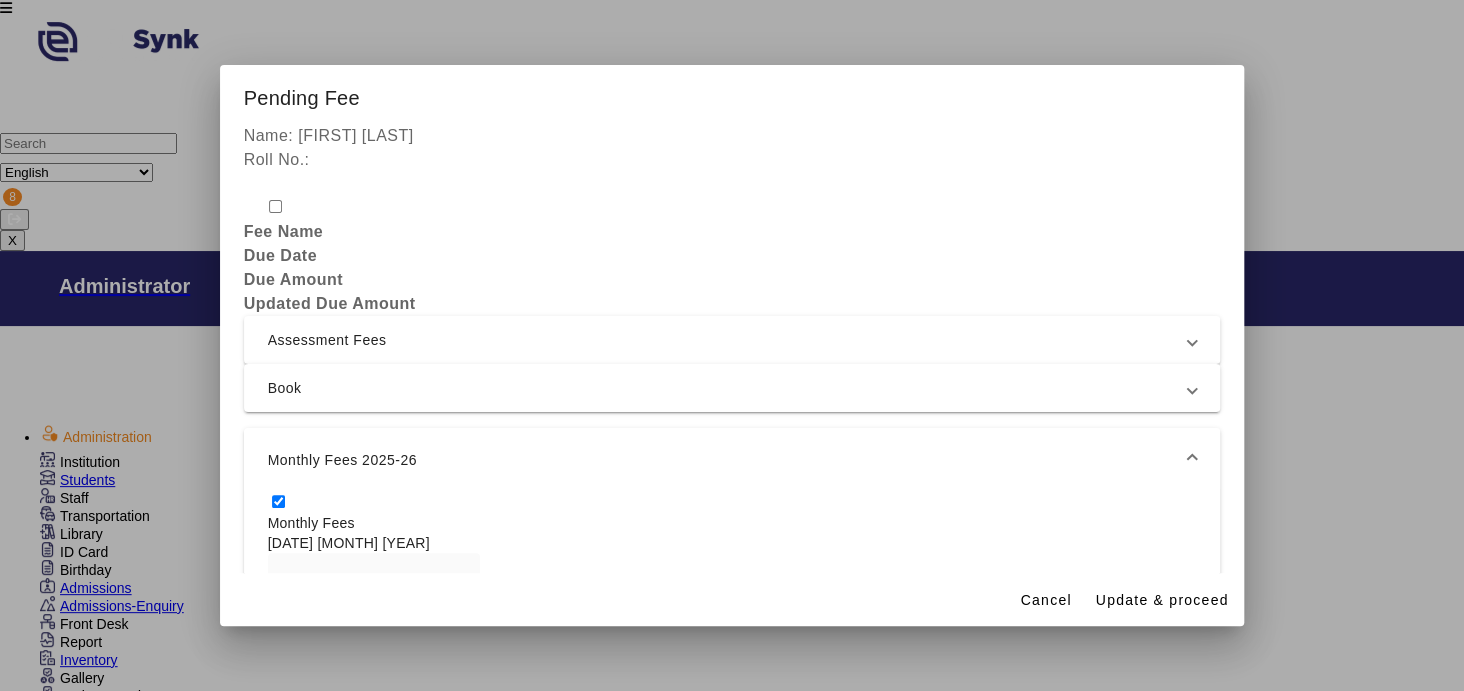 click on "Monthly Fees 2025-26" at bounding box center (728, 460) 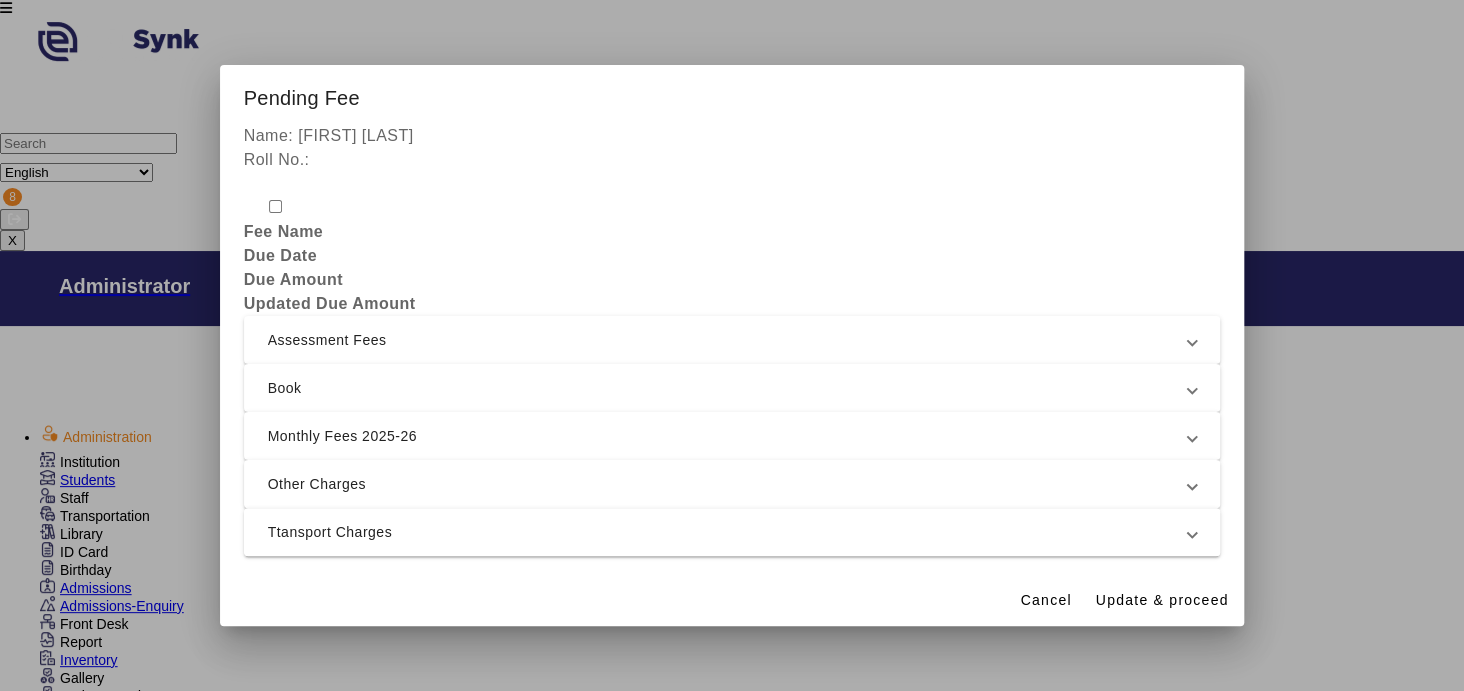 click on "Ttansport Charges" at bounding box center [728, 532] 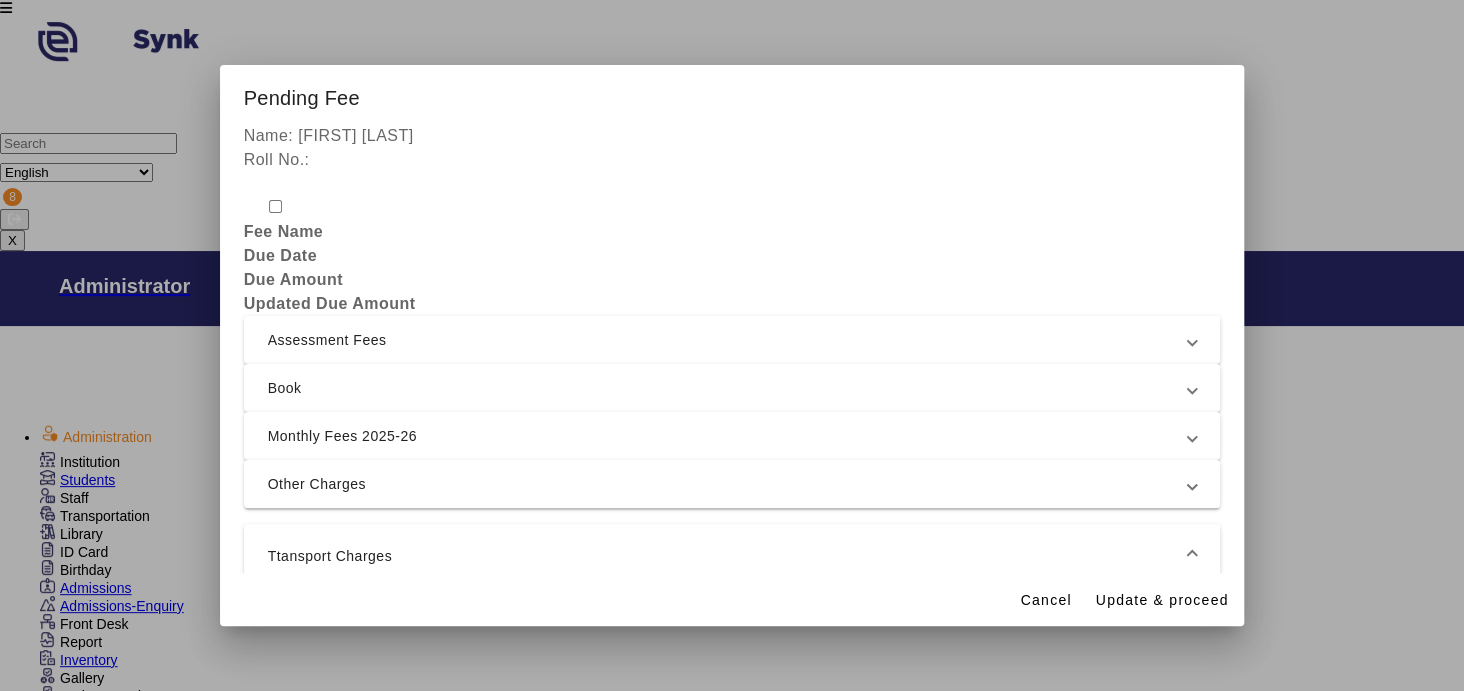 click at bounding box center [278, 597] 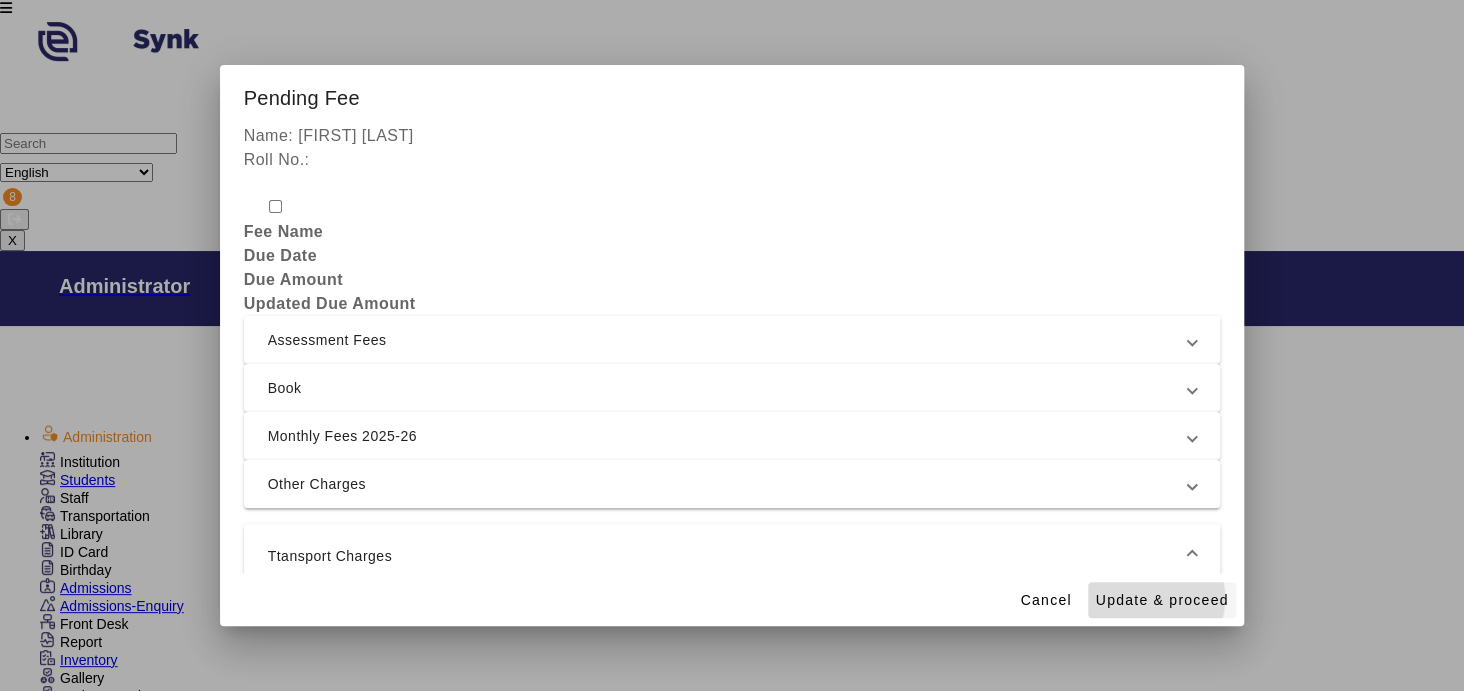 click on "Update & proceed" at bounding box center (1162, 600) 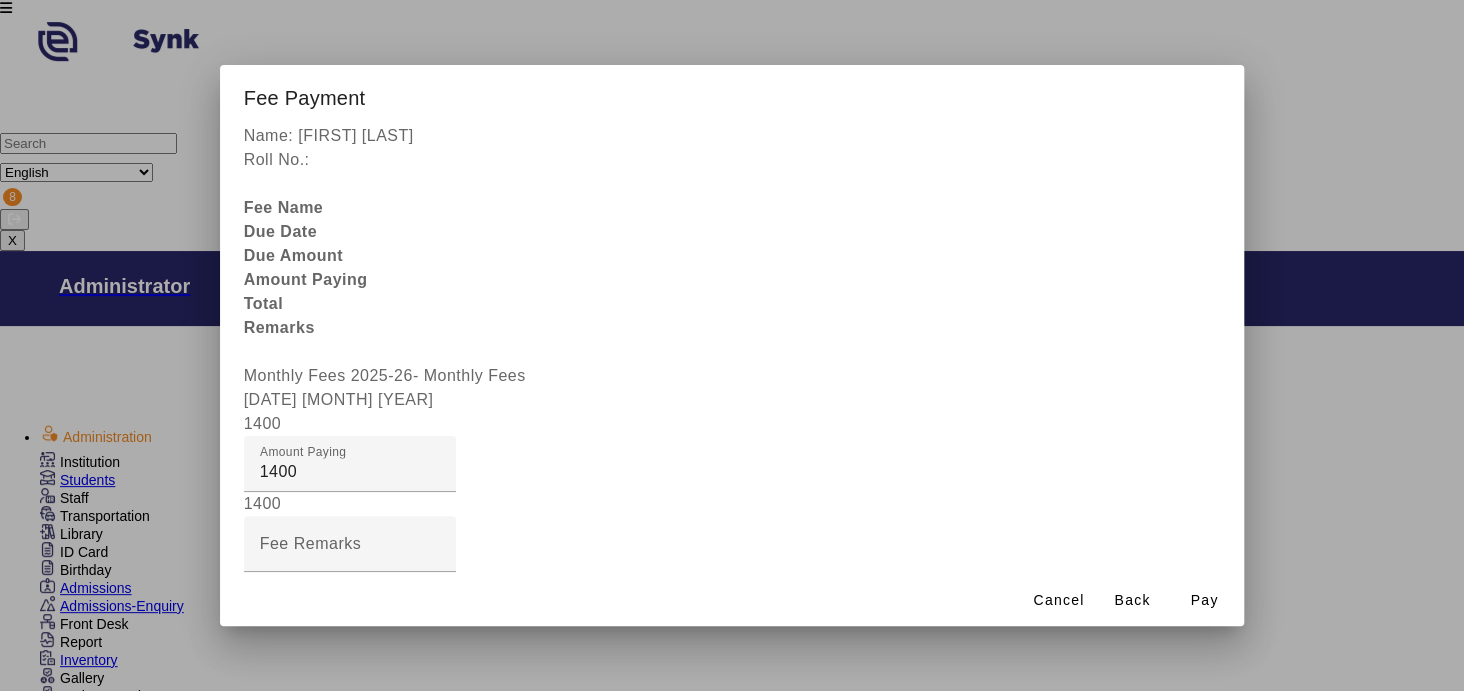 click on "Receipt Remarks" at bounding box center (350, 1064) 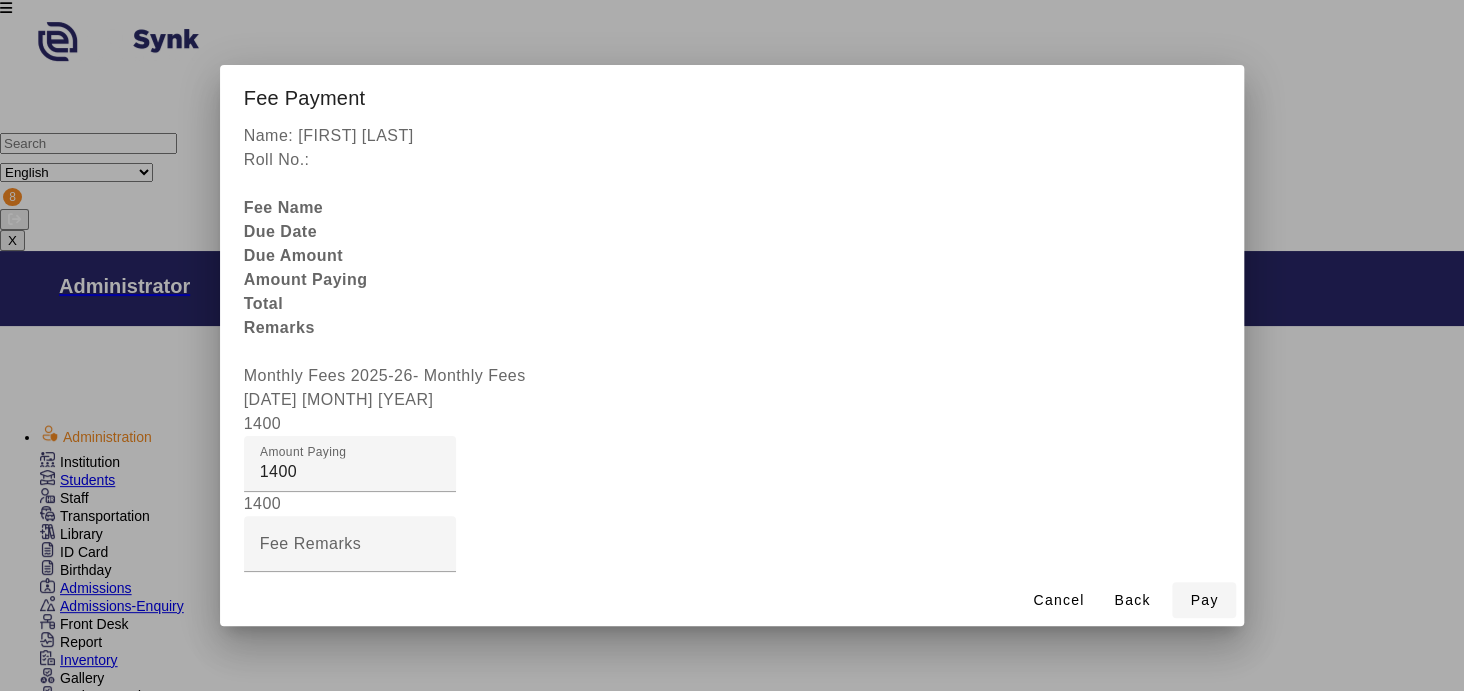 type on "[MONTH] [YEAR]" 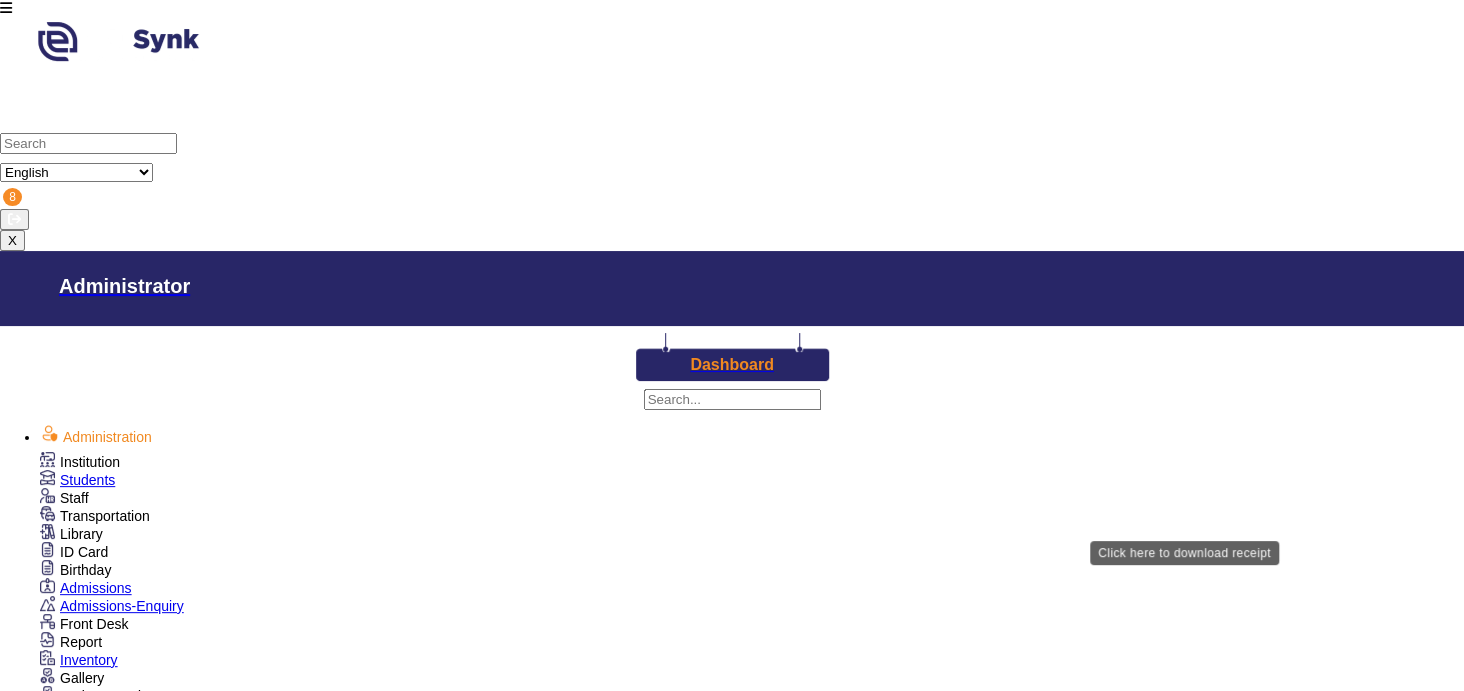 click on "Download Receipt" at bounding box center [764, 2865] 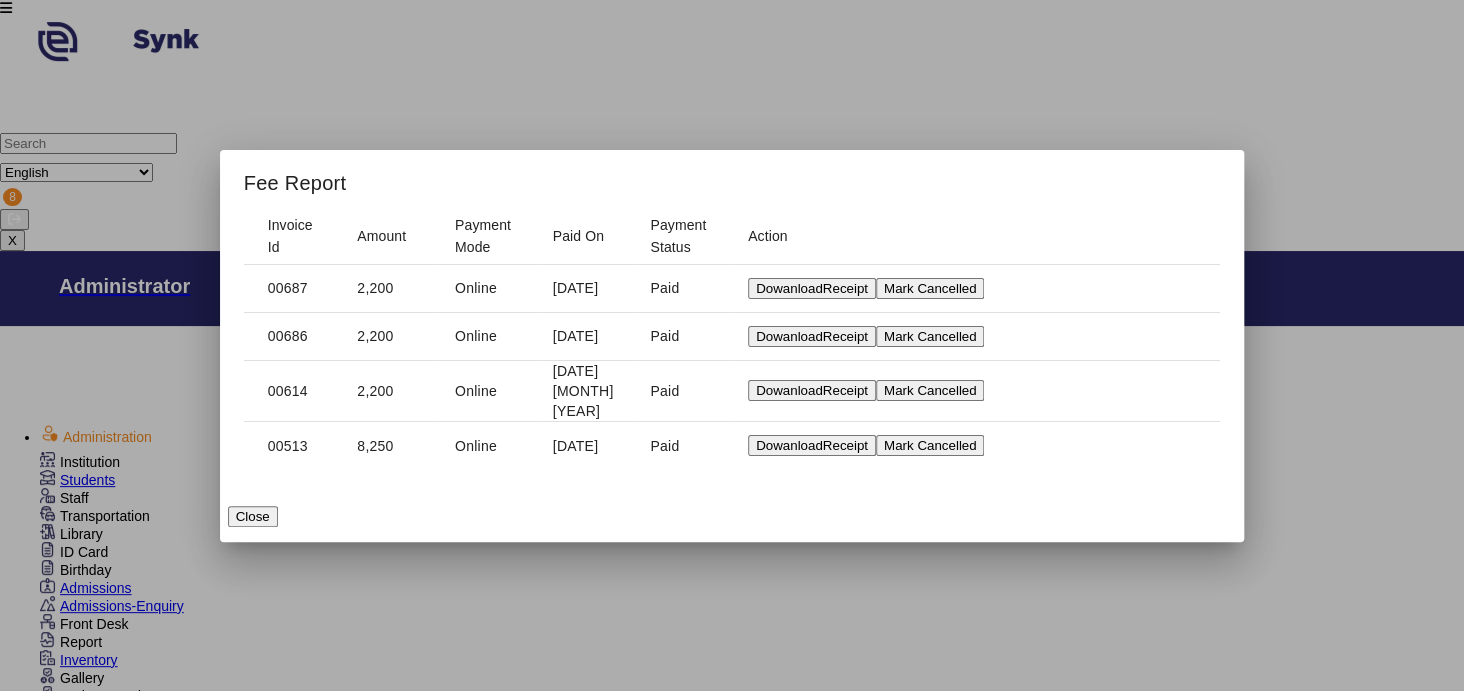click on "DowanloadReceipt" at bounding box center [812, 288] 